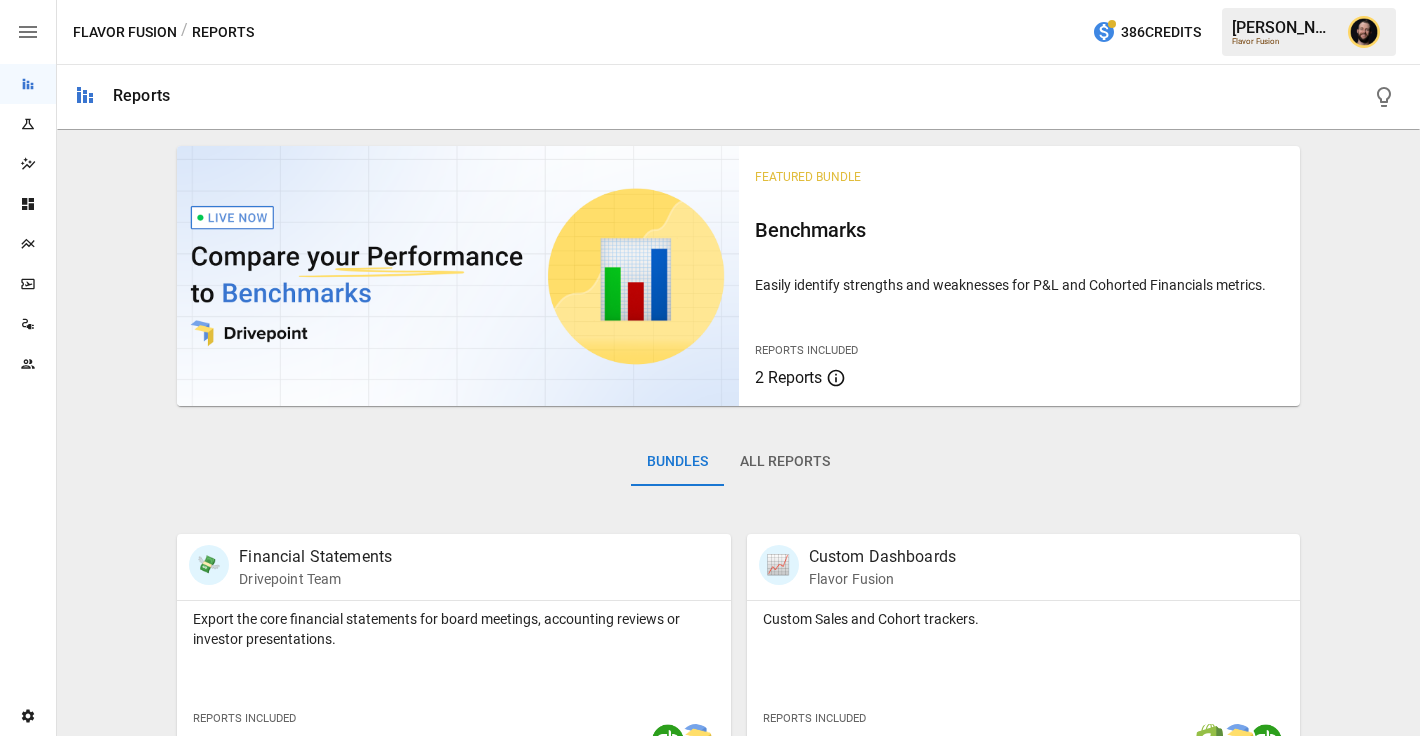 scroll, scrollTop: 0, scrollLeft: 0, axis: both 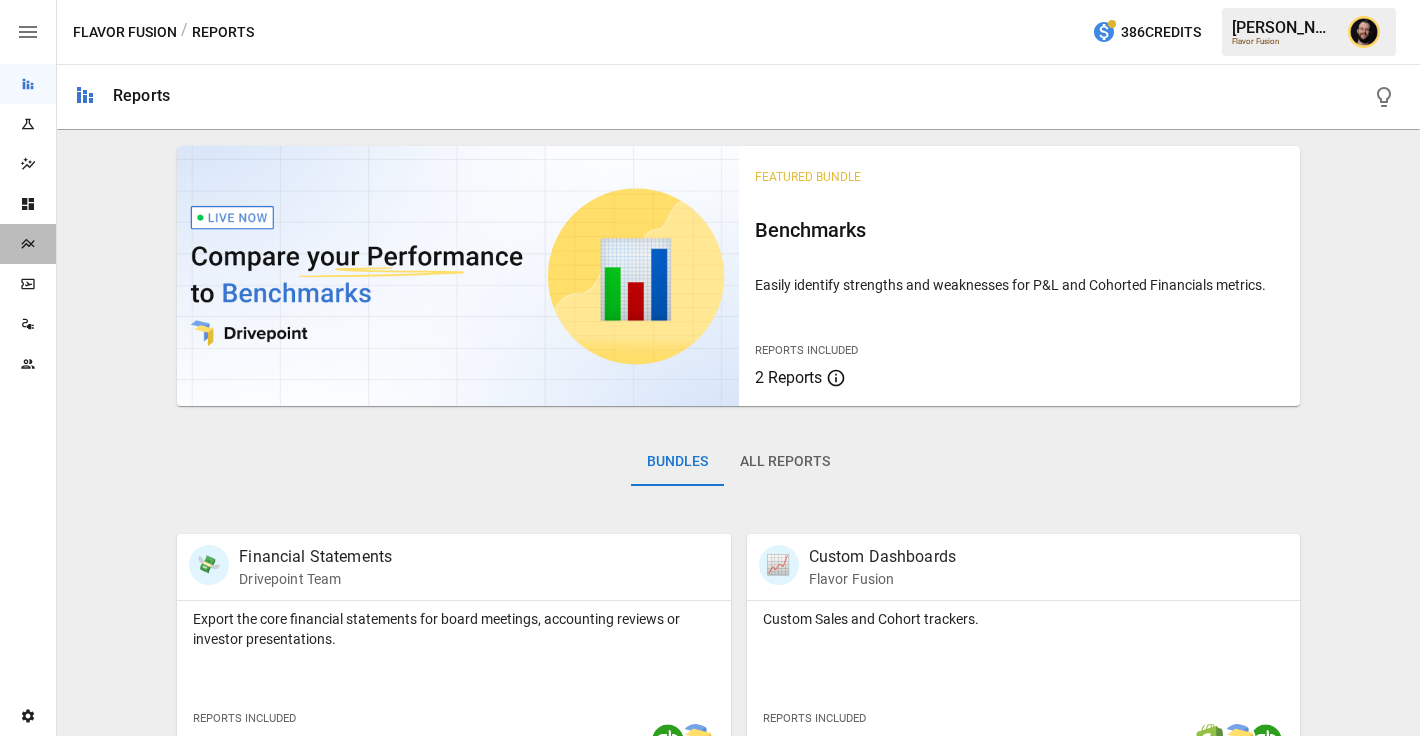 click on "Plans" at bounding box center (28, 244) 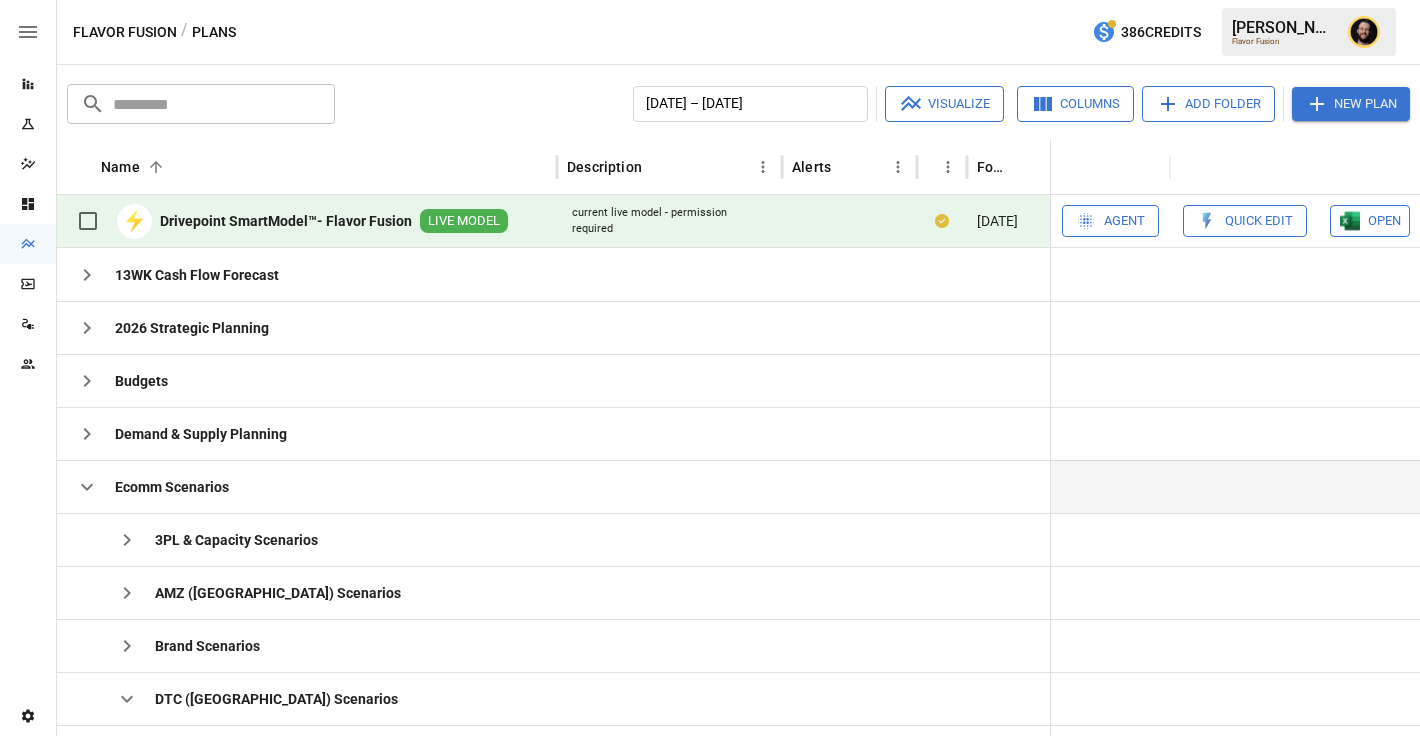 click at bounding box center [87, 487] 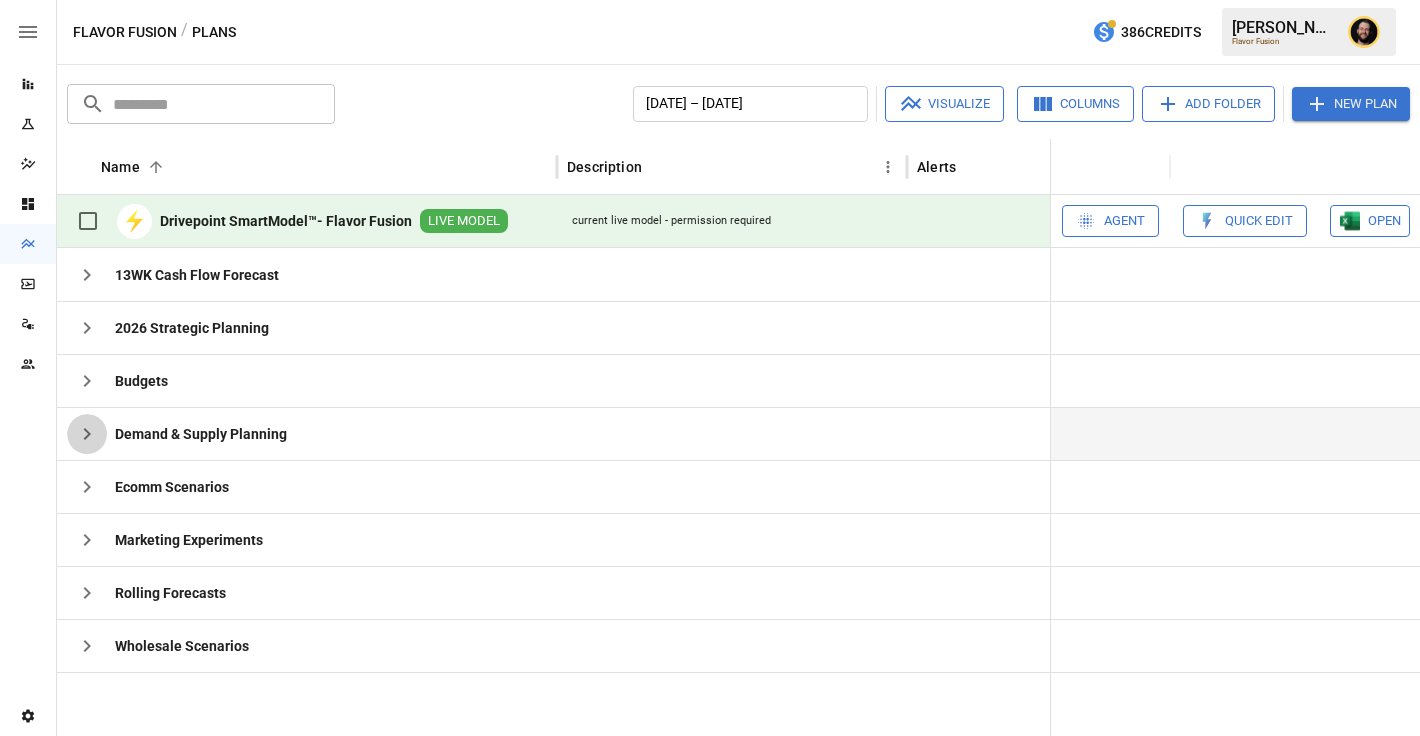 click 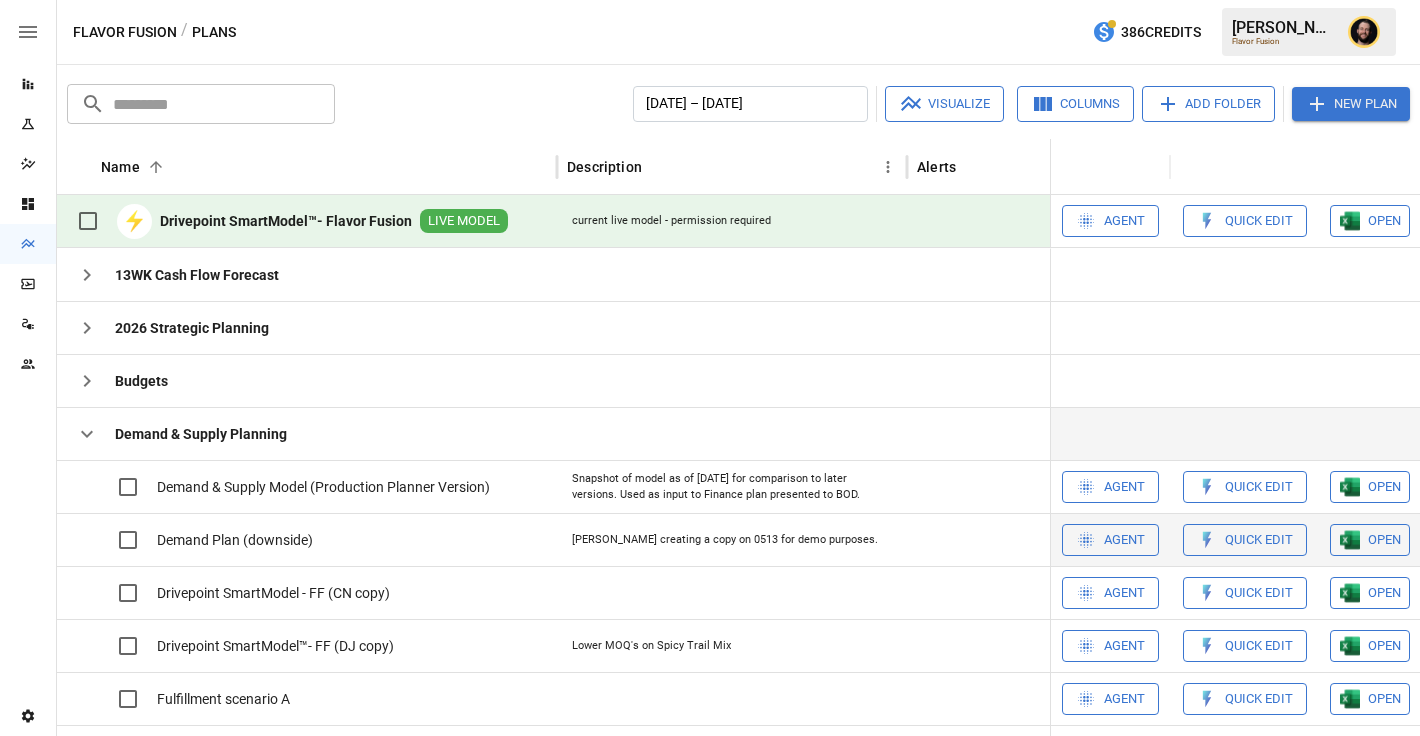 scroll, scrollTop: 76, scrollLeft: 0, axis: vertical 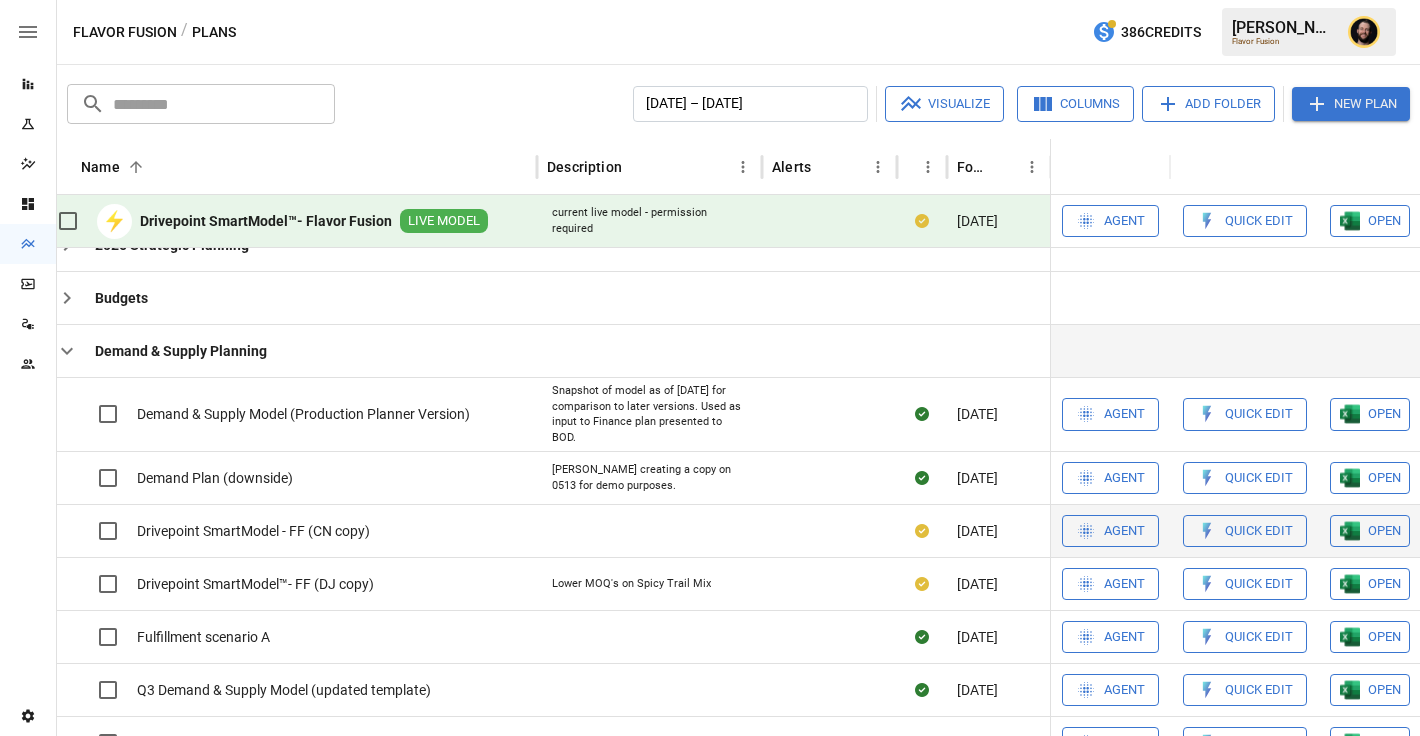 click on "OPEN" at bounding box center (1370, 414) 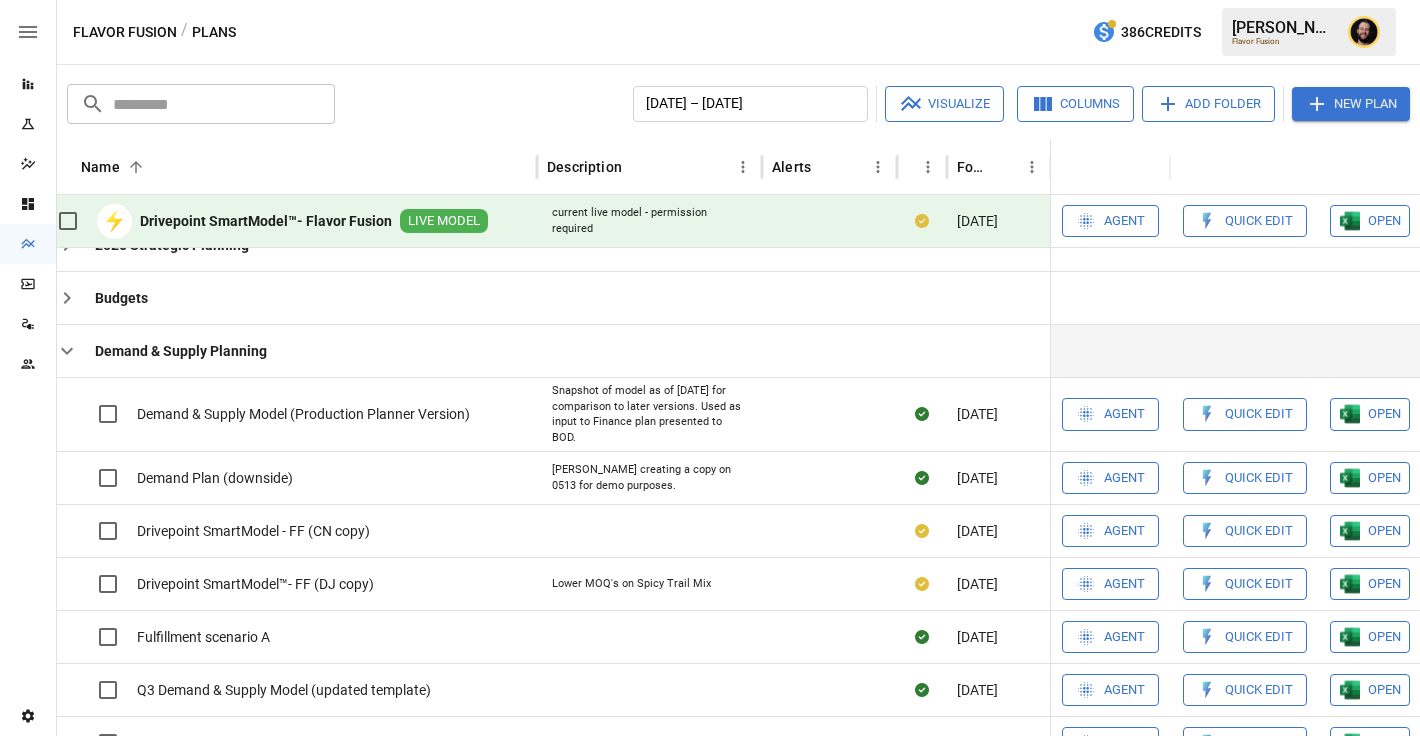 click at bounding box center [67, 351] 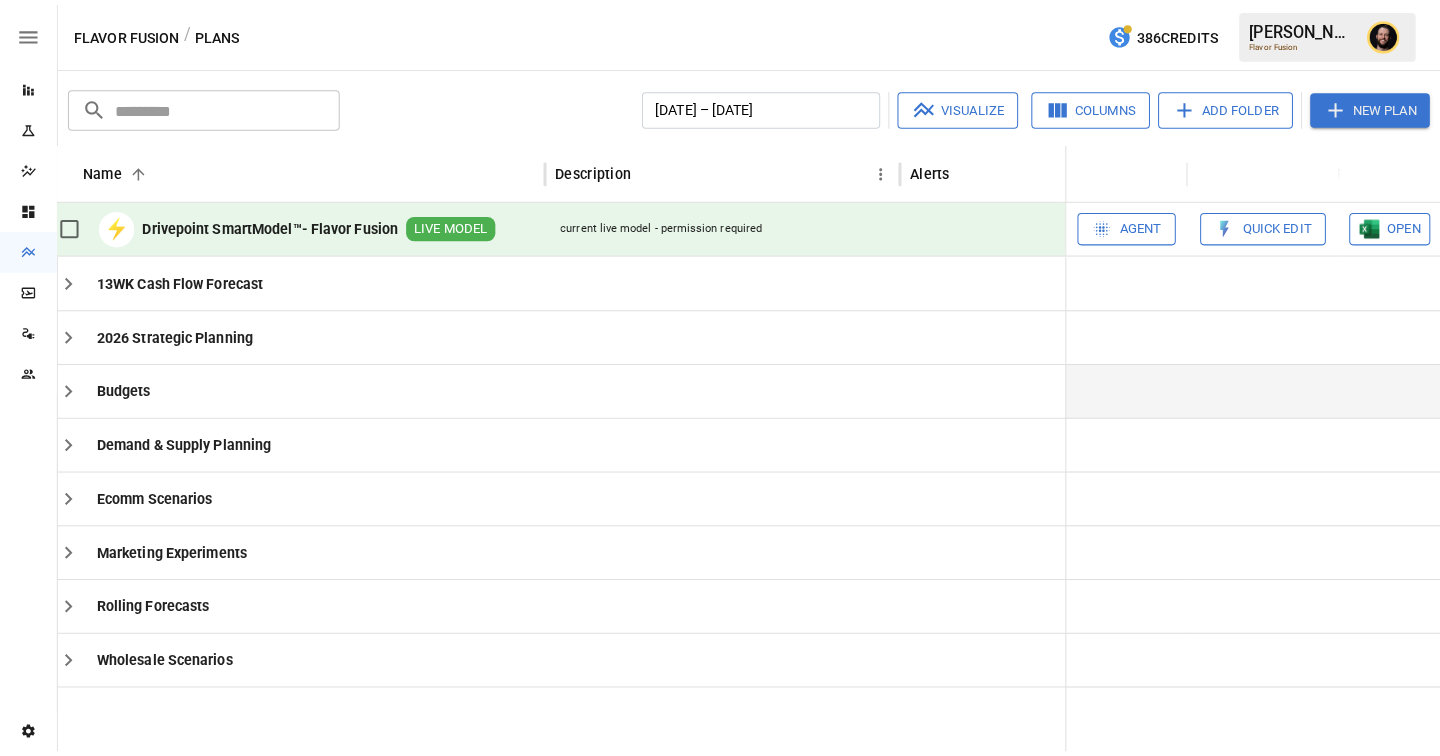 scroll, scrollTop: 0, scrollLeft: 20, axis: horizontal 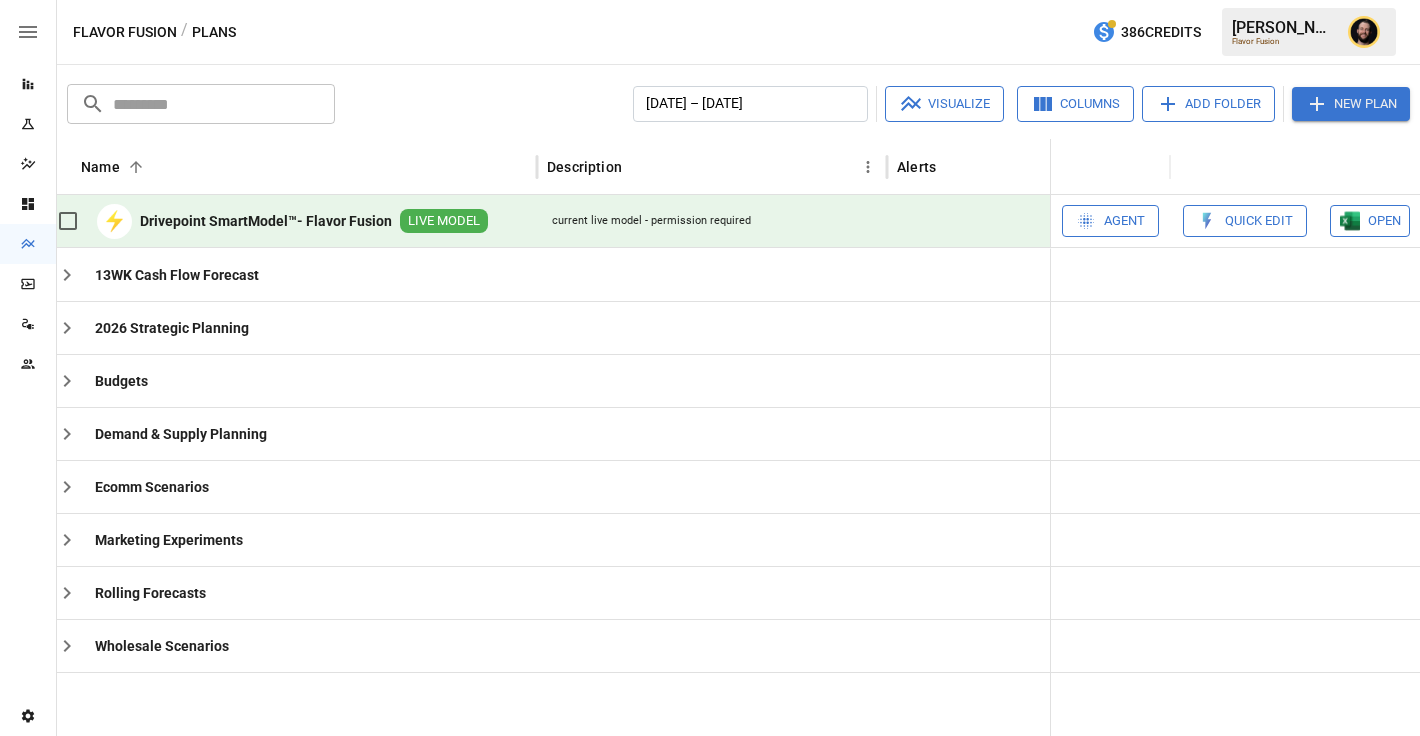 click on "Agent" at bounding box center (1124, 221) 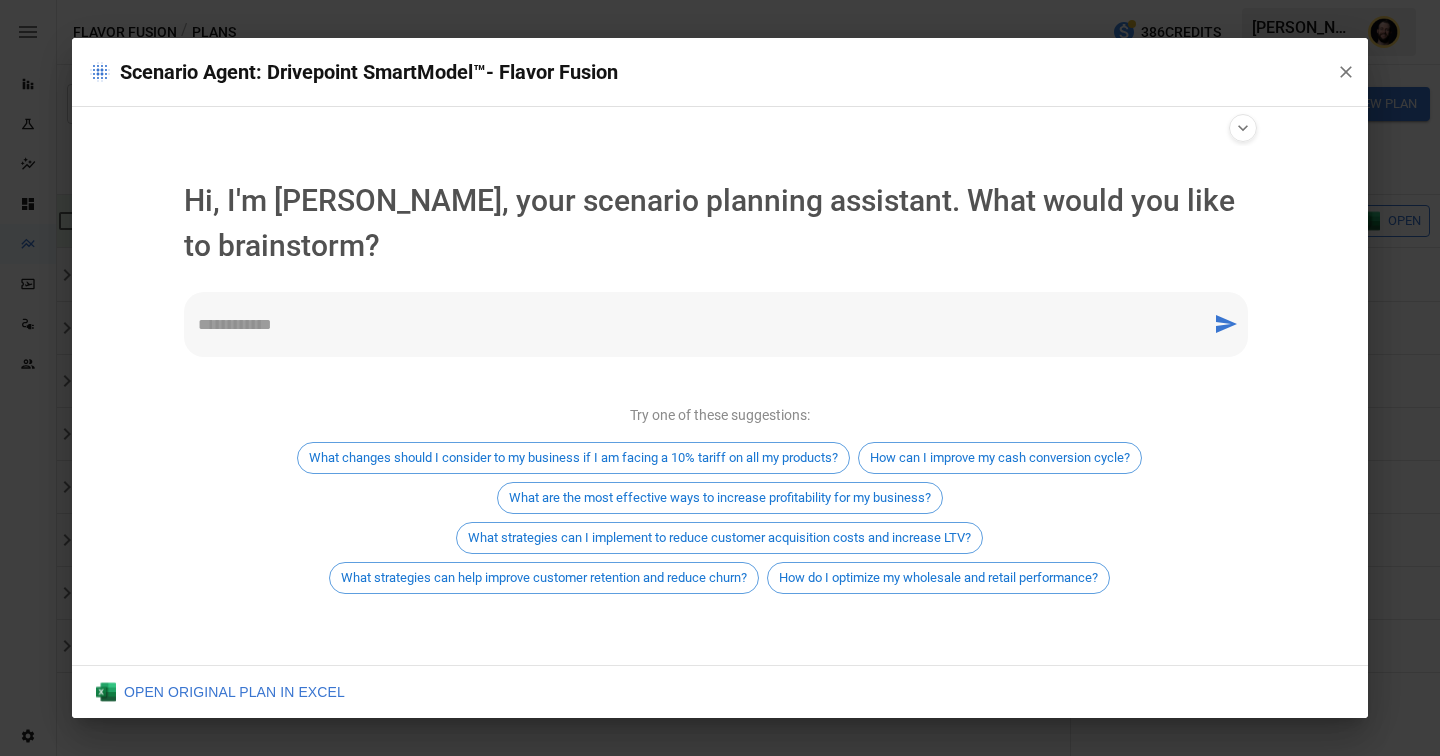scroll, scrollTop: 0, scrollLeft: 0, axis: both 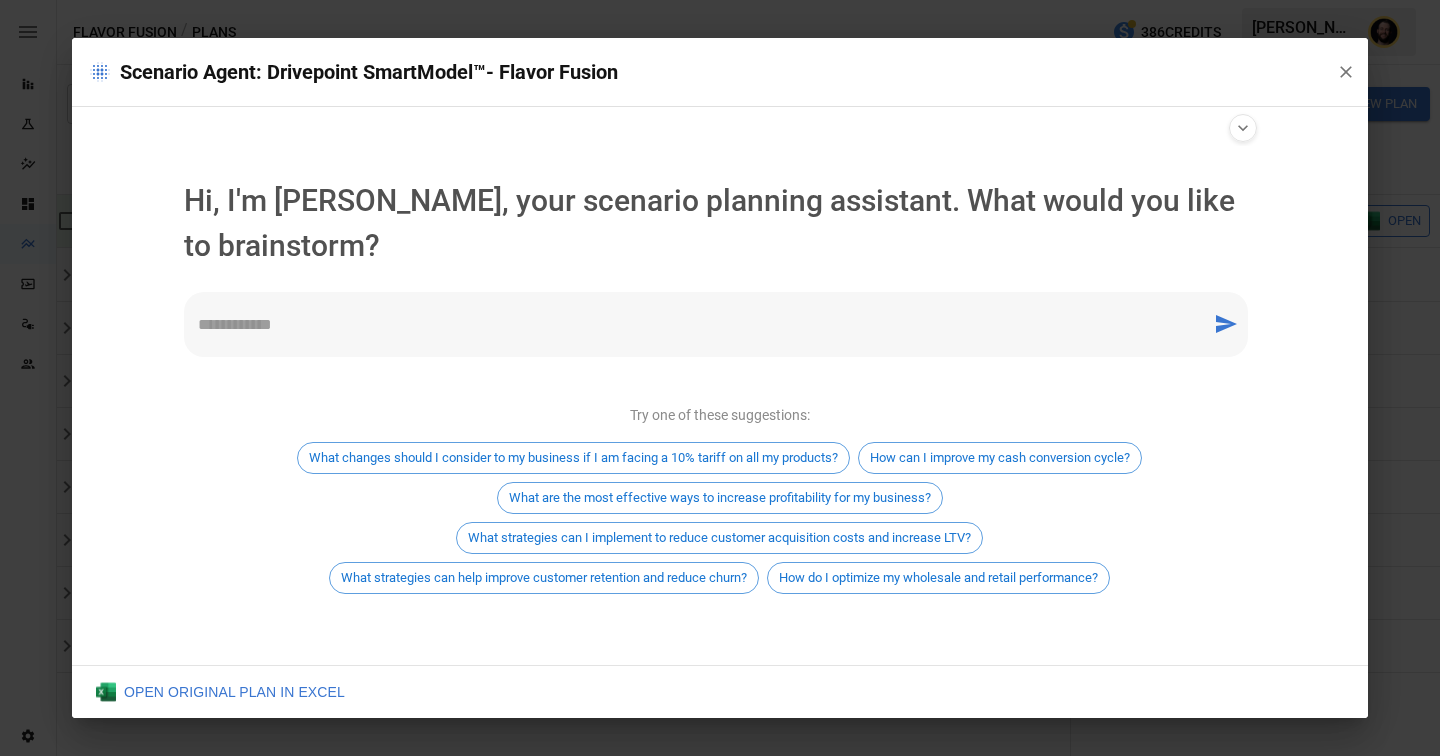click at bounding box center [698, 324] 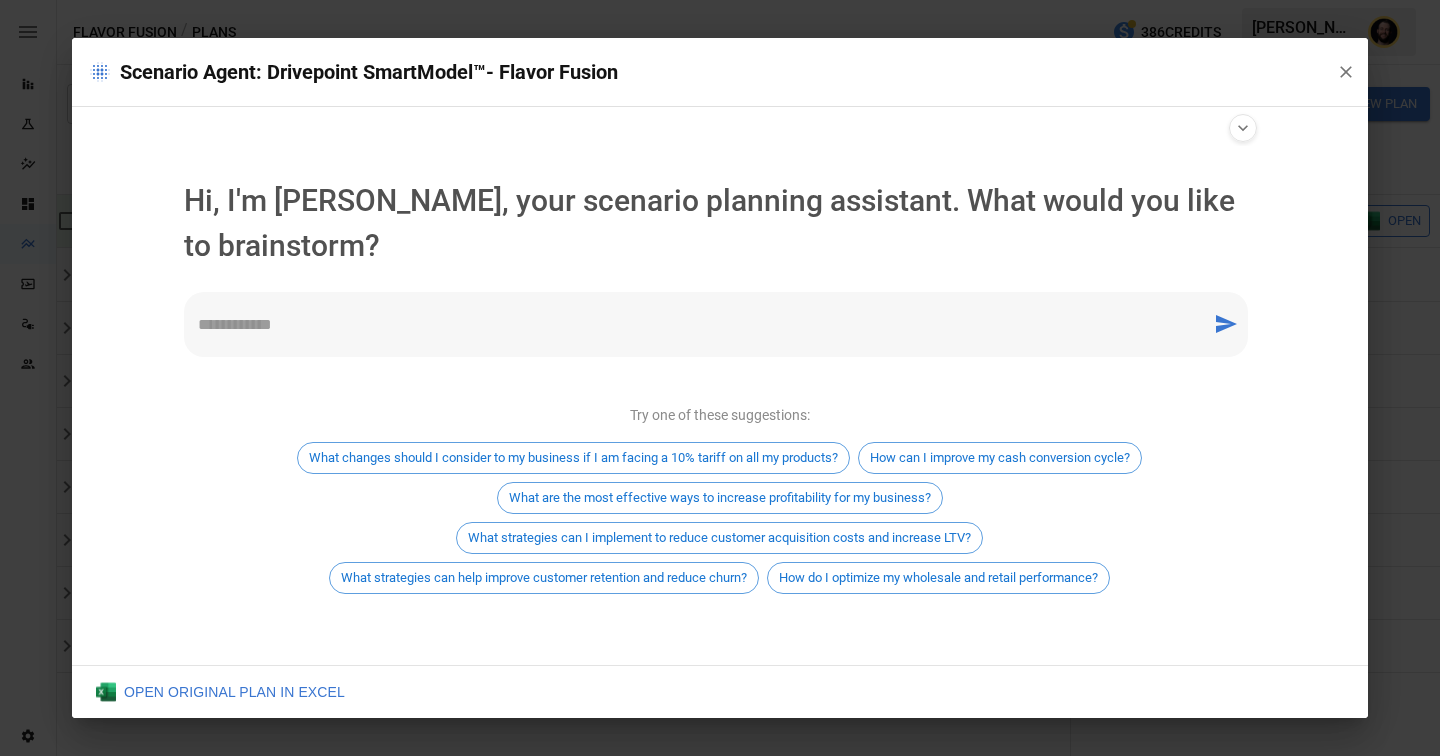 type on "*" 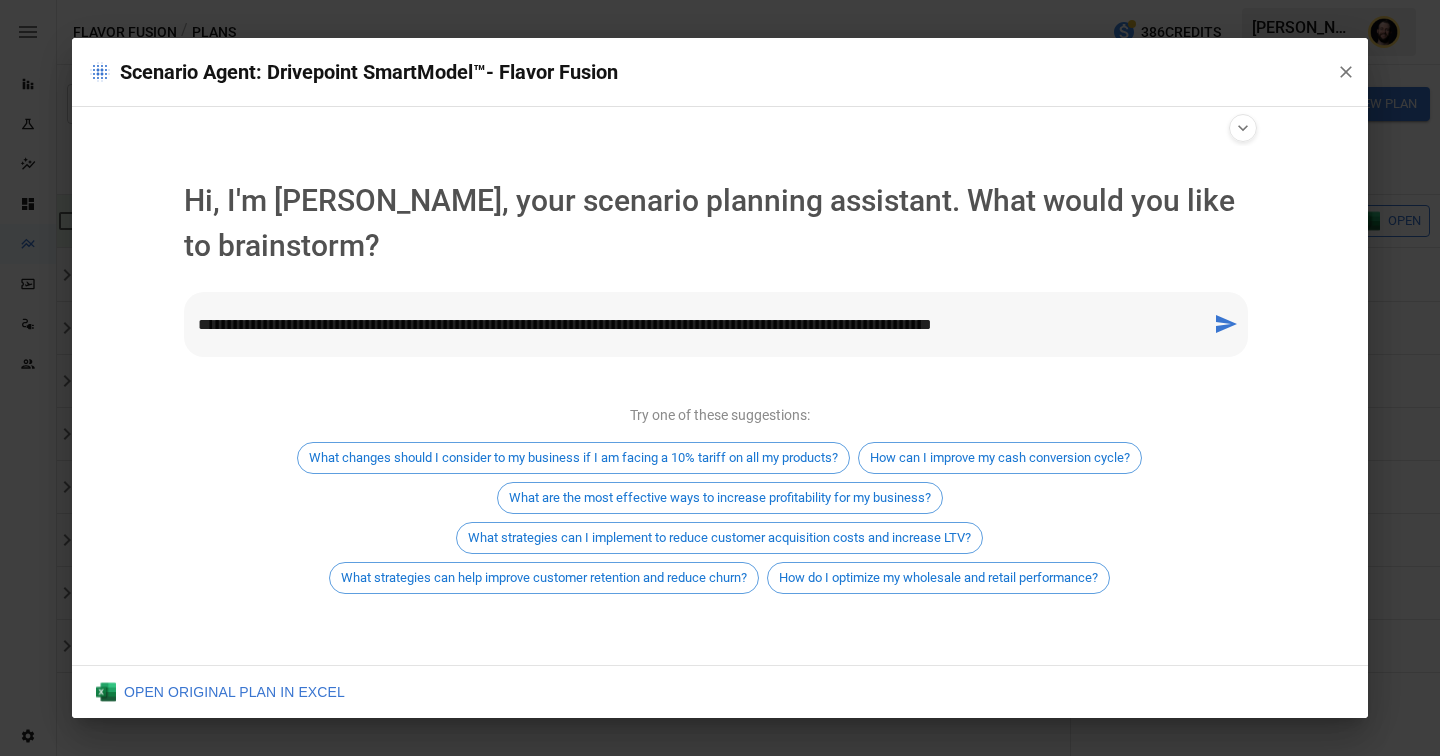 type on "**********" 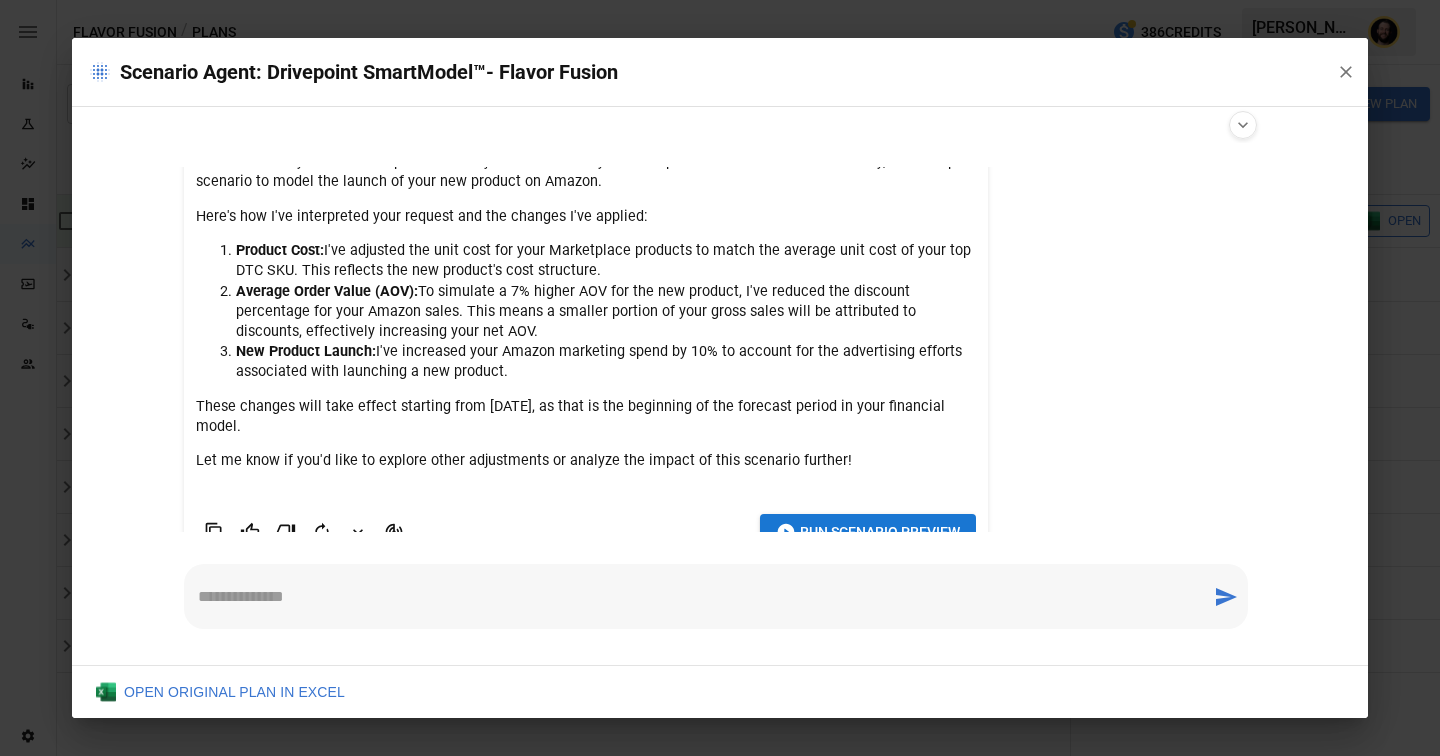 scroll, scrollTop: 522, scrollLeft: 0, axis: vertical 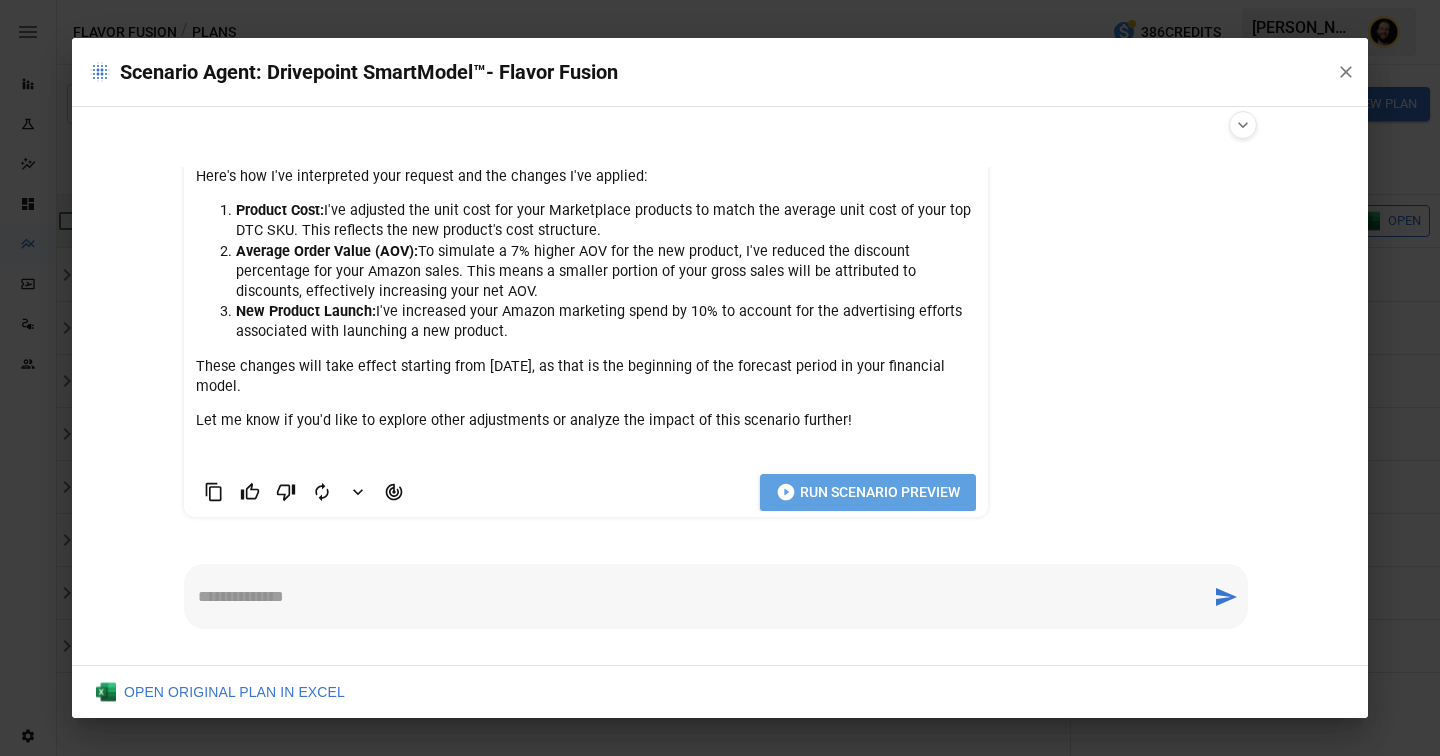 click on "Run Scenario Preview" at bounding box center (868, 492) 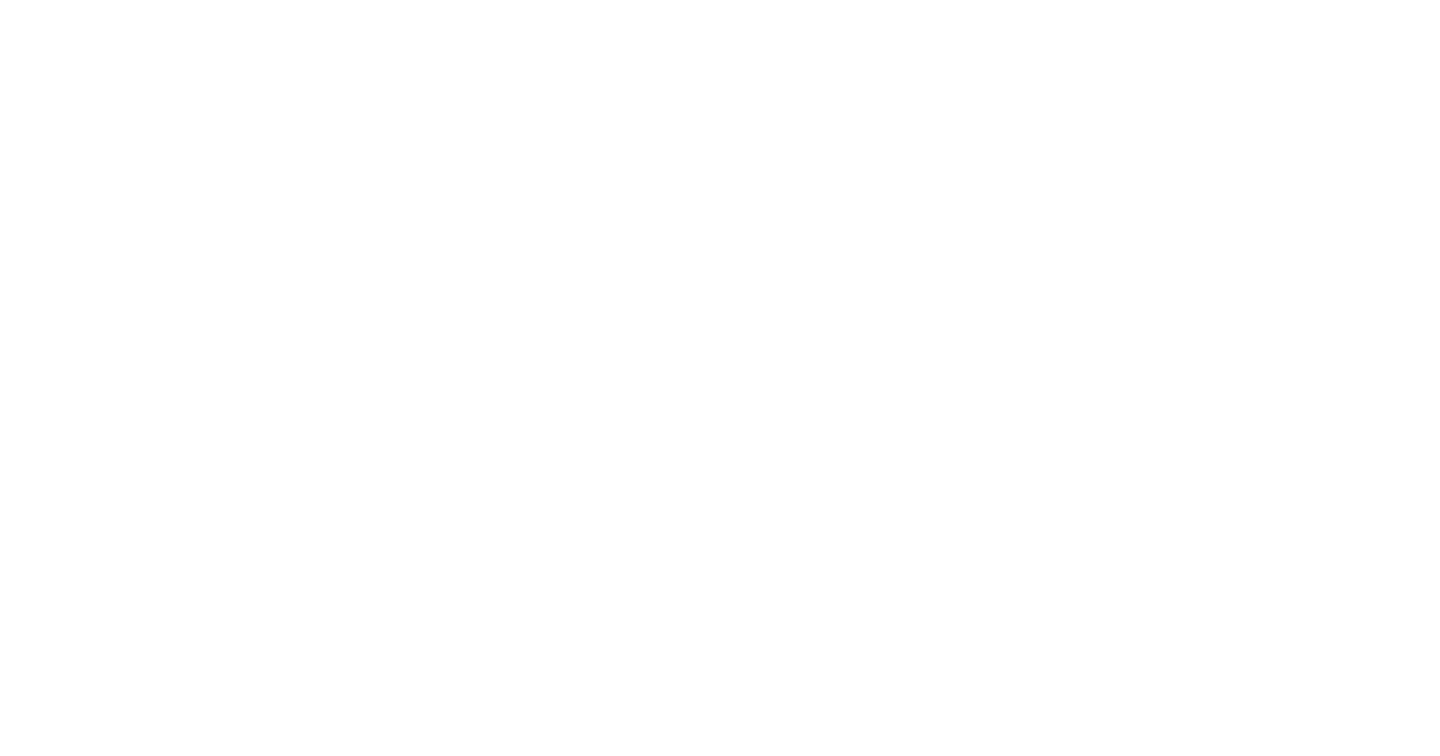scroll, scrollTop: 0, scrollLeft: 0, axis: both 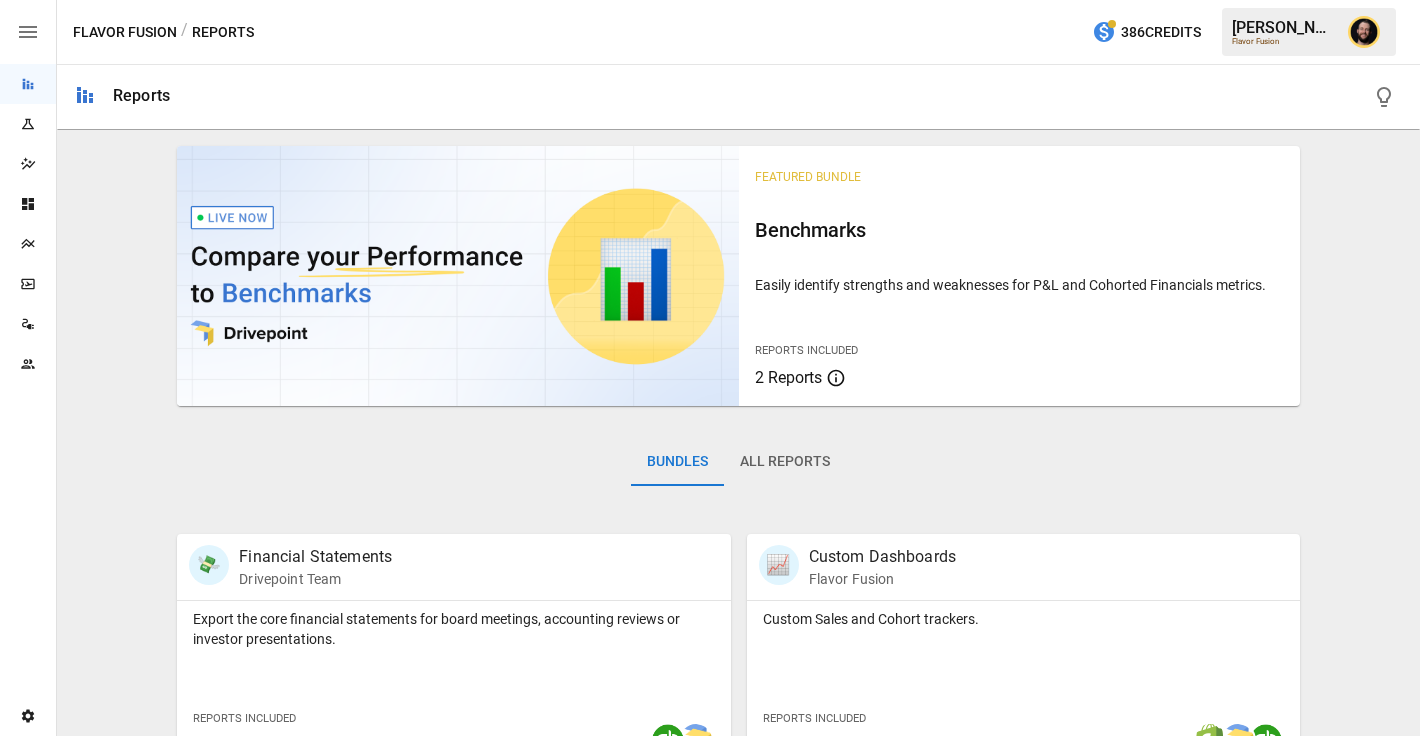 click 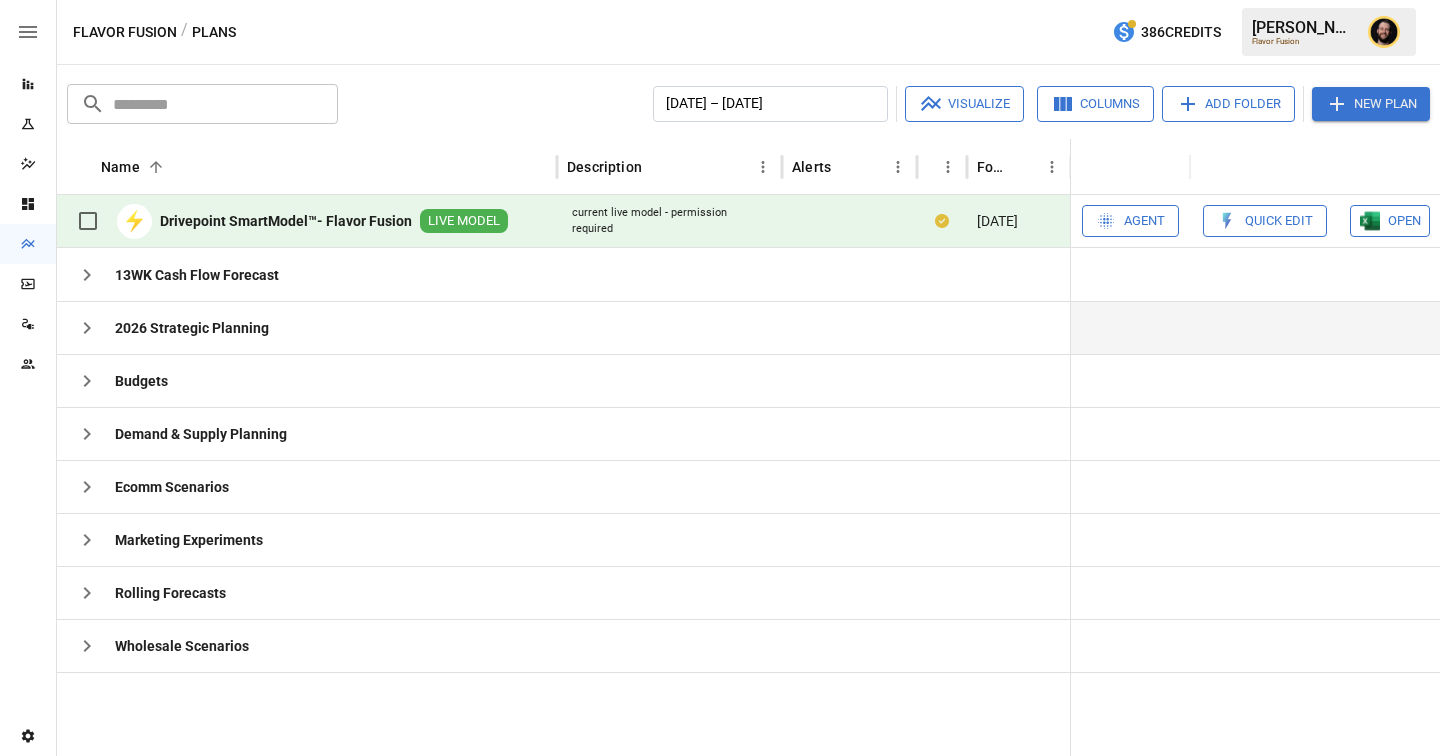 click 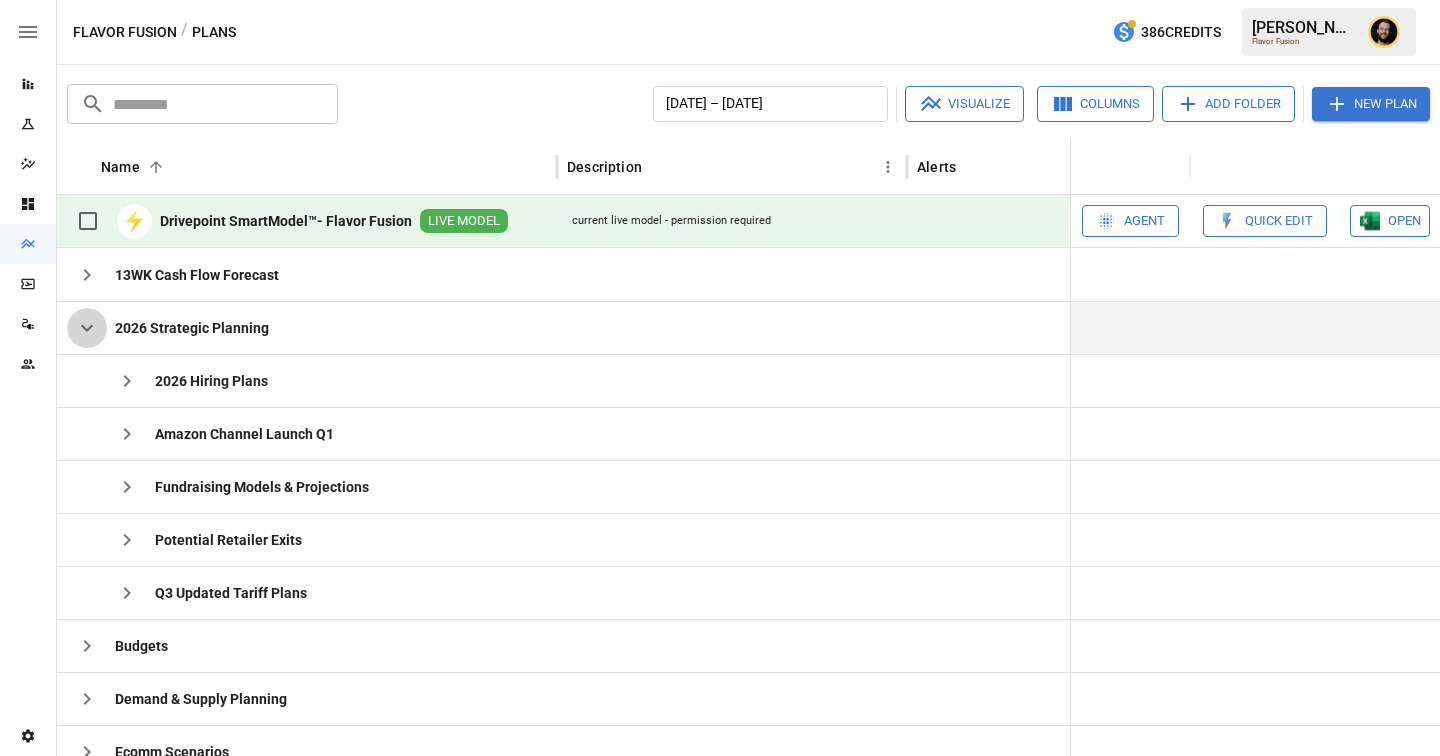 click 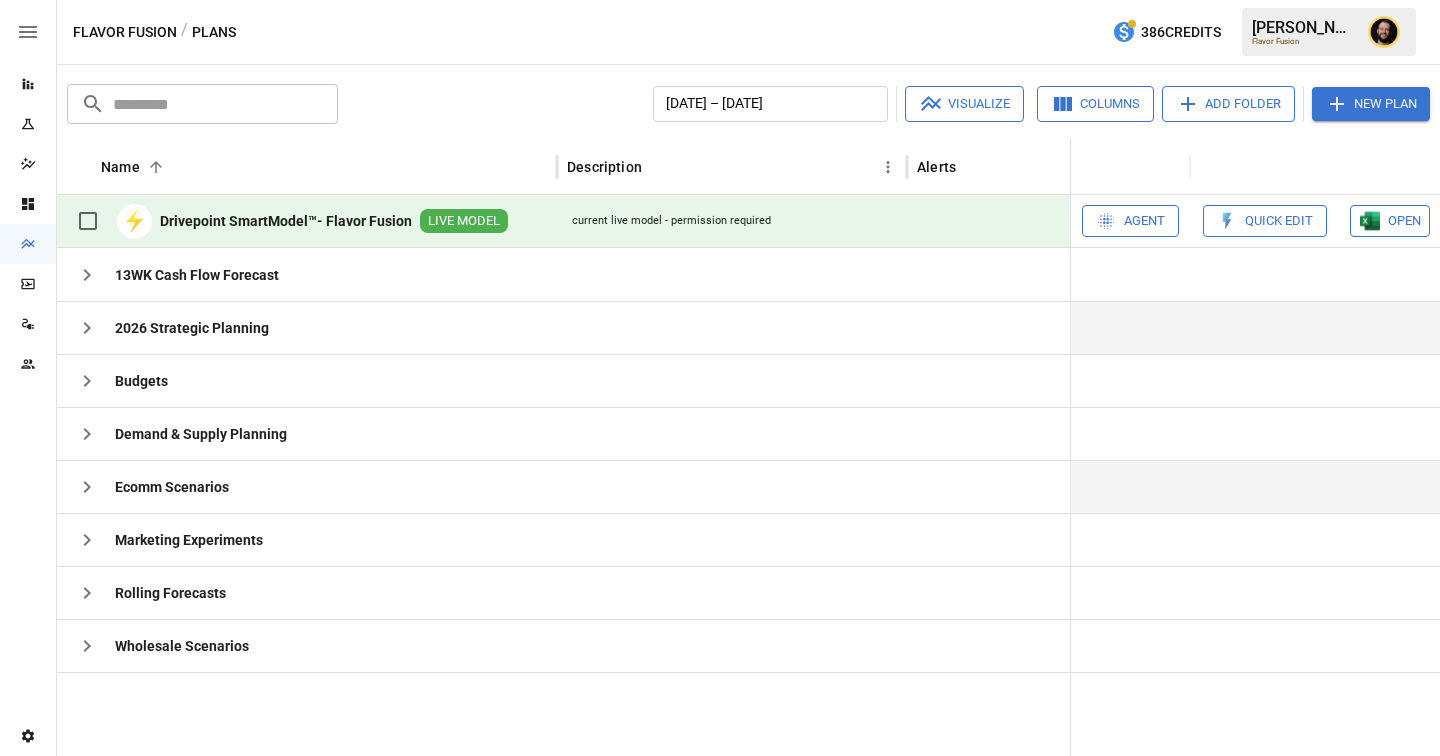 click 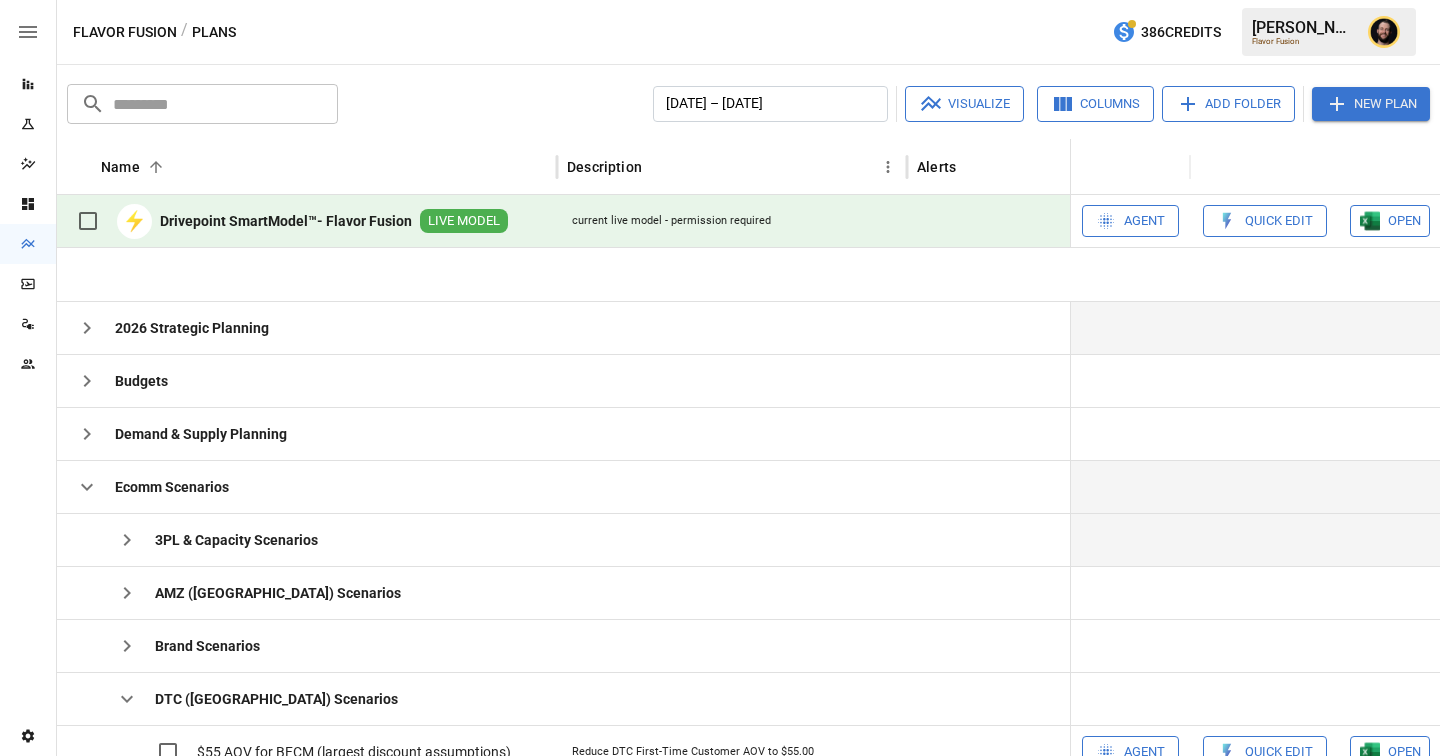 scroll, scrollTop: 182, scrollLeft: 0, axis: vertical 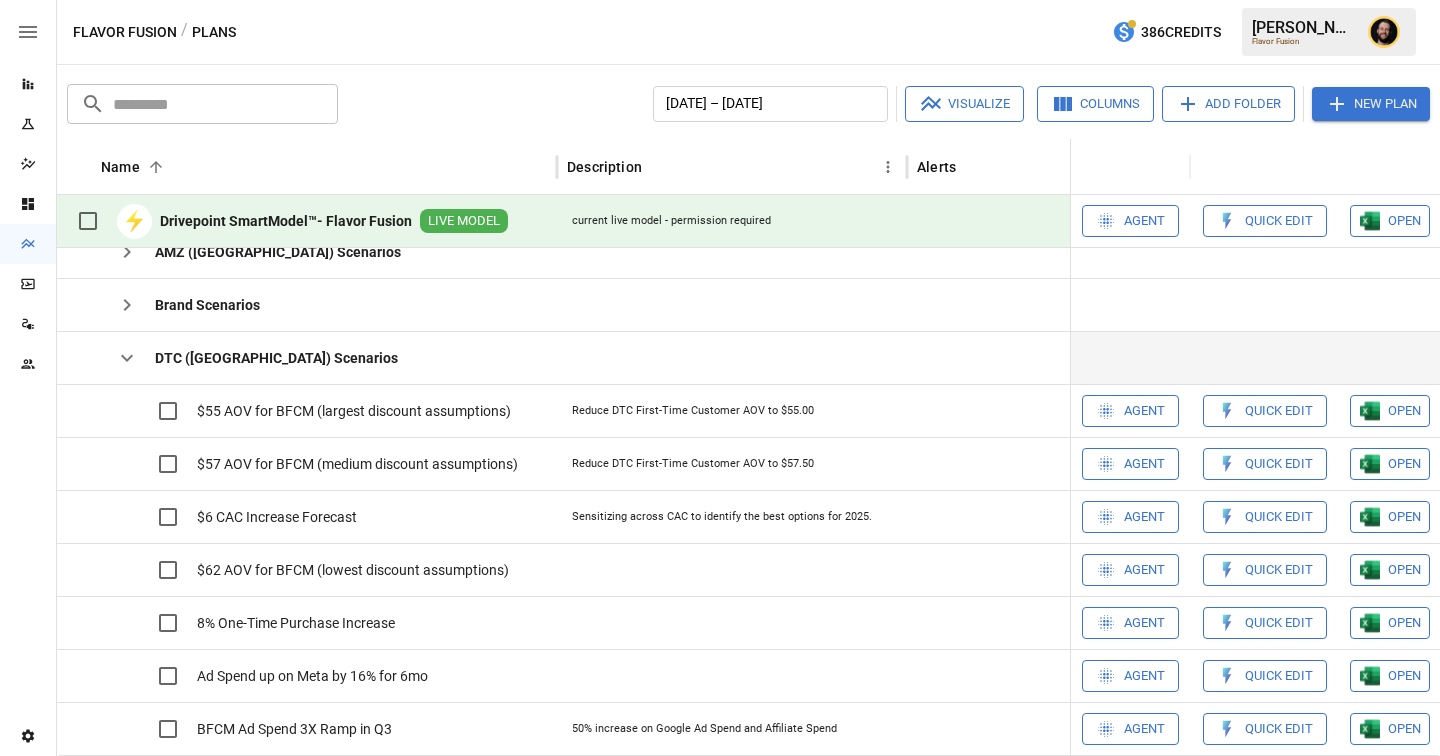 click 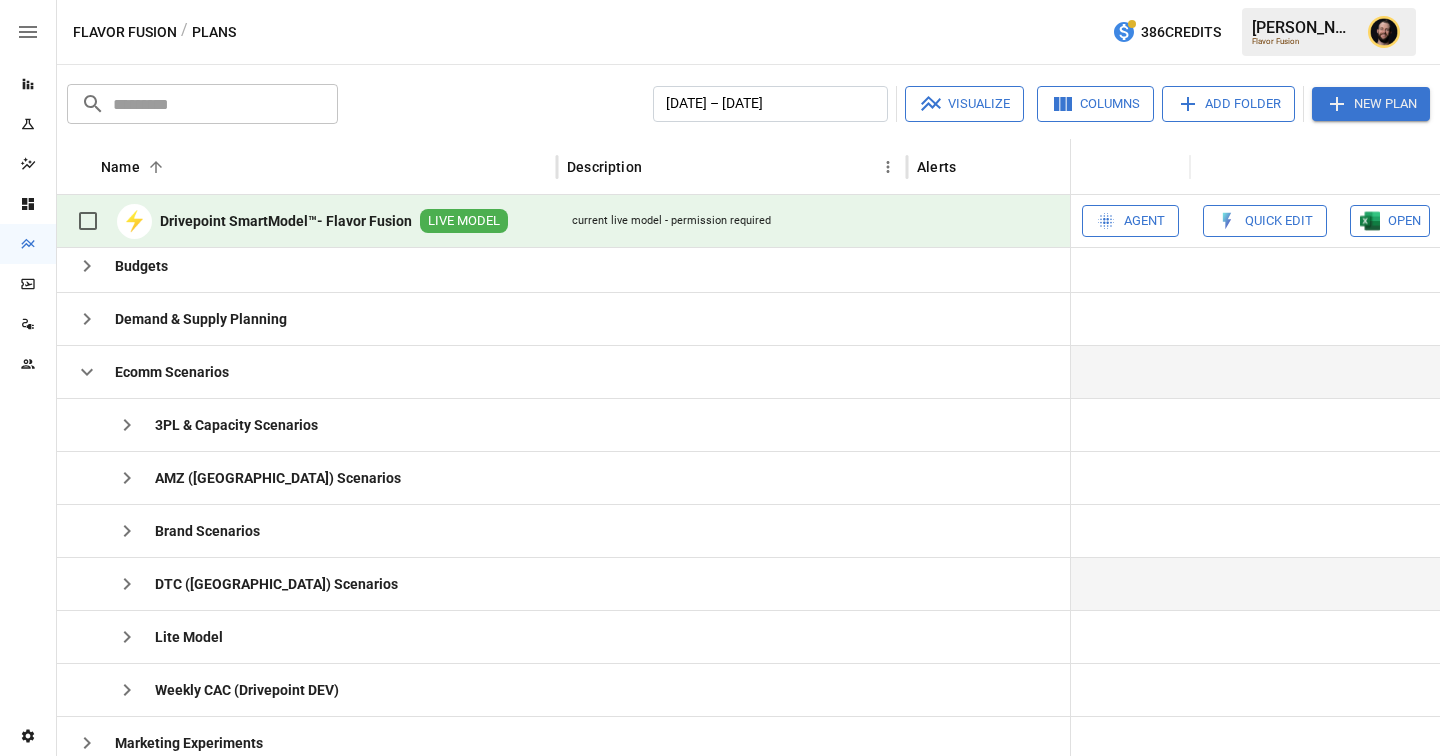 click 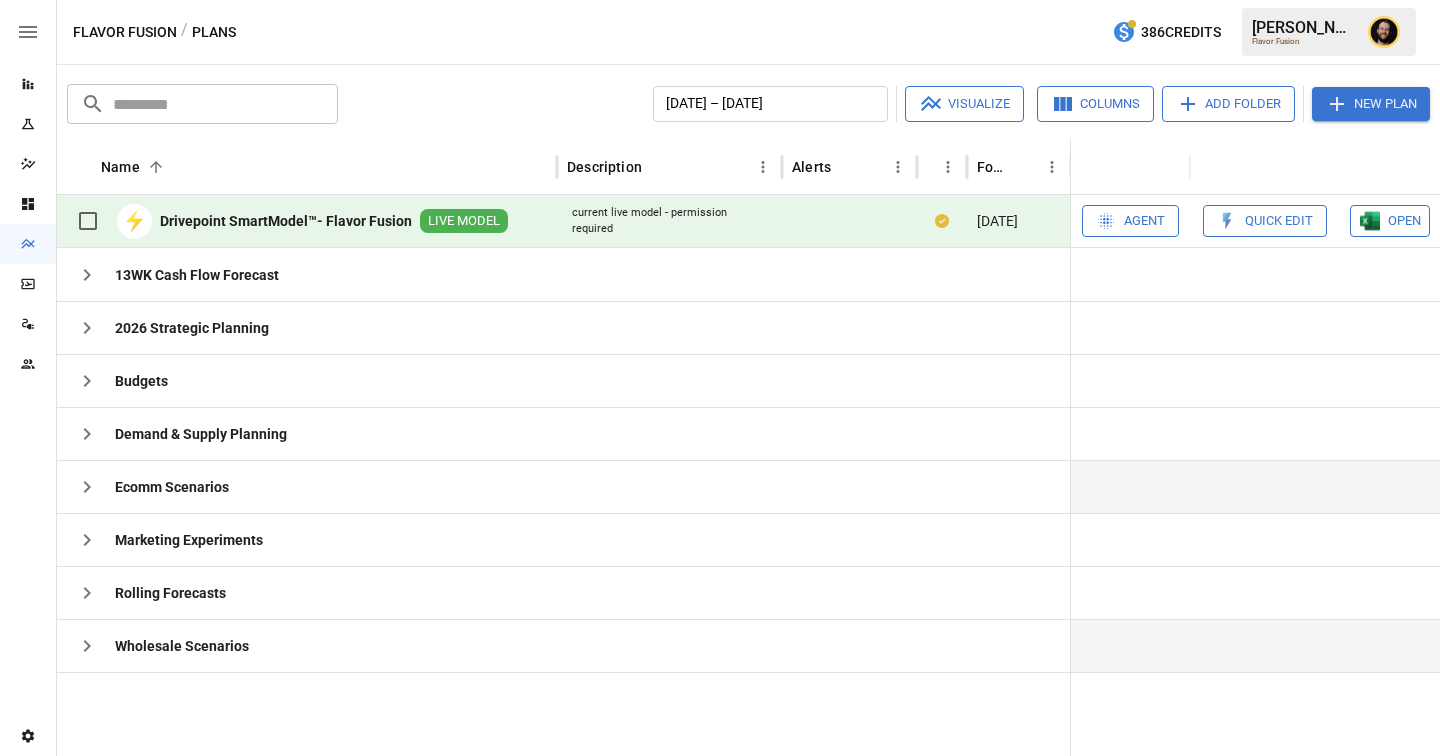 click 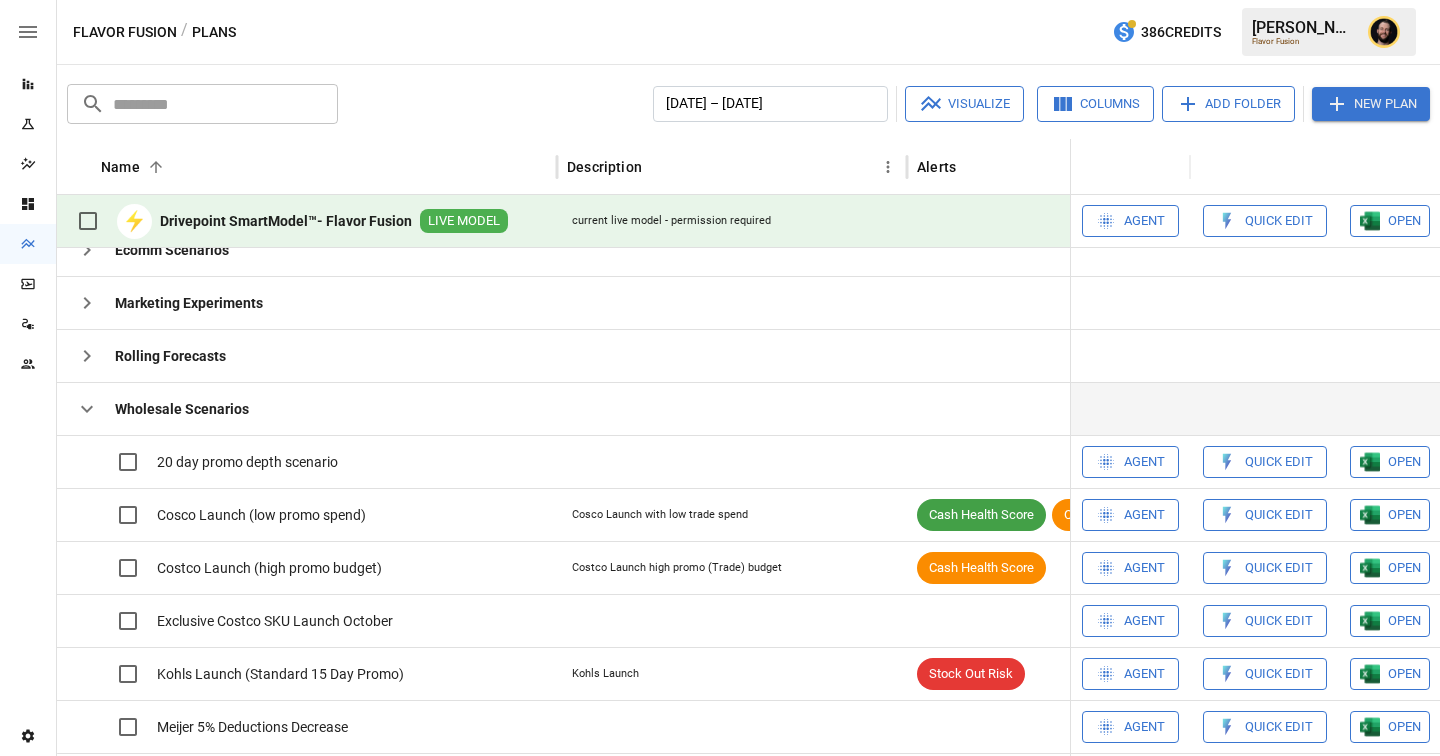 click 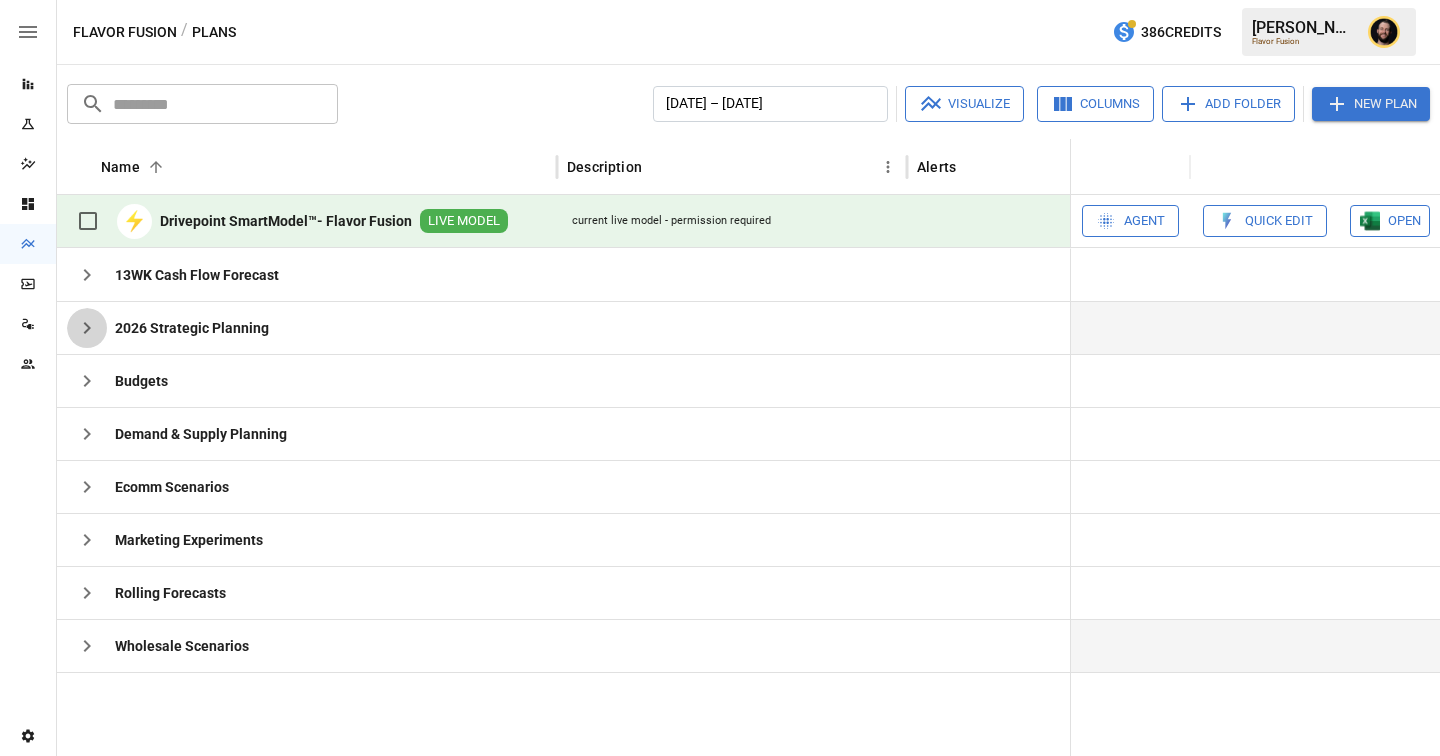 click 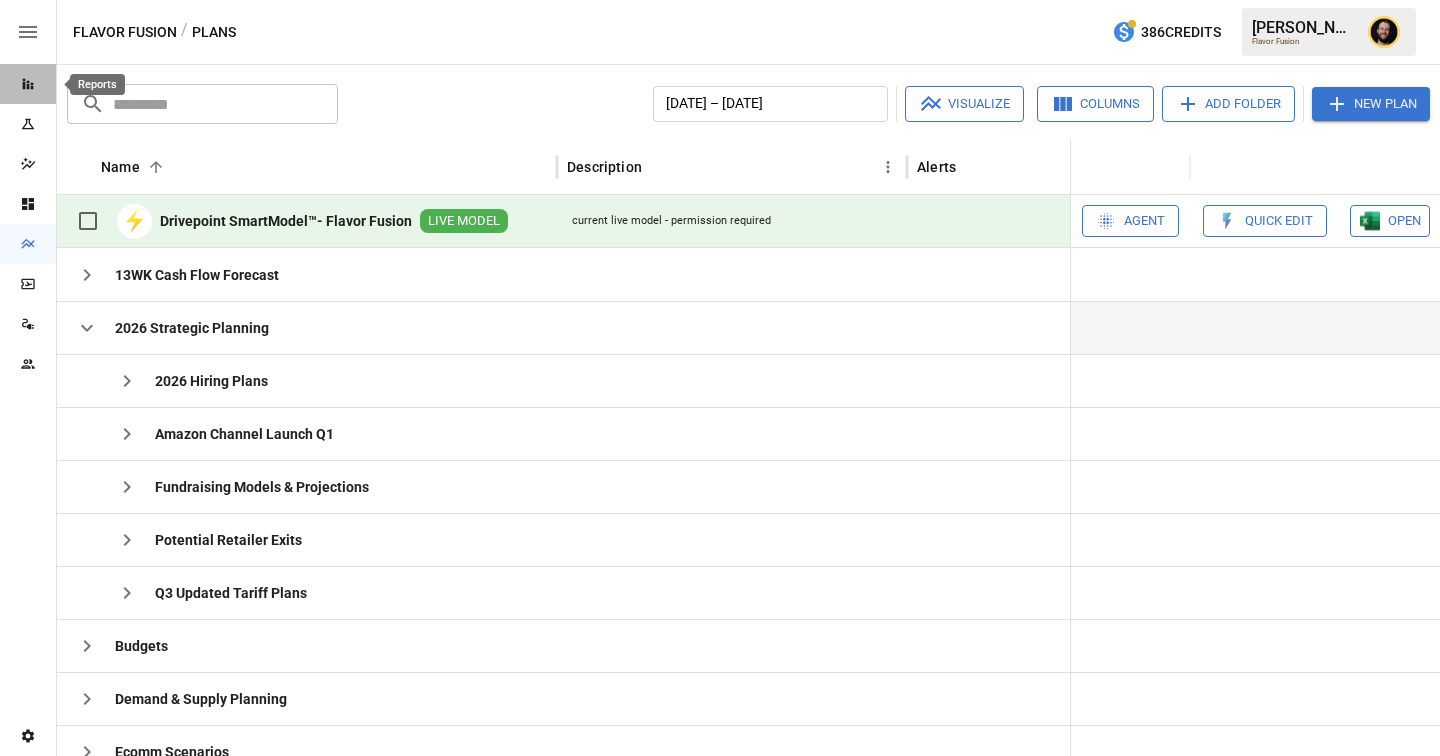 click 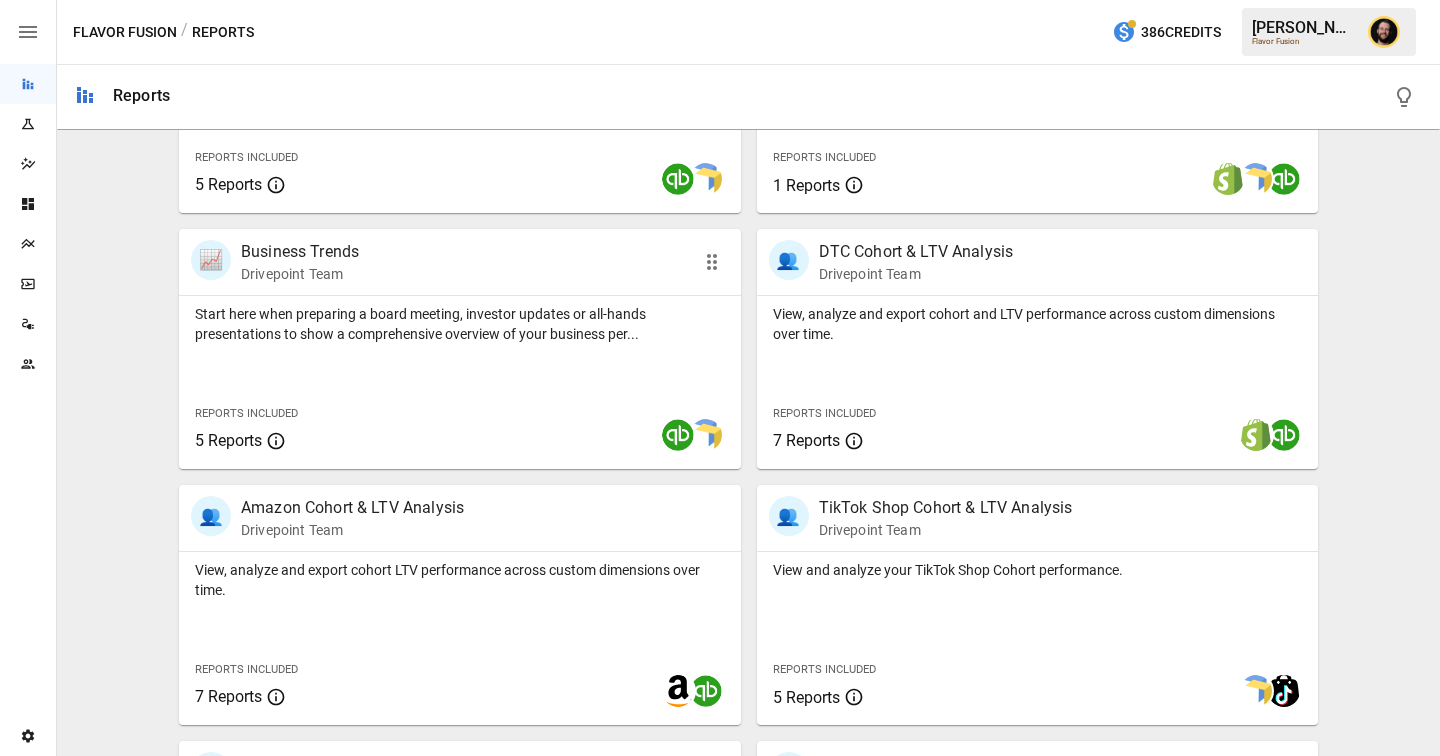scroll, scrollTop: 617, scrollLeft: 0, axis: vertical 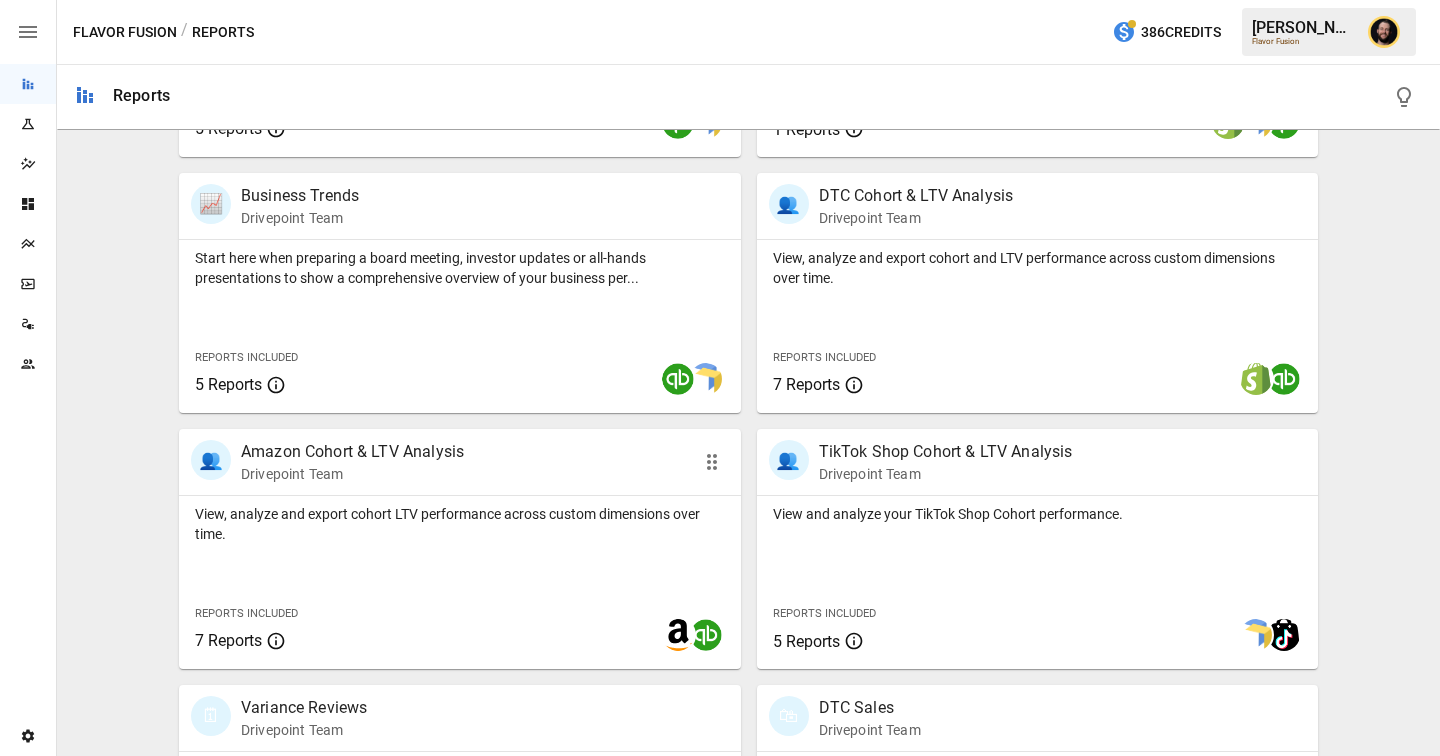 click on "View, analyze and export cohort LTV performance across custom dimensions over time." at bounding box center (460, 524) 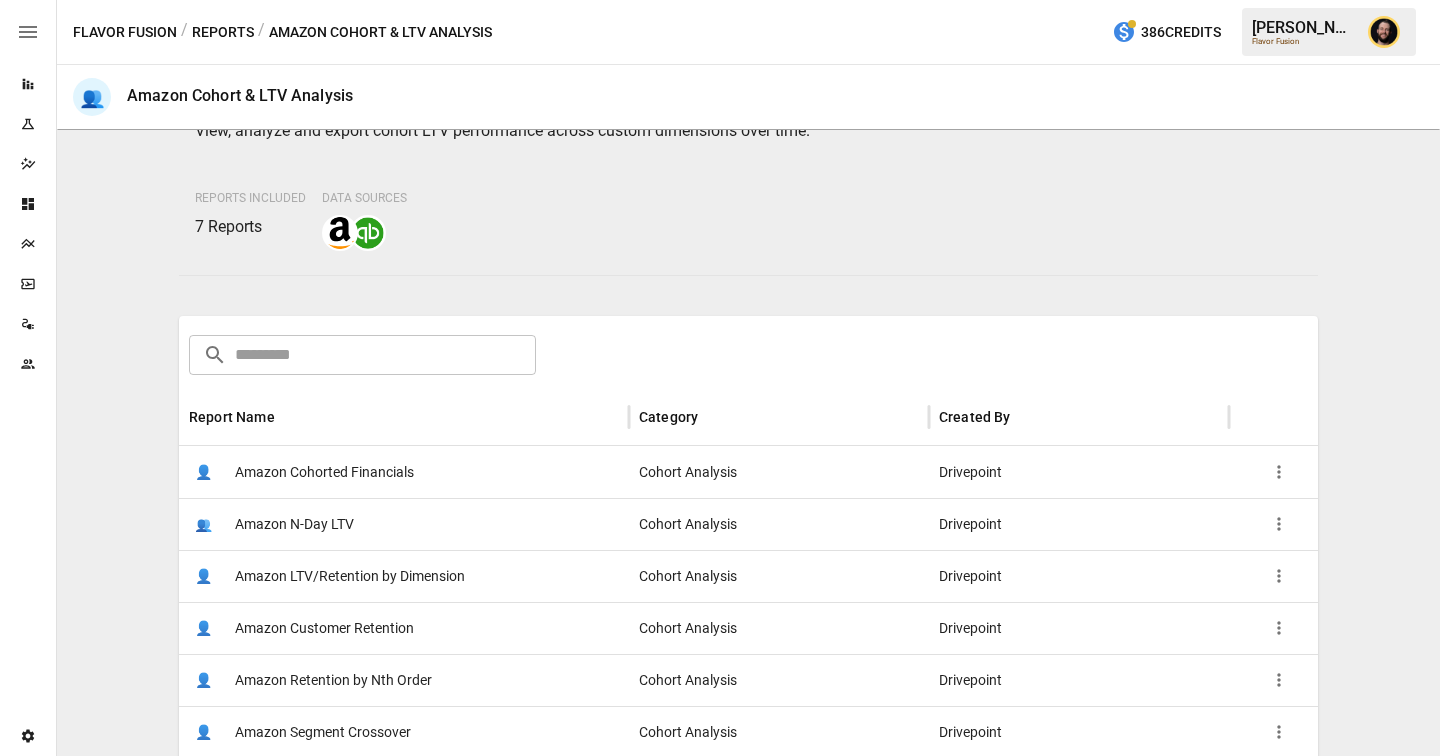 scroll, scrollTop: 276, scrollLeft: 0, axis: vertical 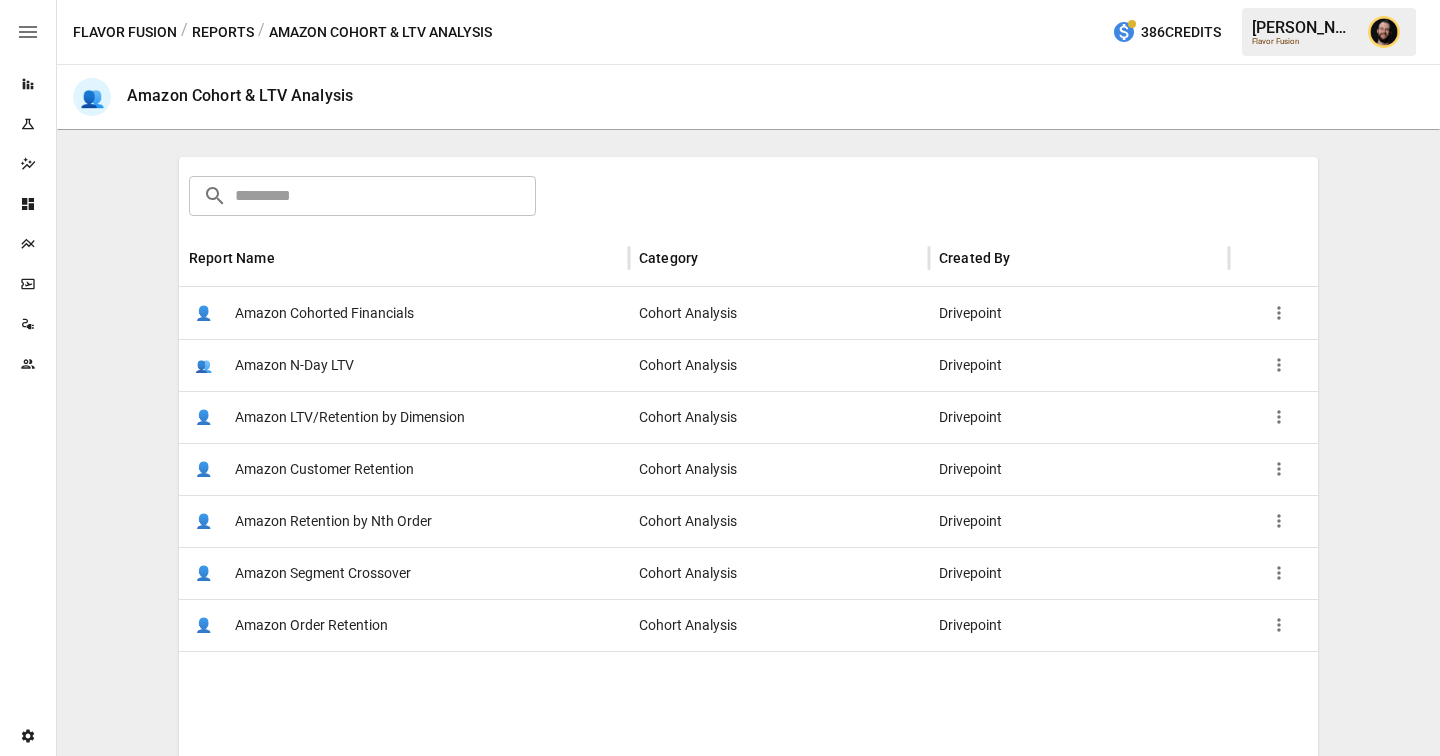 click on "Amazon Cohorted Financials" at bounding box center [324, 313] 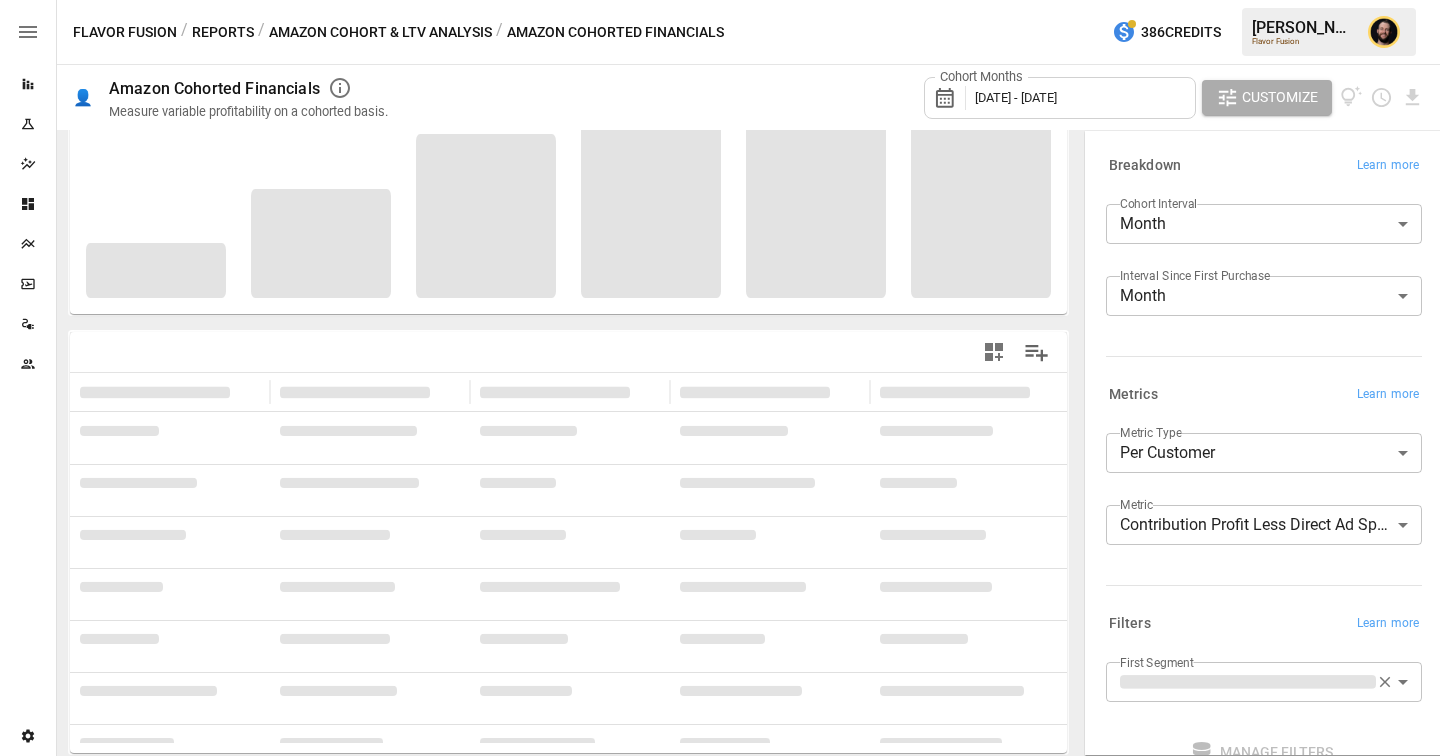 scroll, scrollTop: 0, scrollLeft: 0, axis: both 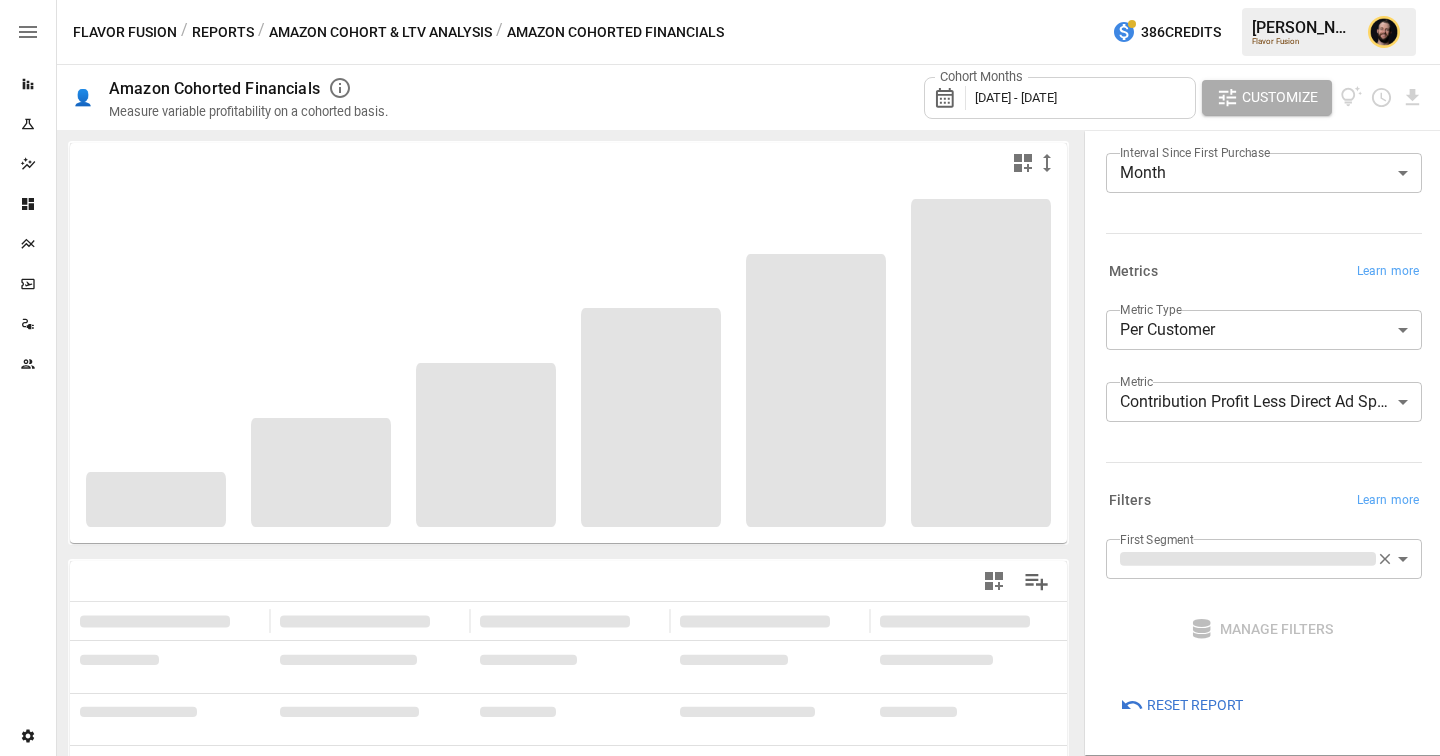 click on "**********" at bounding box center (720, 0) 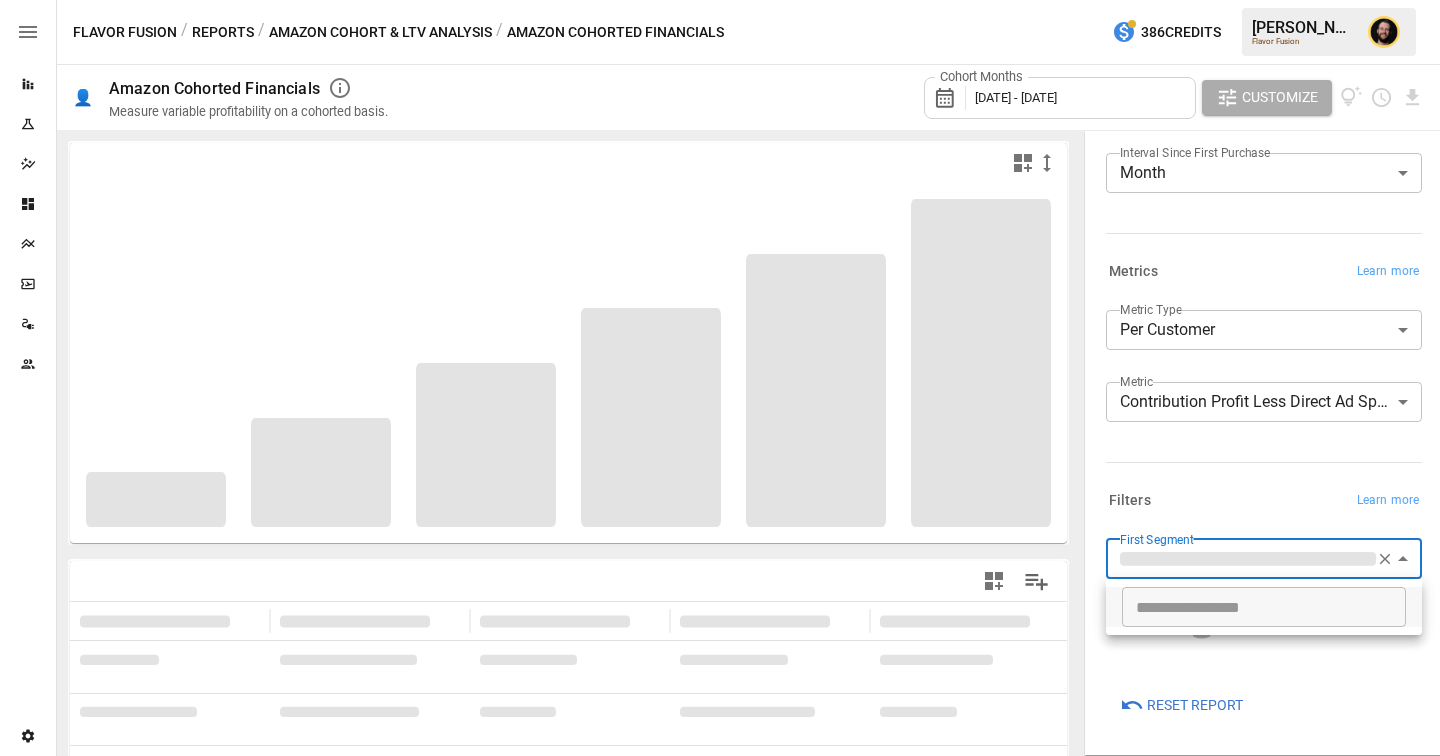 click at bounding box center [720, 378] 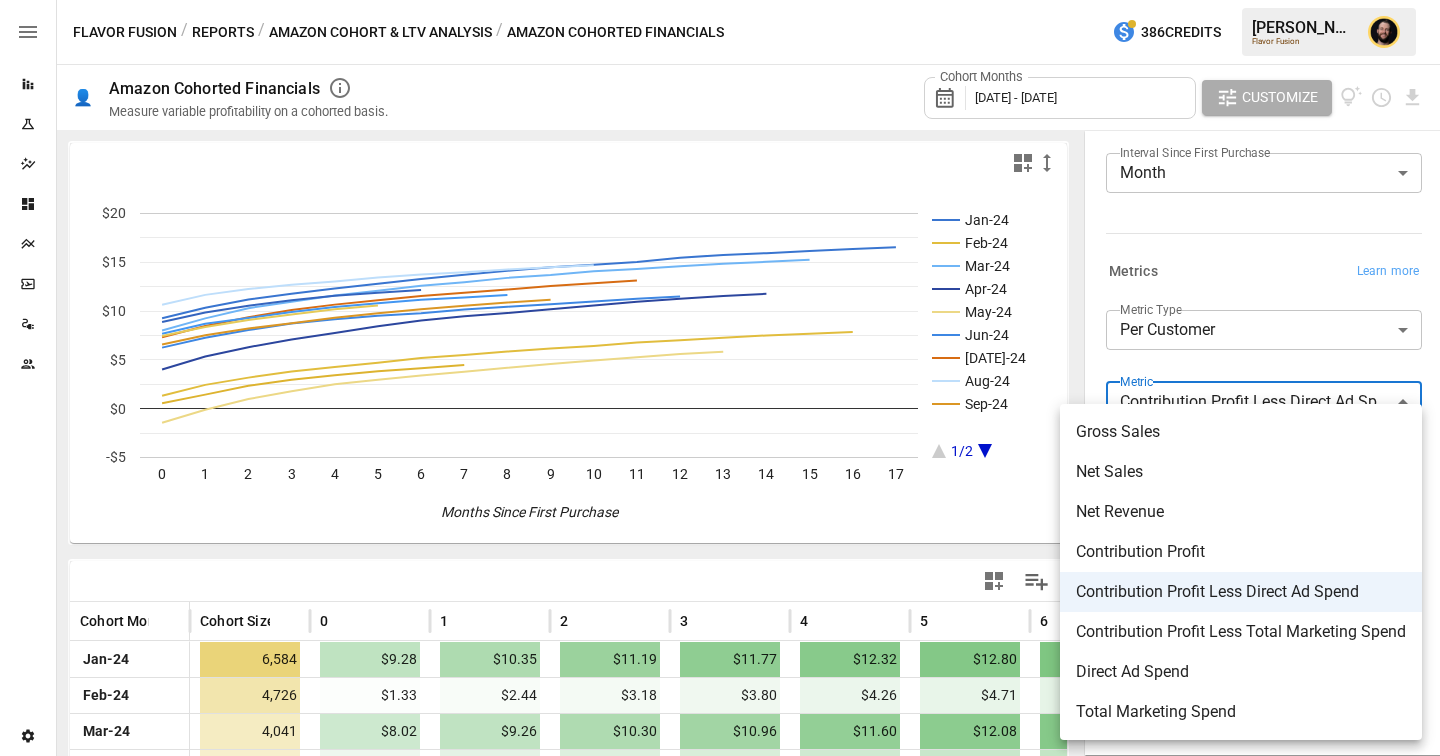 click on "Reports Experiments Dazzler Studio Dashboards Plans SmartModel ™ Data Sources Team Settings Flavor Fusion / Reports / Amazon Cohort & LTV Analysis / Amazon Cohorted Financials 386  Credits [PERSON_NAME] Flavor Fusion 👤 Amazon Cohorted Financials Measure variable profitability on a cohorted basis. Cohort Months [DATE] - [DATE] Customize Jan-24 Feb-24 Mar-24 Apr-24 May-24 Jun-24 [DATE]-24 Aug-24 Sep-24 1/2 0 1 2 3 4 5 6 7 8 9 10 11 12 13 14 15 16 17 -$5 $0 $5 $10 $15 $20 Months Since First Purchase 0/0 Cohort Month  Cohort Size   0   1   2   3   4   5   6   7   [DATE]-24 6,584 $9.28 $10.35 $11.19 $11.77 $12.32 $12.80 $13.30 $13.72 $14.14 Feb-24 4,726 $1.33 $2.44 $3.18 $3.80 $4.26 $4.71 $5.19 $5.51 $5.85 Mar-24 4,041 $8.02 $9.26 $10.30 $10.96 $11.60 $12.08 $12.59 $12.96 $13.40 Apr-24 3,899 $4.01 $5.34 $6.30 $7.09 $7.77 $8.46 $9.04 $9.47 $9.80 May-24 3,020 -$1.44 -$0.11 $0.99 $1.79 $2.51 $2.97 $3.40 $3.78 $4.19 Jun-24 6,128 $6.26 $7.27 $8.05 $8.74 $9.16 $9.53 $9.78 $10.16 $10.45 [DATE]-24 6,225 $7.32 $8.48" at bounding box center [720, 0] 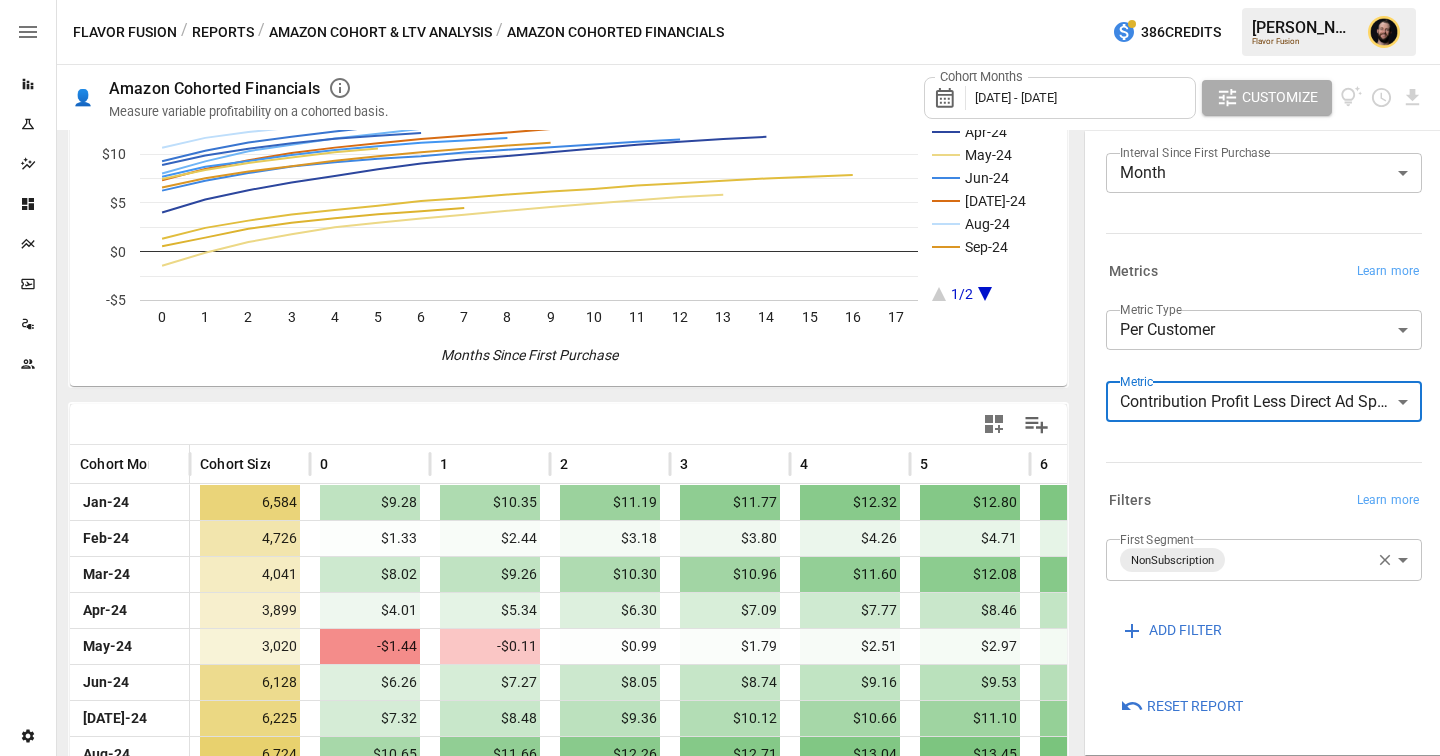 scroll, scrollTop: 340, scrollLeft: 0, axis: vertical 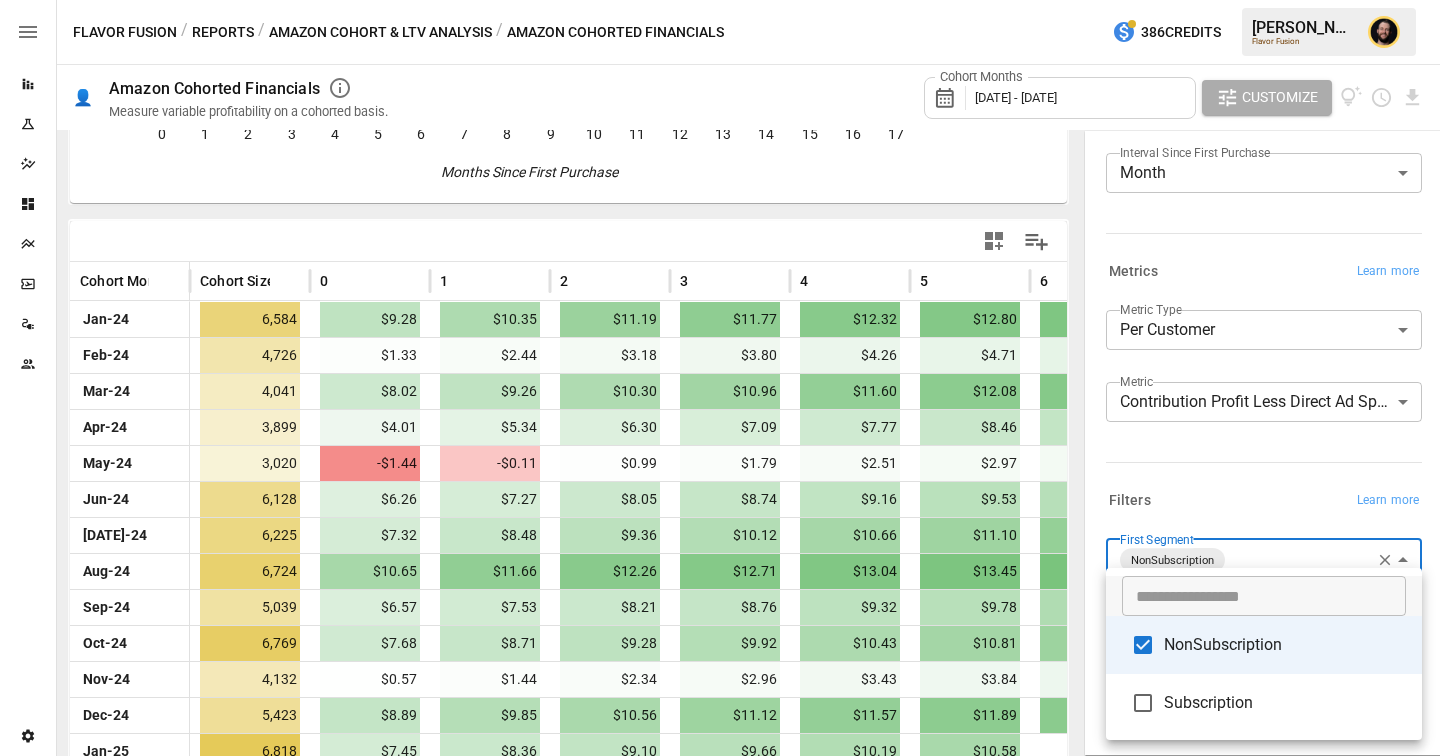 click on "Reports Experiments Dazzler Studio Dashboards Plans SmartModel ™ Data Sources Team Settings Flavor Fusion / Reports / Amazon Cohort & LTV Analysis / Amazon Cohorted Financials 386  Credits [PERSON_NAME] Flavor Fusion 👤 Amazon Cohorted Financials Measure variable profitability on a cohorted basis. Cohort Months [DATE] - [DATE] Customize Jan-24 Feb-24 Mar-24 Apr-24 May-24 Jun-24 [DATE]-24 Aug-24 Sep-24 1/2 0 1 2 3 4 5 6 7 8 9 10 11 12 13 14 15 16 17 -$5 $0 $5 $10 $15 $20 Months Since First Purchase 0/0 Cohort Month  Cohort Size   0   1   2   3   4   5   6   7   [DATE]-24 6,584 $9.28 $10.35 $11.19 $11.77 $12.32 $12.80 $13.30 $13.72 $14.14 Feb-24 4,726 $1.33 $2.44 $3.18 $3.80 $4.26 $4.71 $5.19 $5.51 $5.85 Mar-24 4,041 $8.02 $9.26 $10.30 $10.96 $11.60 $12.08 $12.59 $12.96 $13.40 Apr-24 3,899 $4.01 $5.34 $6.30 $7.09 $7.77 $8.46 $9.04 $9.47 $9.80 May-24 3,020 -$1.44 -$0.11 $0.99 $1.79 $2.51 $2.97 $3.40 $3.78 $4.19 Jun-24 6,128 $6.26 $7.27 $8.05 $8.74 $9.16 $9.53 $9.78 $10.16 $10.45 [DATE]-24 6,225 $7.32 $8.48" at bounding box center (720, 0) 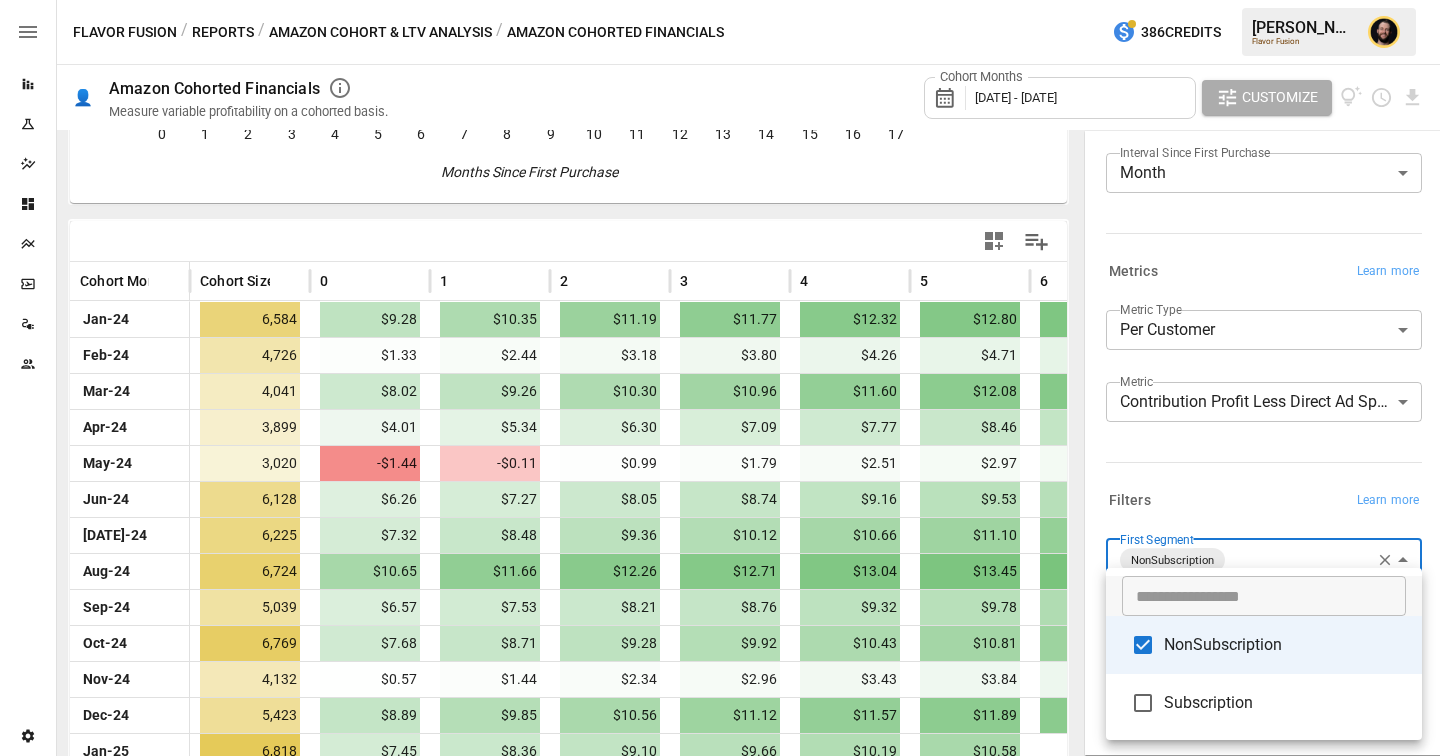 click at bounding box center [720, 378] 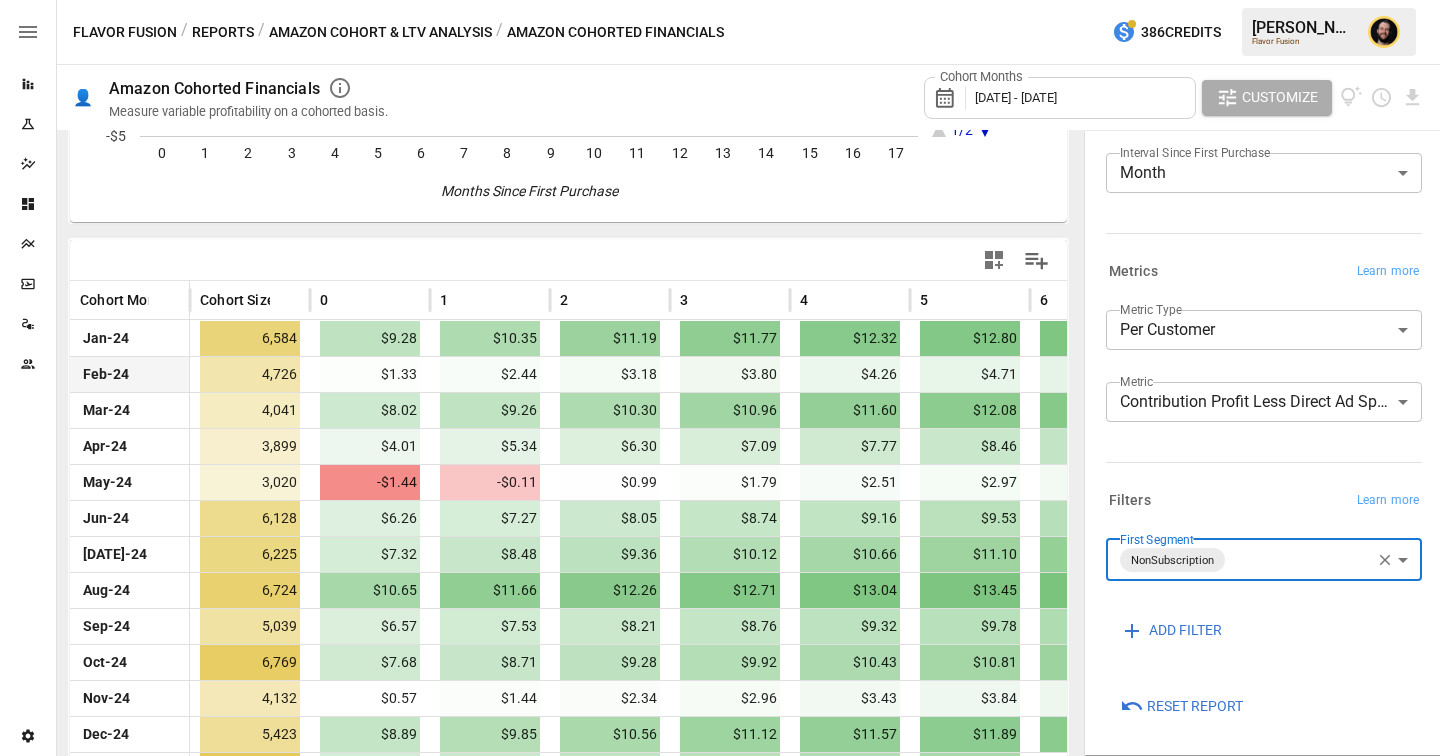 scroll, scrollTop: 335, scrollLeft: 0, axis: vertical 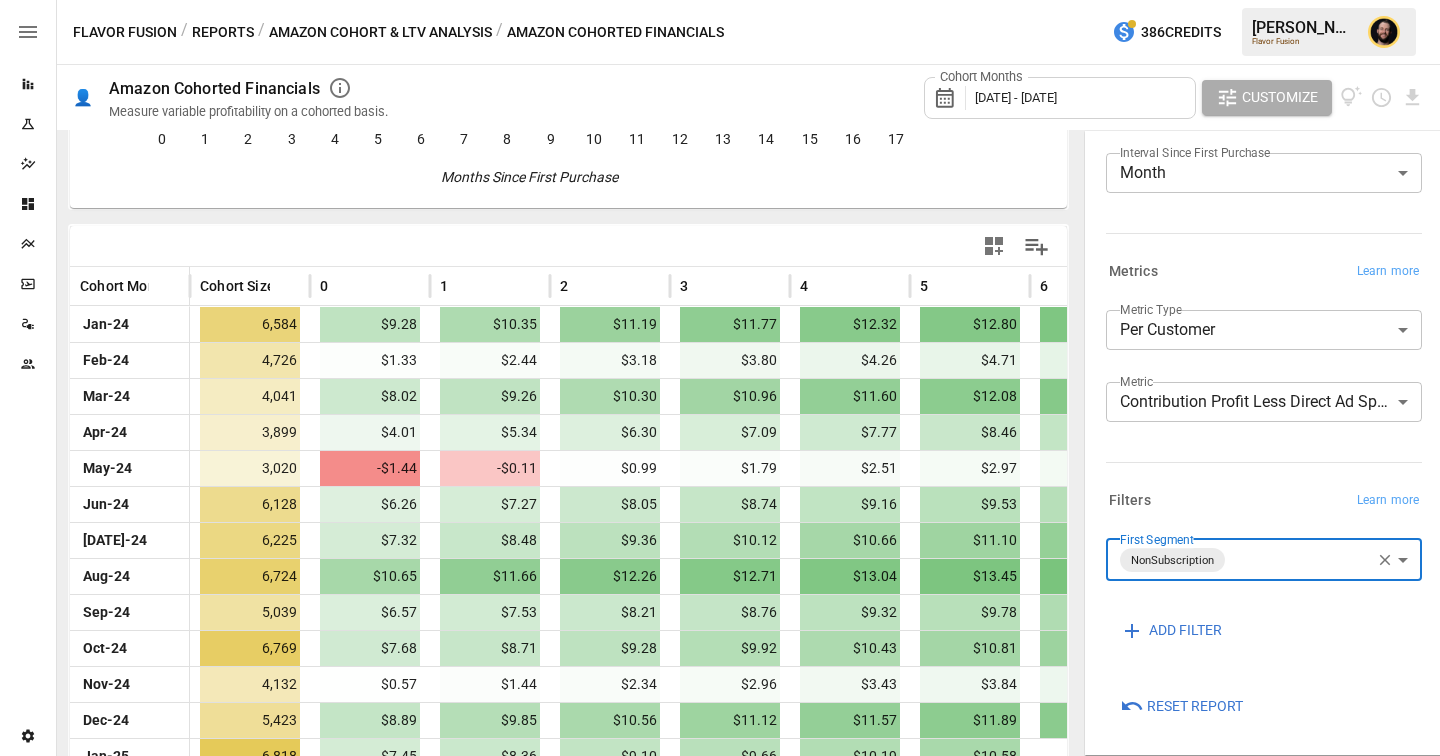 click on "Reports" at bounding box center [223, 32] 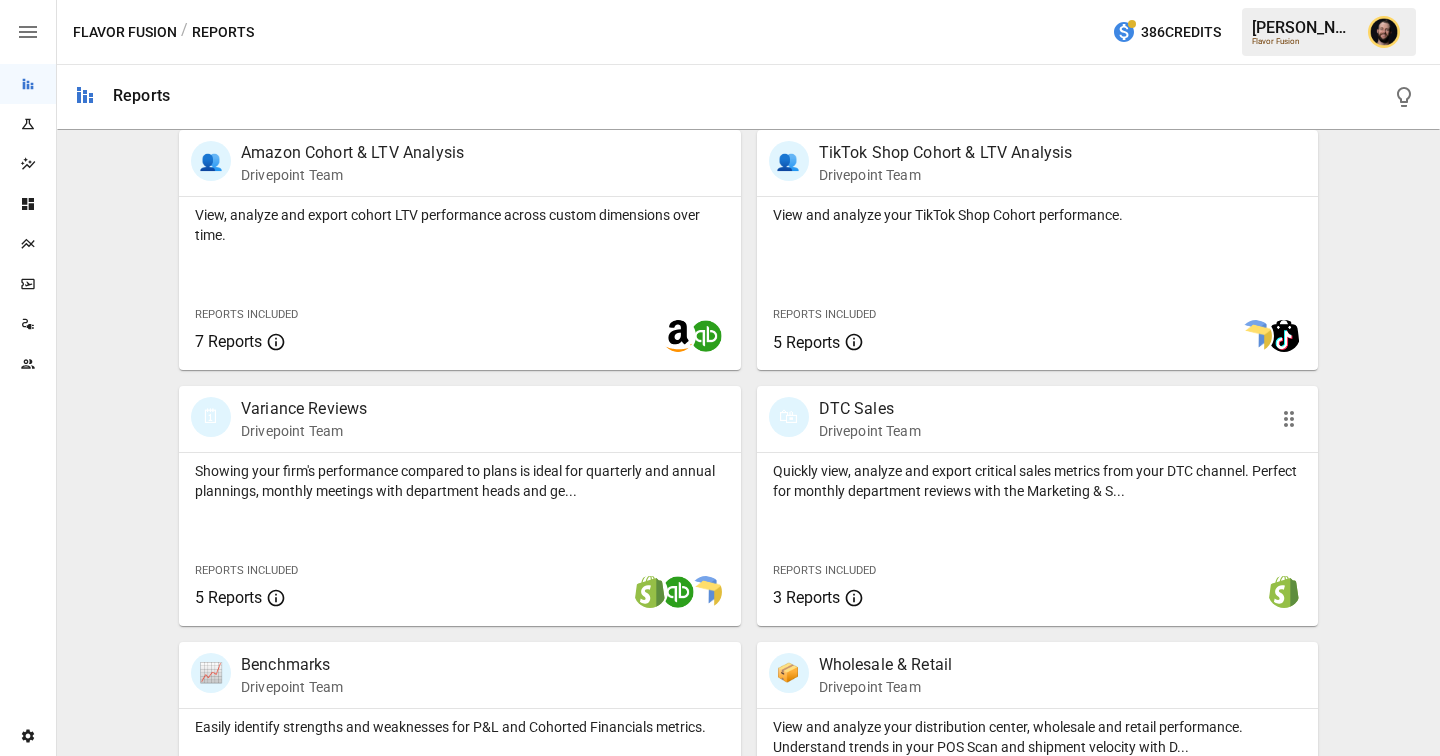 scroll, scrollTop: 1205, scrollLeft: 0, axis: vertical 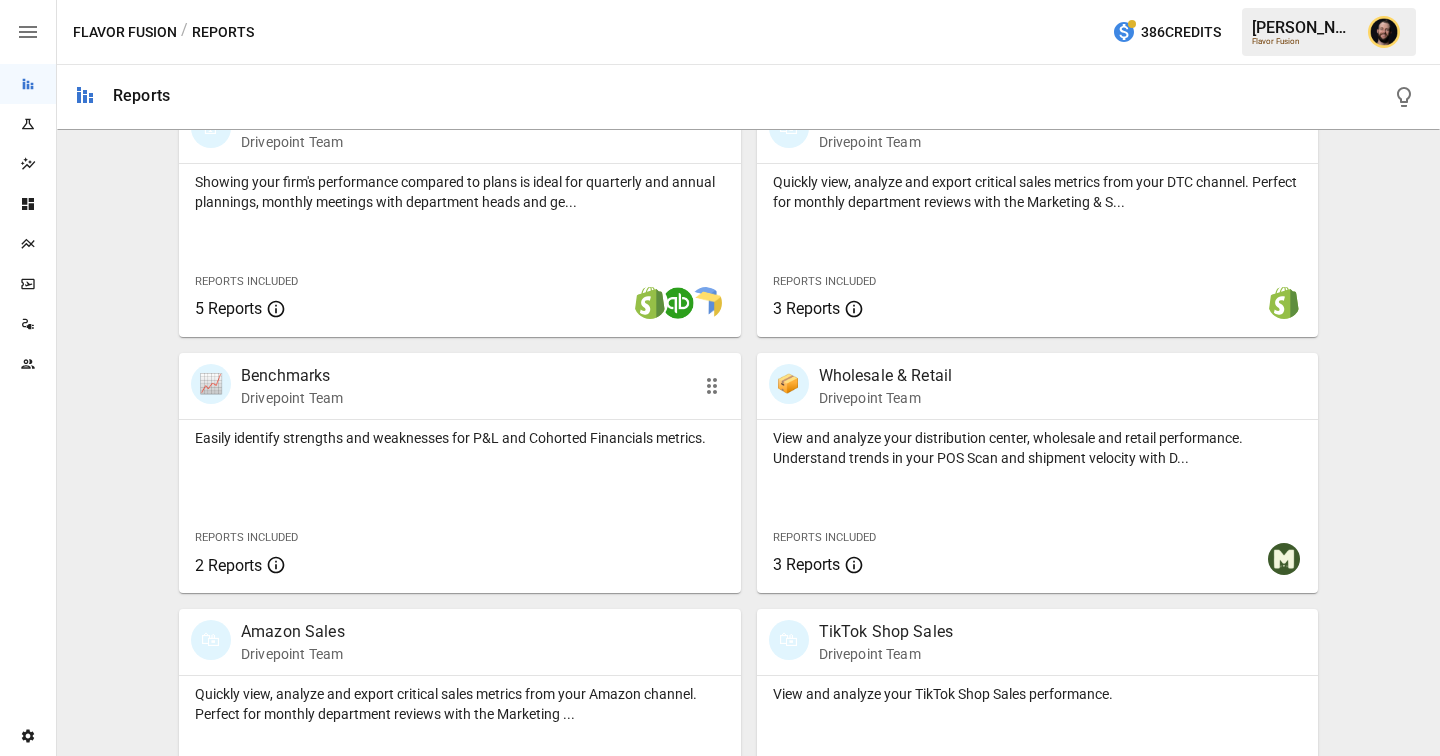 click on "Easily identify strengths and weaknesses for P&L and Cohorted Financials metrics.  Reports Included 2 Reports" at bounding box center (460, 506) 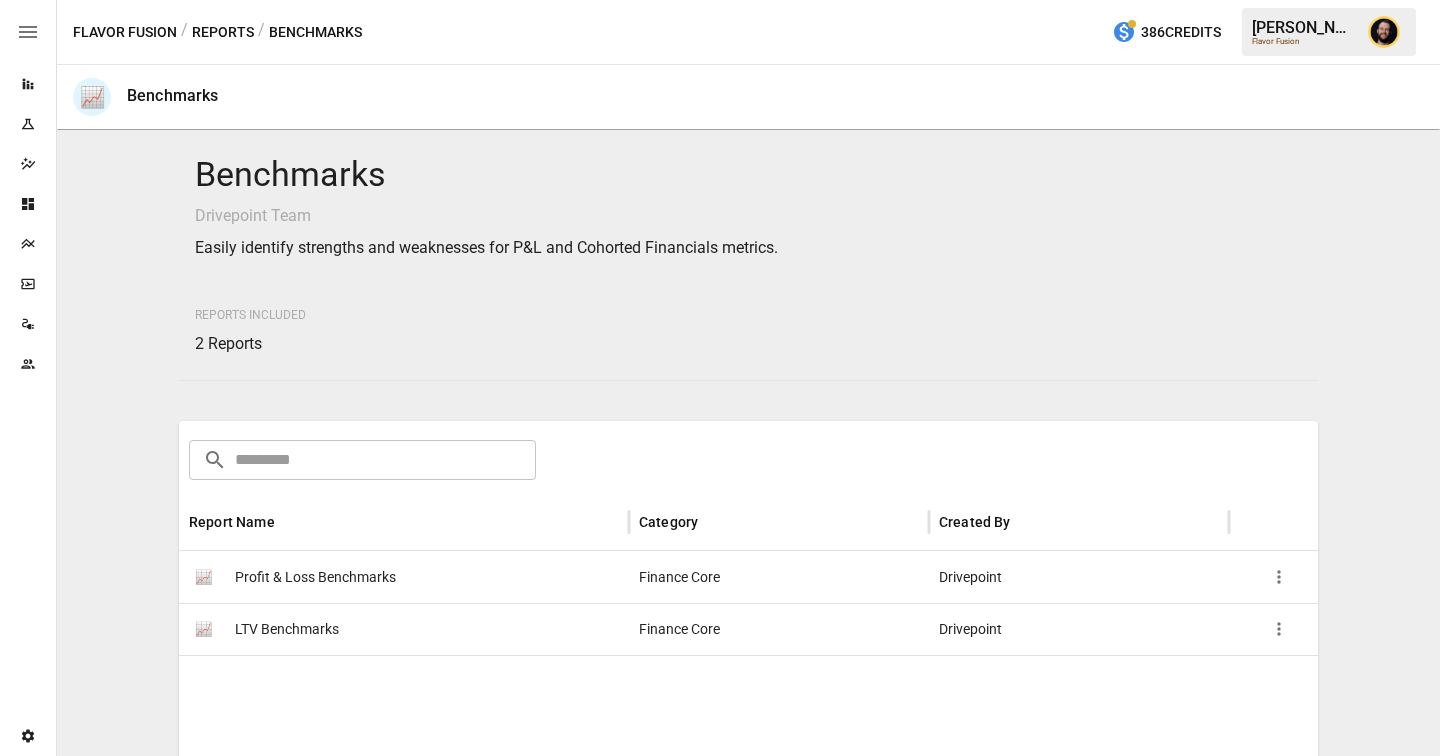 scroll, scrollTop: 239, scrollLeft: 0, axis: vertical 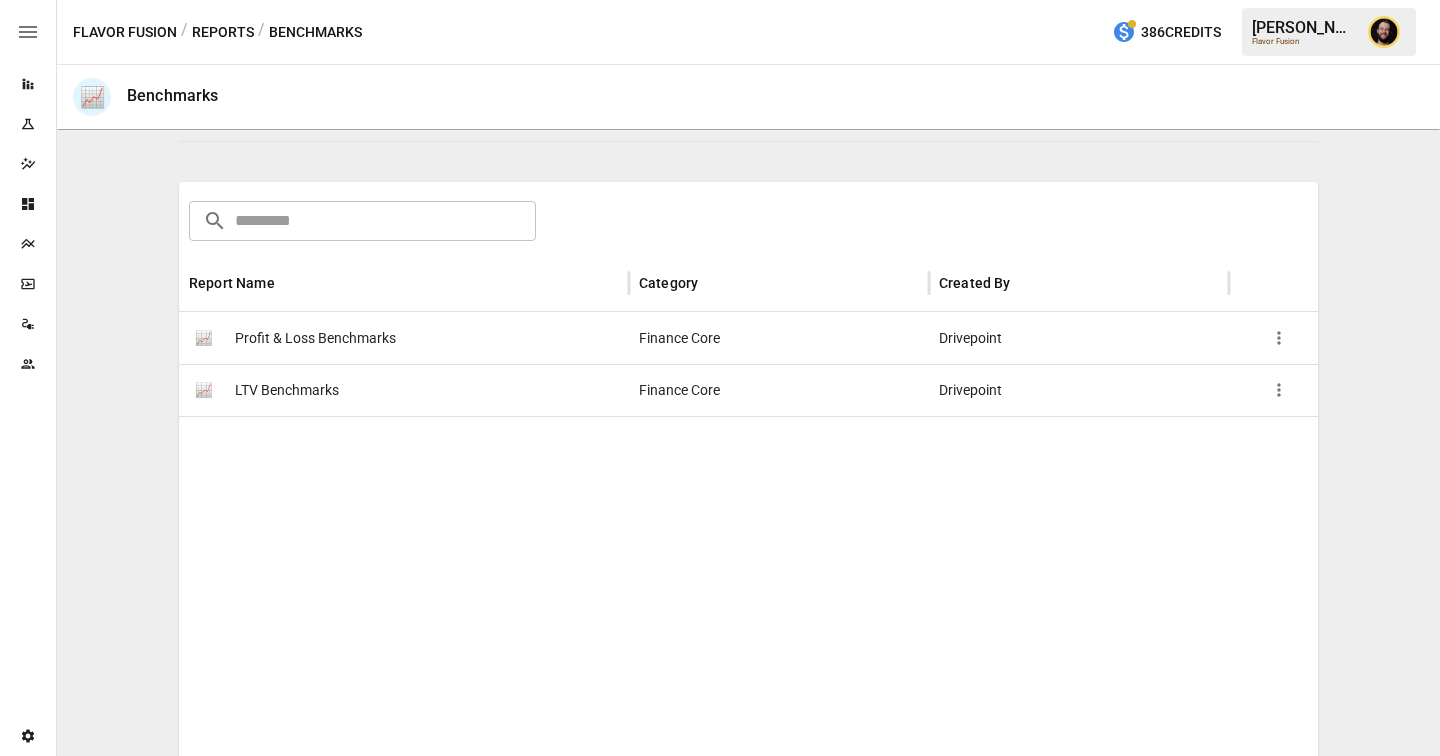 click on "Profit & Loss Benchmarks" at bounding box center (315, 338) 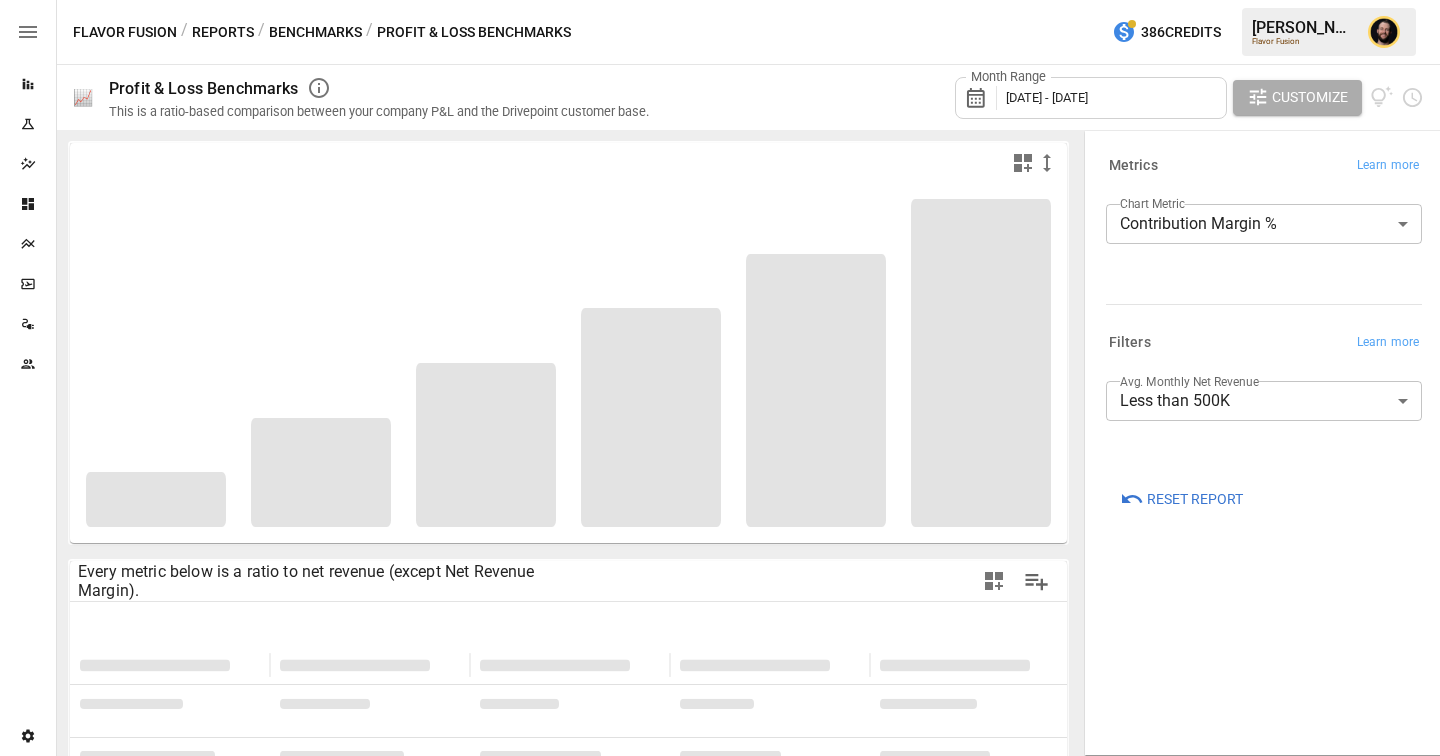 click on "**********" at bounding box center (720, 0) 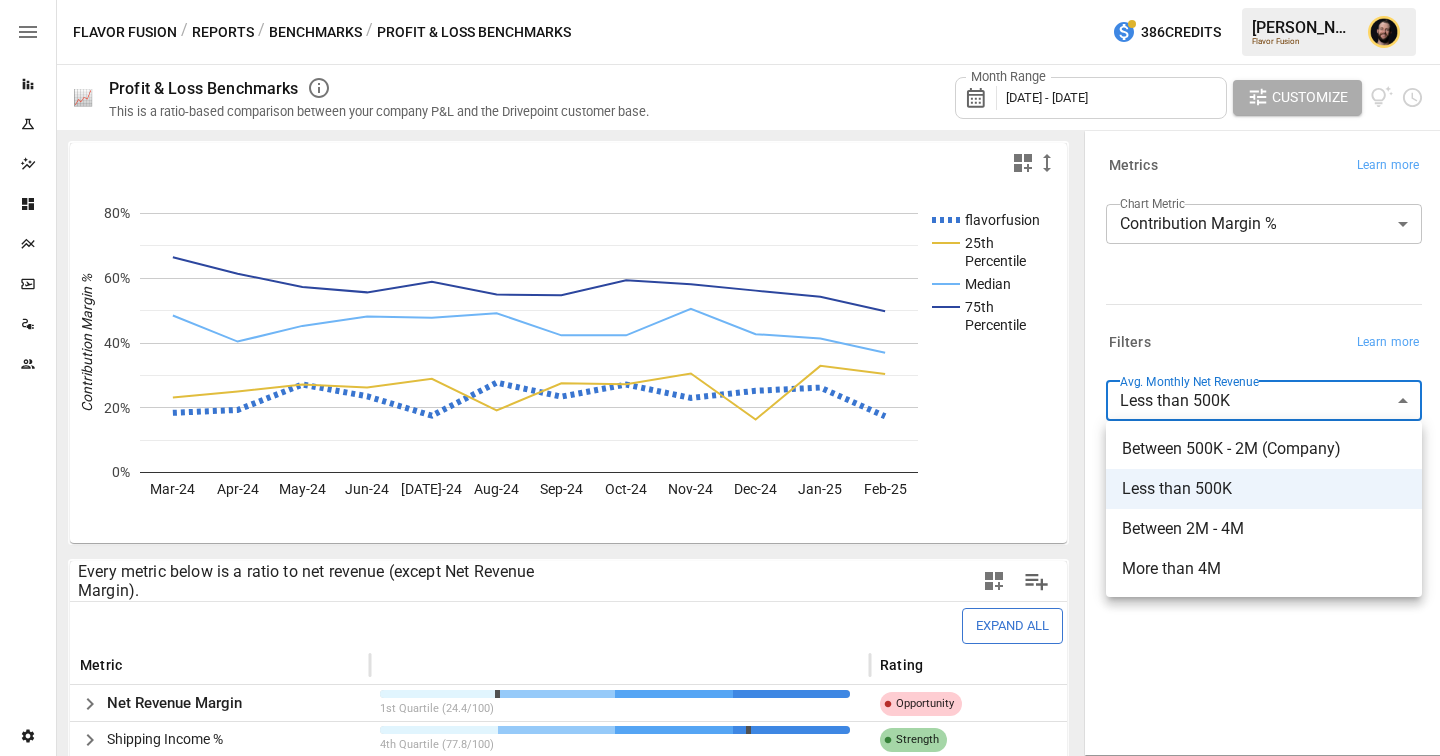click at bounding box center [720, 378] 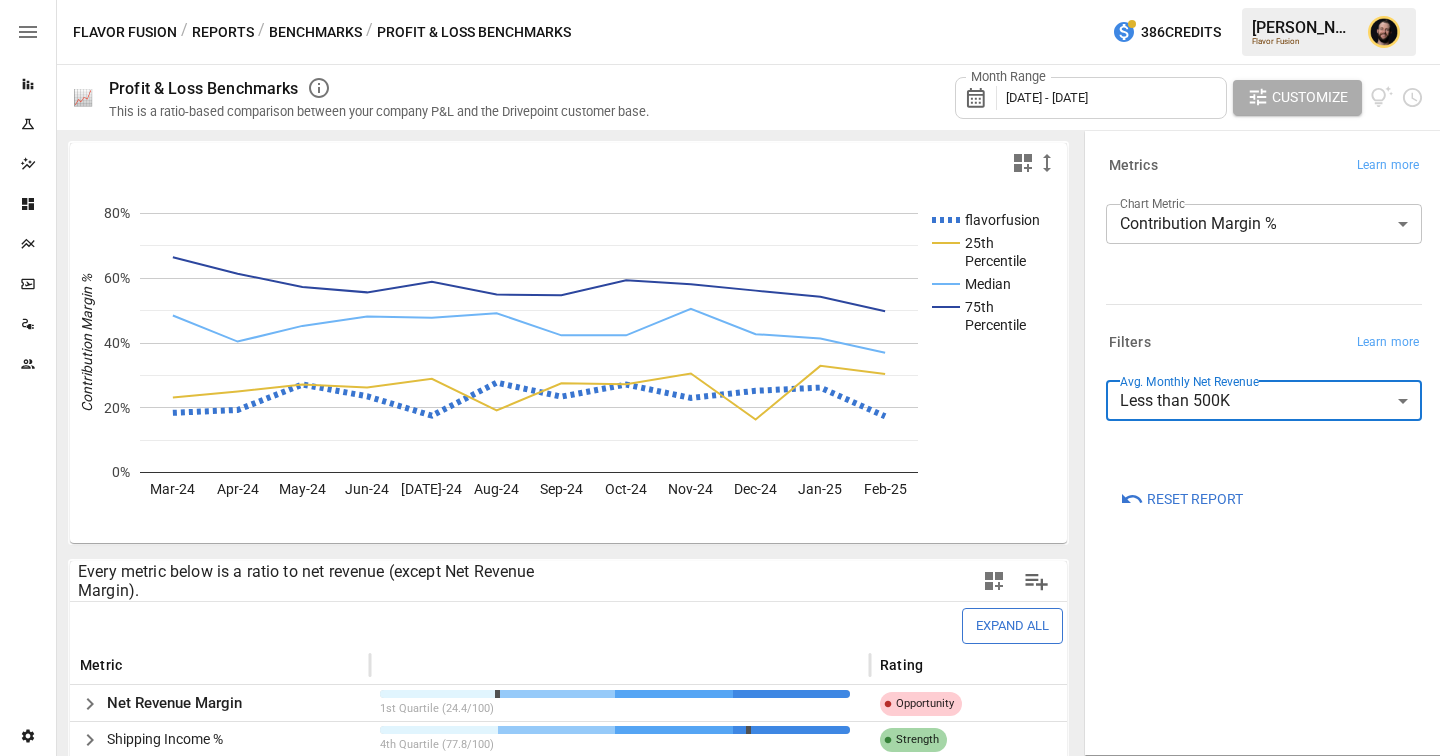 scroll, scrollTop: 226, scrollLeft: 0, axis: vertical 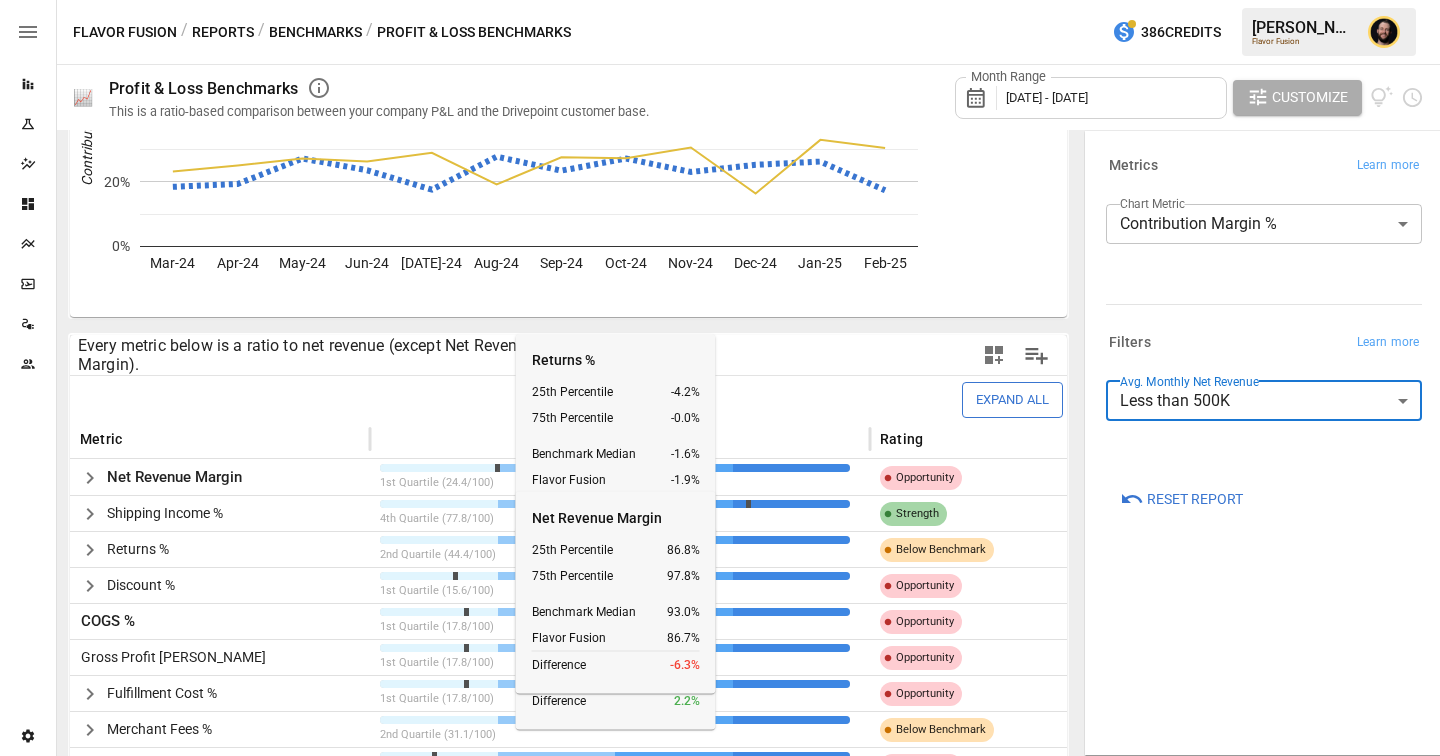click on "Expand All" at bounding box center (568, 398) 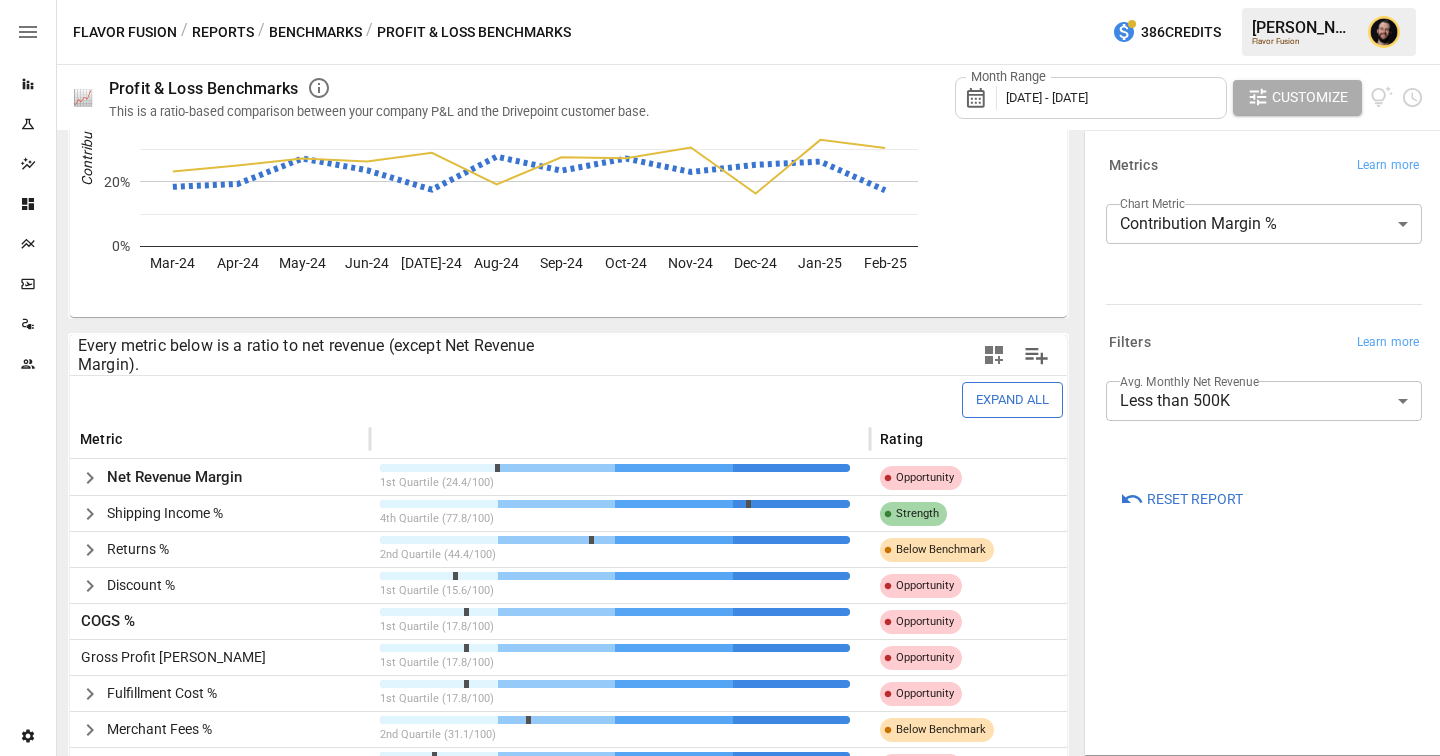 click on "Reports Experiments Dazzler Studio Dashboards Plans SmartModel ™ Data Sources Team Settings Flavor Fusion / Reports / Benchmarks / Profit & Loss Benchmarks 386  Credits [PERSON_NAME] Flavor Fusion 📈 Profit & Loss Benchmarks This is a ratio-based comparison between your company P&L and the Drivepoint customer base. Month Range [DATE] - [DATE] Customize flavorfusion 25th Percentile Median 75th Percentile Mar-24 Apr-24 May-24 Jun-24 [DATE]-24 Aug-24 Sep-24 Oct-24 Nov-24 Dec-24 Jan-25 Feb-25 0% 20% 40% 60% 80% Contribution Margin % 75th Every metric below is a ratio to net revenue (except Net Revenue Margin). Expand All Metric   Rating Net Revenue Margin 1st Quartile (24.4/100) Opportunity Shipping Income % 4th Quartile (77.8/100) Strength Returns % 2nd Quartile (44.4/100) Below Benchmark Discount % 1st Quartile (15.6/100) Opportunity COGS % 1st Quartile (17.8/100) Opportunity Gross Profit Margin 1st Quartile (17.8/100) Opportunity Fulfillment Cost % 1st Quartile (17.8/100) Opportunity Merchant Fees %" at bounding box center (720, 0) 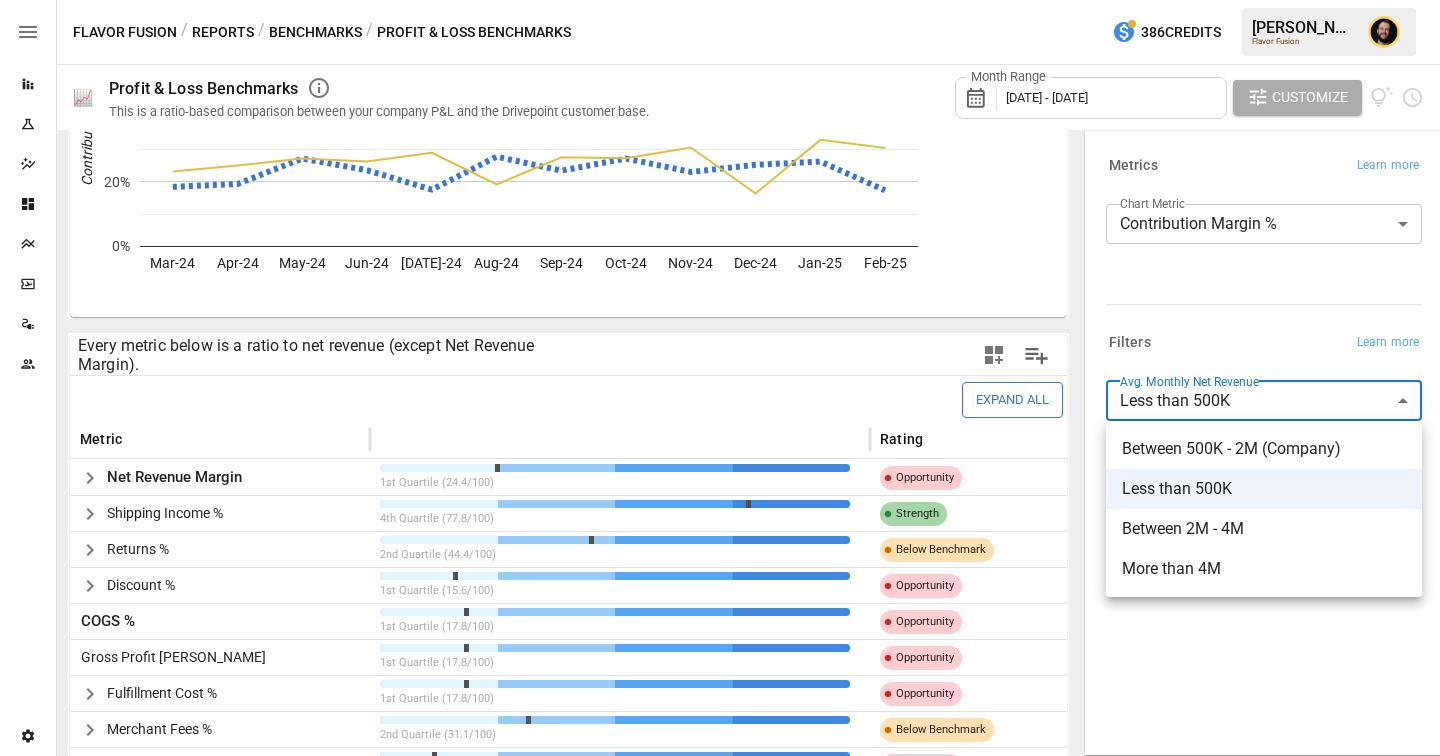 click at bounding box center [720, 378] 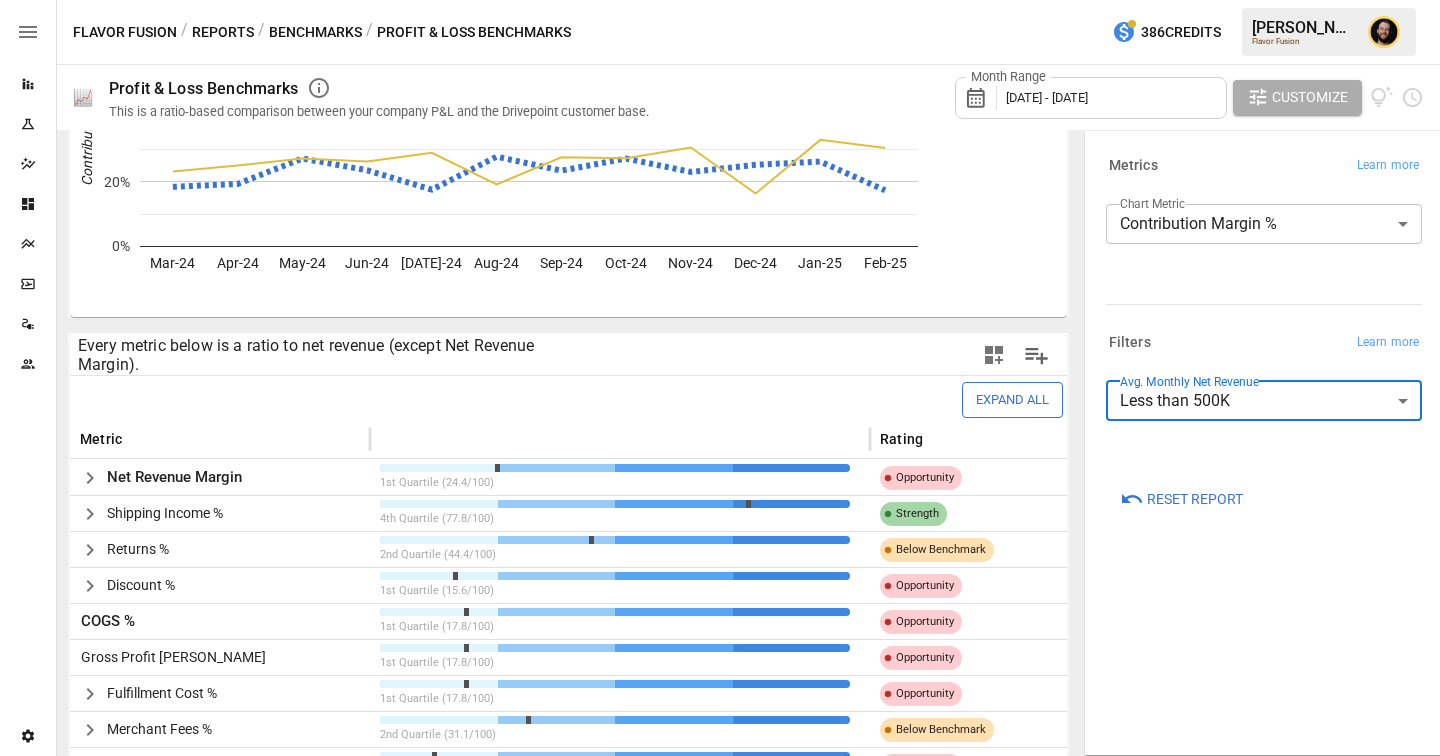 click on "Avg. Monthly Net Revenue" at bounding box center (1189, 381) 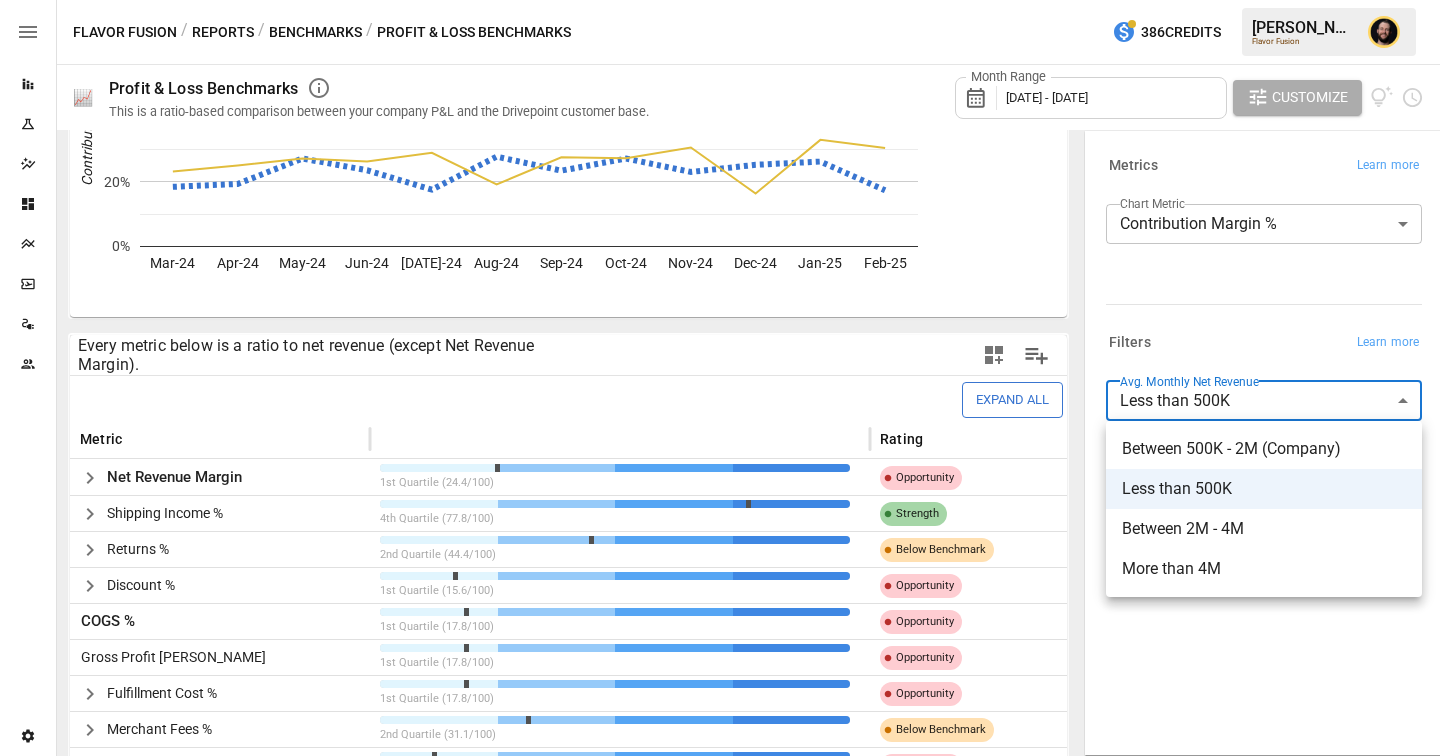 click on "Reports Experiments Dazzler Studio Dashboards Plans SmartModel ™ Data Sources Team Settings Flavor Fusion / Reports / Benchmarks / Profit & Loss Benchmarks 386  Credits [PERSON_NAME] Flavor Fusion 📈 Profit & Loss Benchmarks This is a ratio-based comparison between your company P&L and the Drivepoint customer base. Month Range [DATE] - [DATE] Customize flavorfusion 25th Percentile Median 75th Percentile Mar-24 Apr-24 May-24 Jun-24 [DATE]-24 Aug-24 Sep-24 Oct-24 Nov-24 Dec-24 Jan-25 Feb-25 0% 20% 40% 60% 80% Contribution Margin % 75th Every metric below is a ratio to net revenue (except Net Revenue Margin). Expand All Metric   Rating Net Revenue Margin 1st Quartile (24.4/100) Opportunity Shipping Income % 4th Quartile (77.8/100) Strength Returns % 2nd Quartile (44.4/100) Below Benchmark Discount % 1st Quartile (15.6/100) Opportunity COGS % 1st Quartile (17.8/100) Opportunity Gross Profit Margin 1st Quartile (17.8/100) Opportunity Fulfillment Cost % 1st Quartile (17.8/100) Opportunity Merchant Fees %" at bounding box center [720, 0] 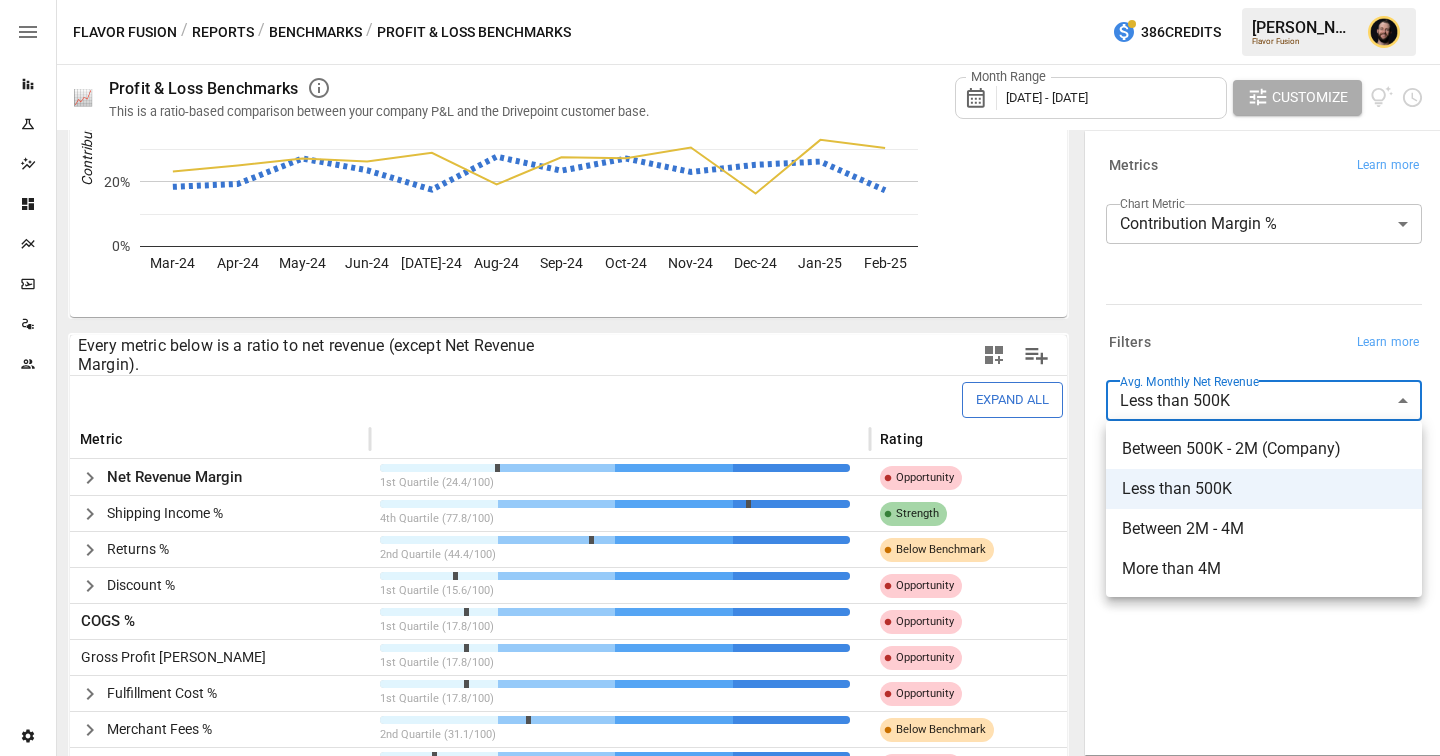 click at bounding box center [720, 378] 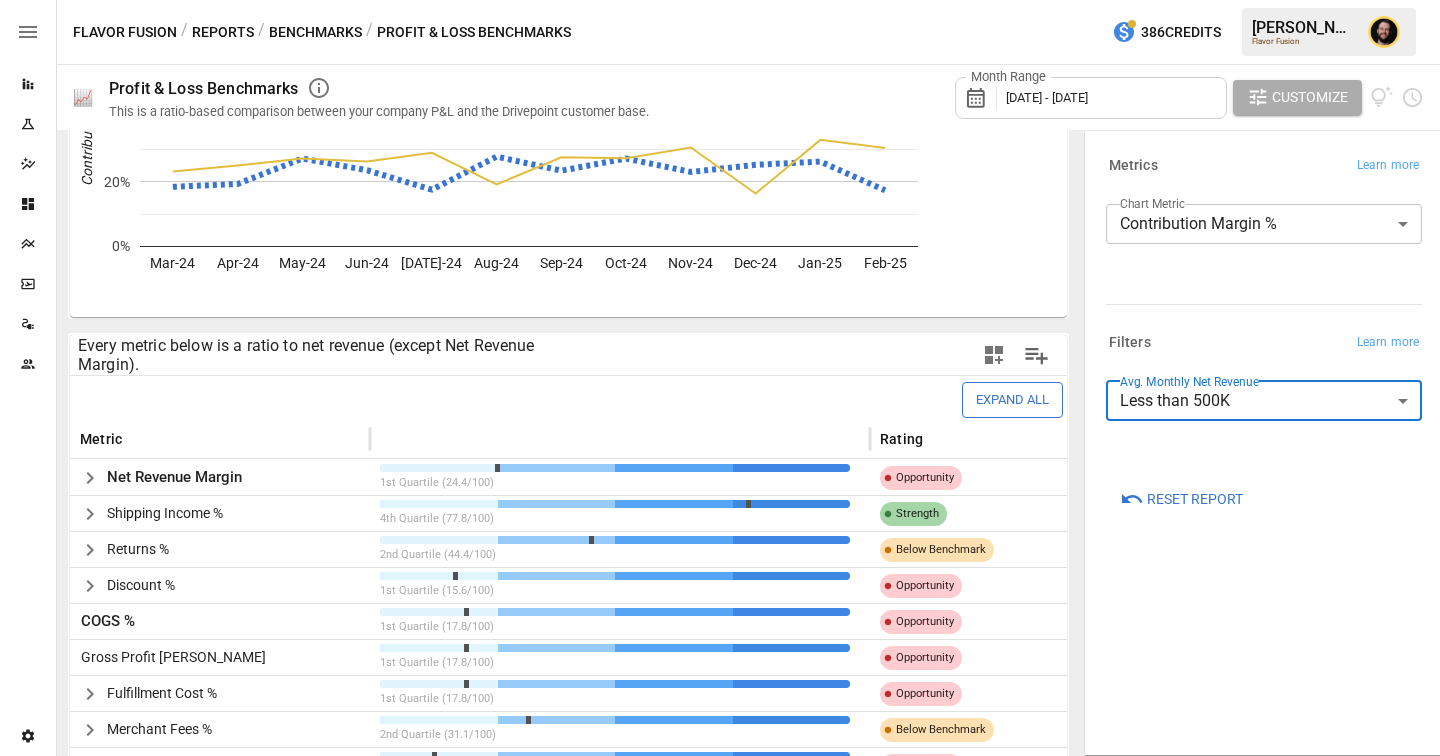 scroll, scrollTop: 447, scrollLeft: 0, axis: vertical 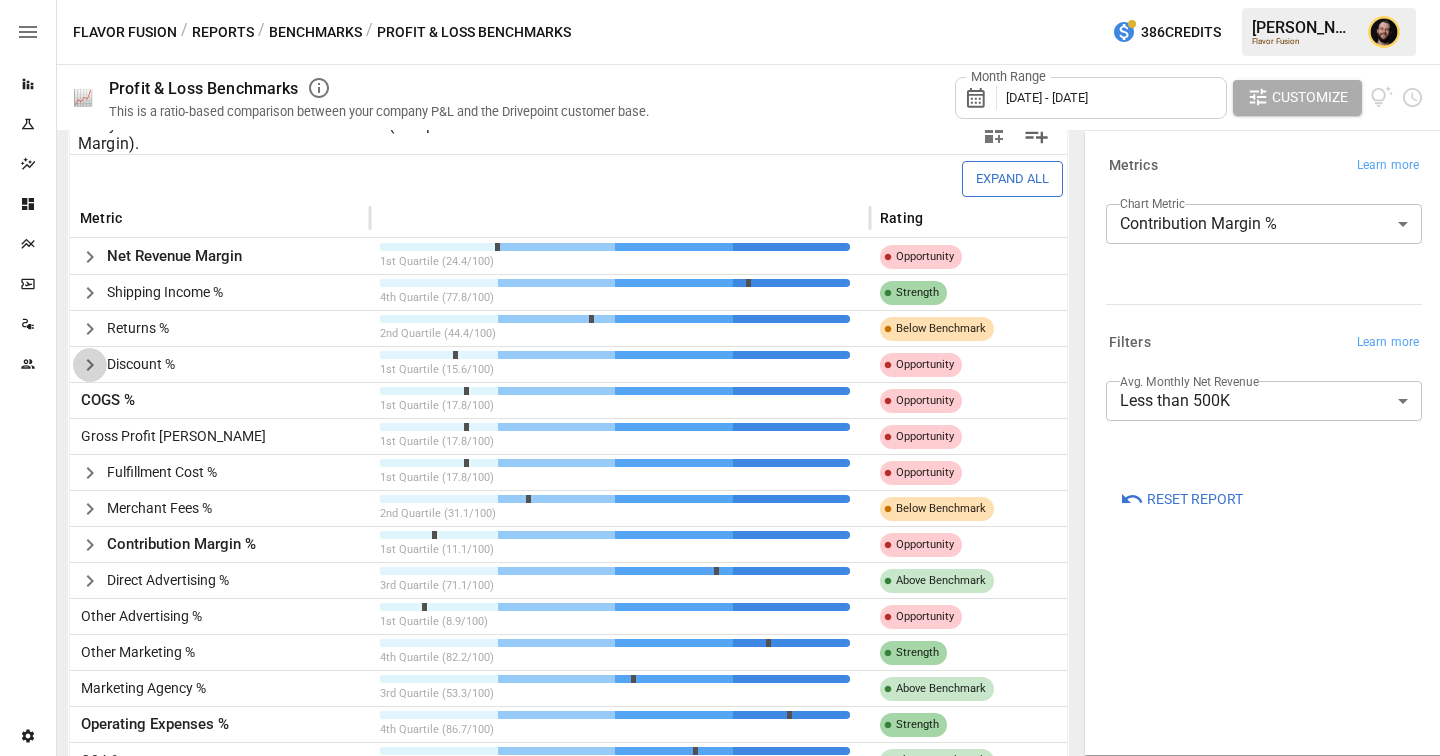 click at bounding box center (90, 365) 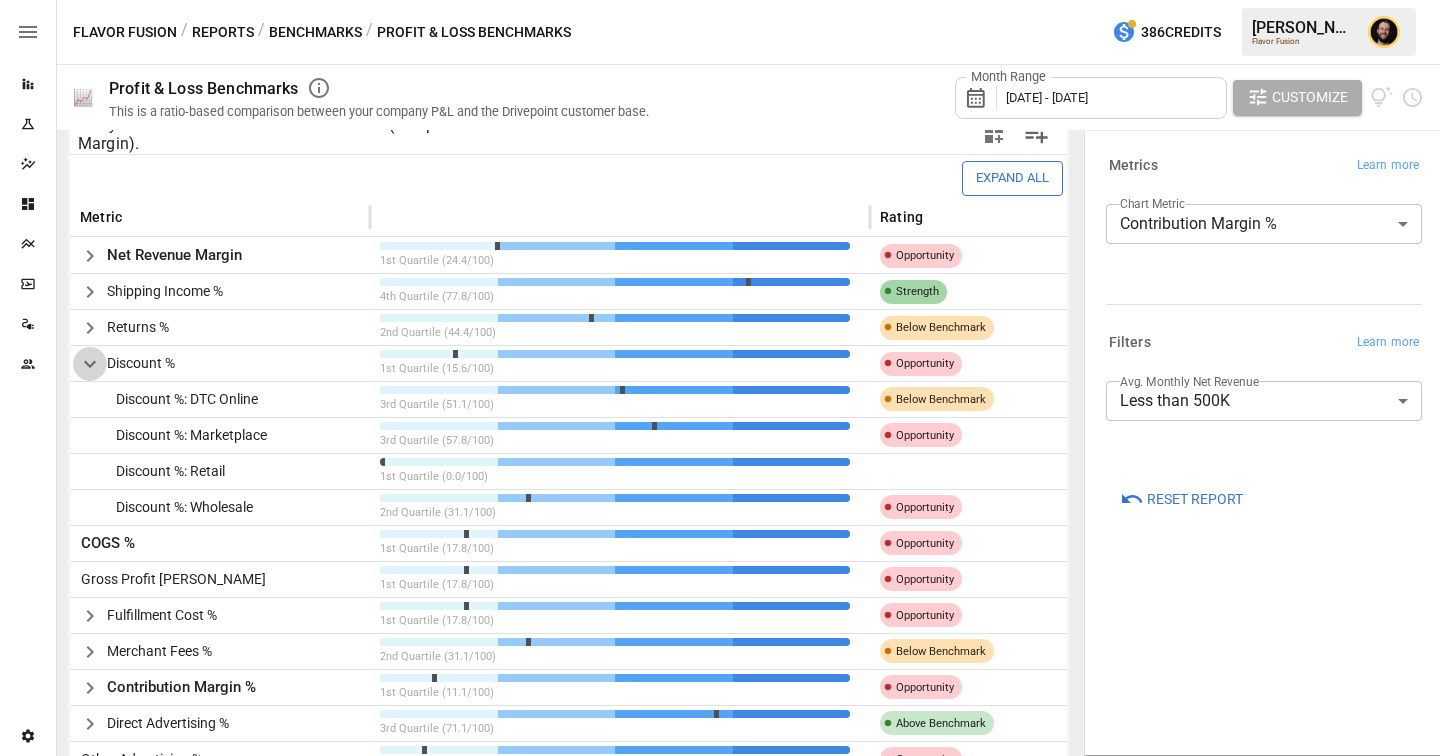 click at bounding box center [90, 364] 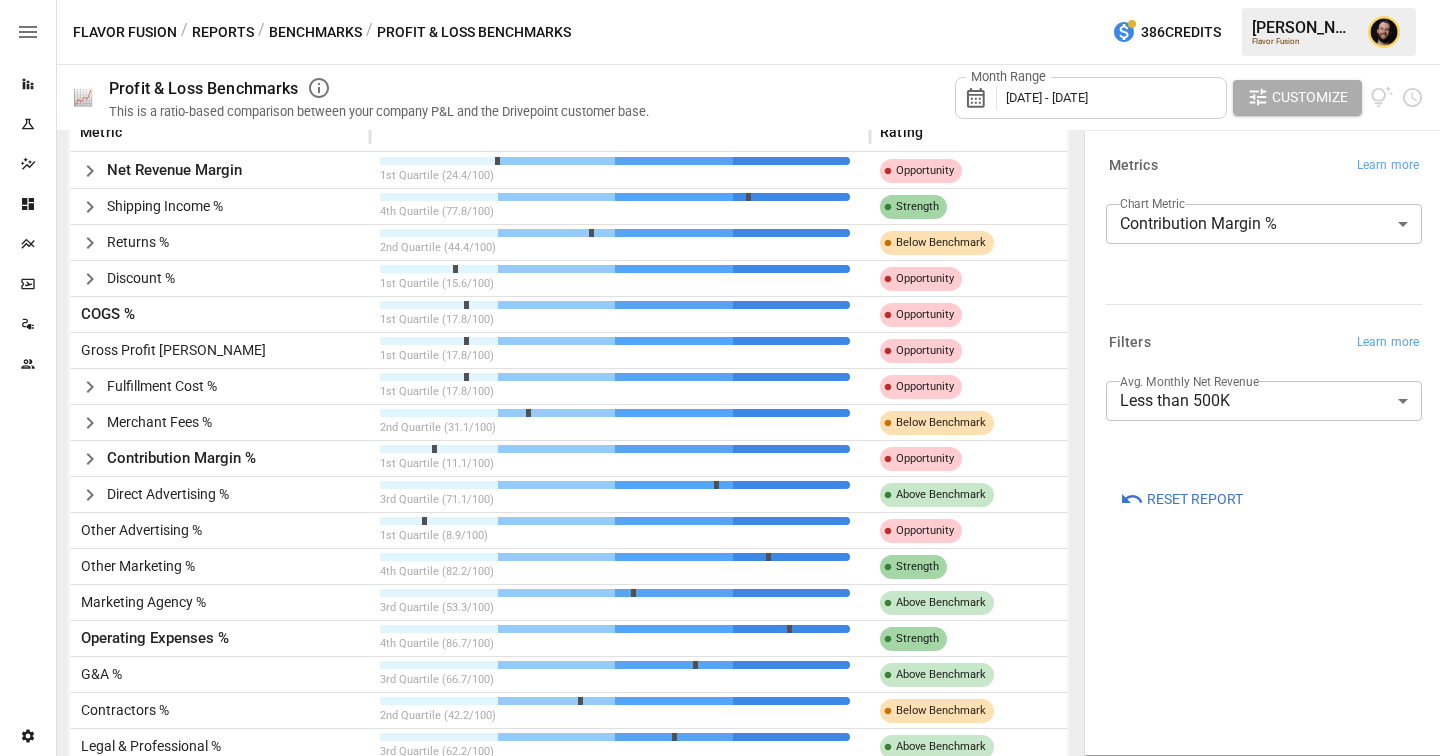 scroll, scrollTop: 618, scrollLeft: 0, axis: vertical 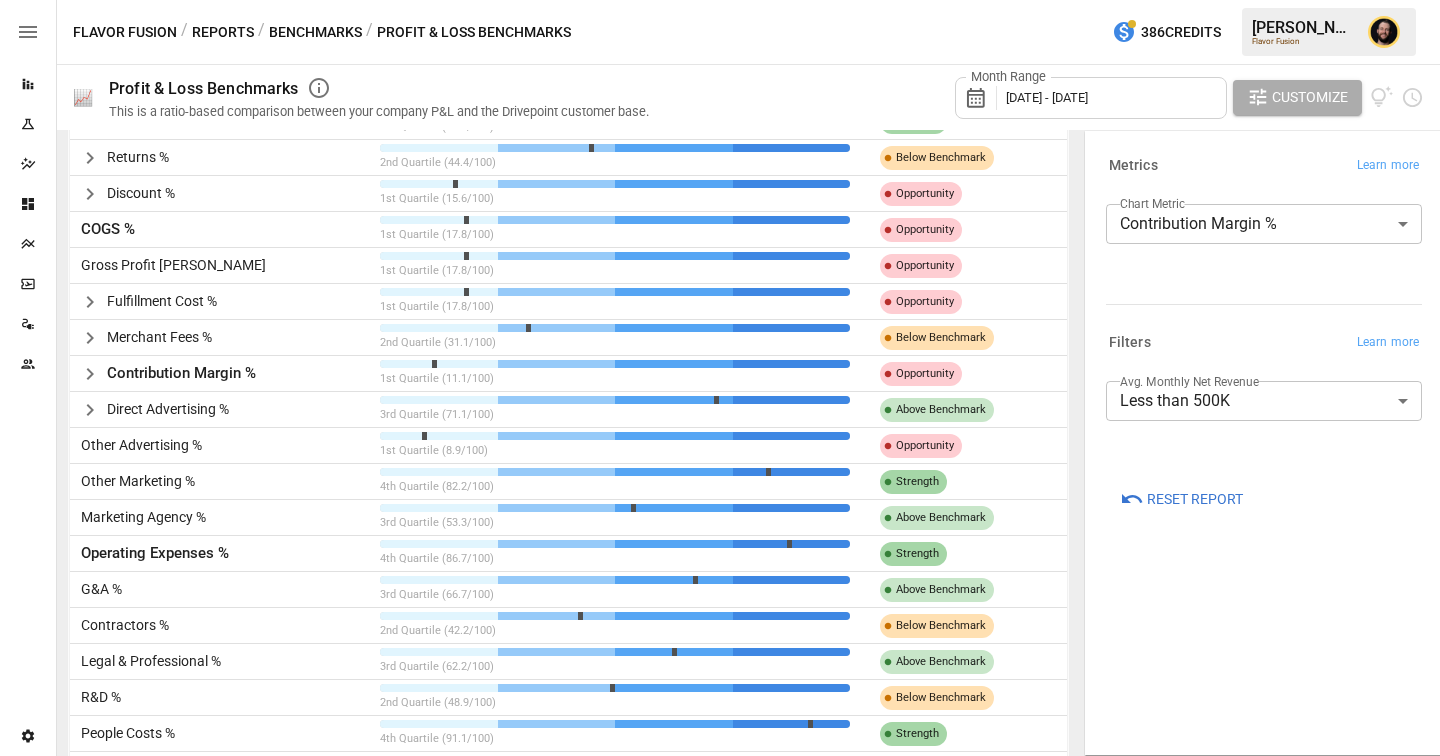 click 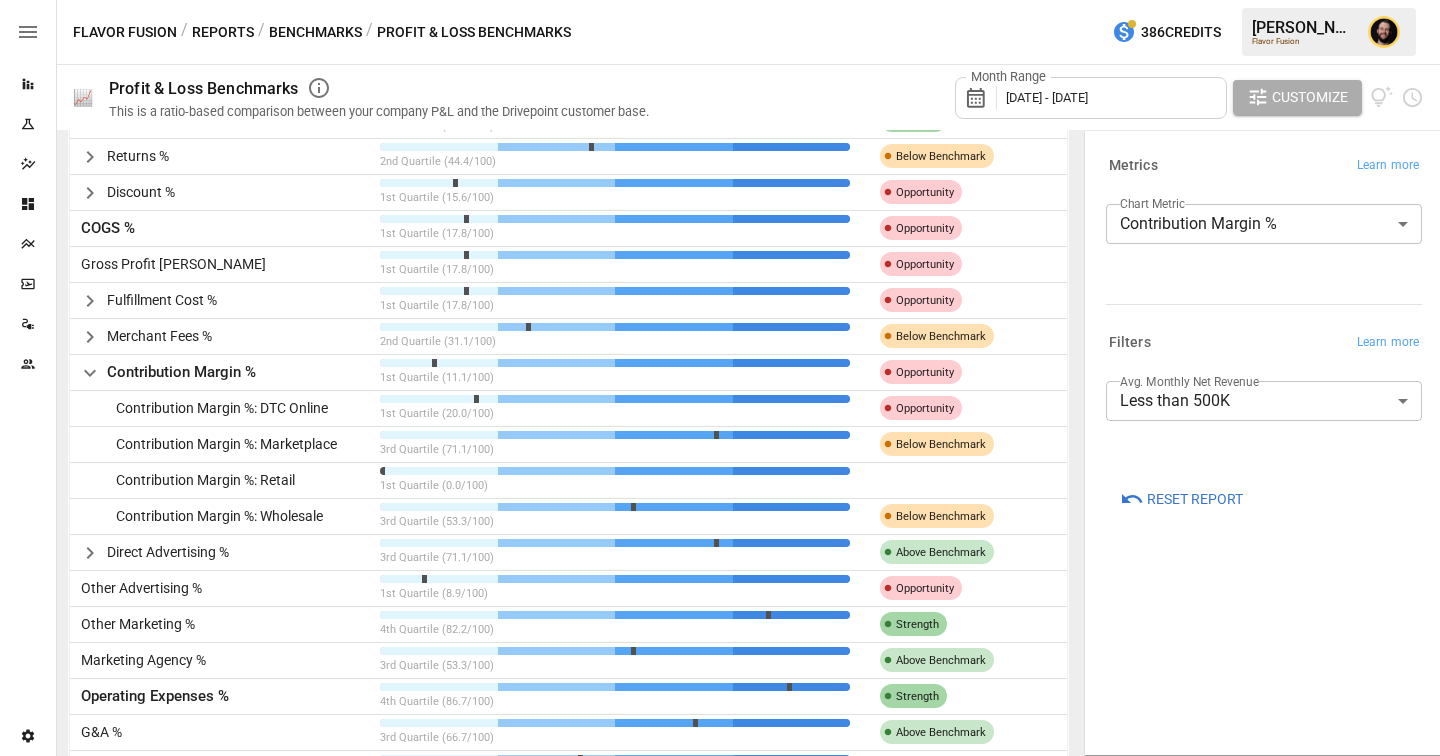 click on "Reports Experiments Dazzler Studio Dashboards Plans SmartModel ™ Data Sources Team Settings Flavor Fusion / Reports / Benchmarks / Profit & Loss Benchmarks 386  Credits [PERSON_NAME] Flavor Fusion 📈 Profit & Loss Benchmarks This is a ratio-based comparison between your company P&L and the Drivepoint customer base. Month Range [DATE] - [DATE] Customize flavorfusion 25th Percentile Median 75th Percentile Mar-24 Apr-24 May-24 Jun-24 [DATE]-24 Aug-24 Sep-24 Oct-24 Nov-24 Dec-24 Jan-25 Feb-25 0% 20% 40% 60% 80% Contribution Margin % 75th Every metric below is a ratio to net revenue (except Net Revenue Margin). Expand All Metric   Rating Net Revenue Margin 1st Quartile (24.4/100) Opportunity Shipping Income % 4th Quartile (77.8/100) Strength Returns % 2nd Quartile (44.4/100) Below Benchmark Discount % 1st Quartile (15.6/100) Opportunity COGS % 1st Quartile (17.8/100) Opportunity Gross Profit Margin 1st Quartile (17.8/100) Opportunity Fulfillment Cost % 1st Quartile (17.8/100) Opportunity Merchant Fees %" at bounding box center [720, 0] 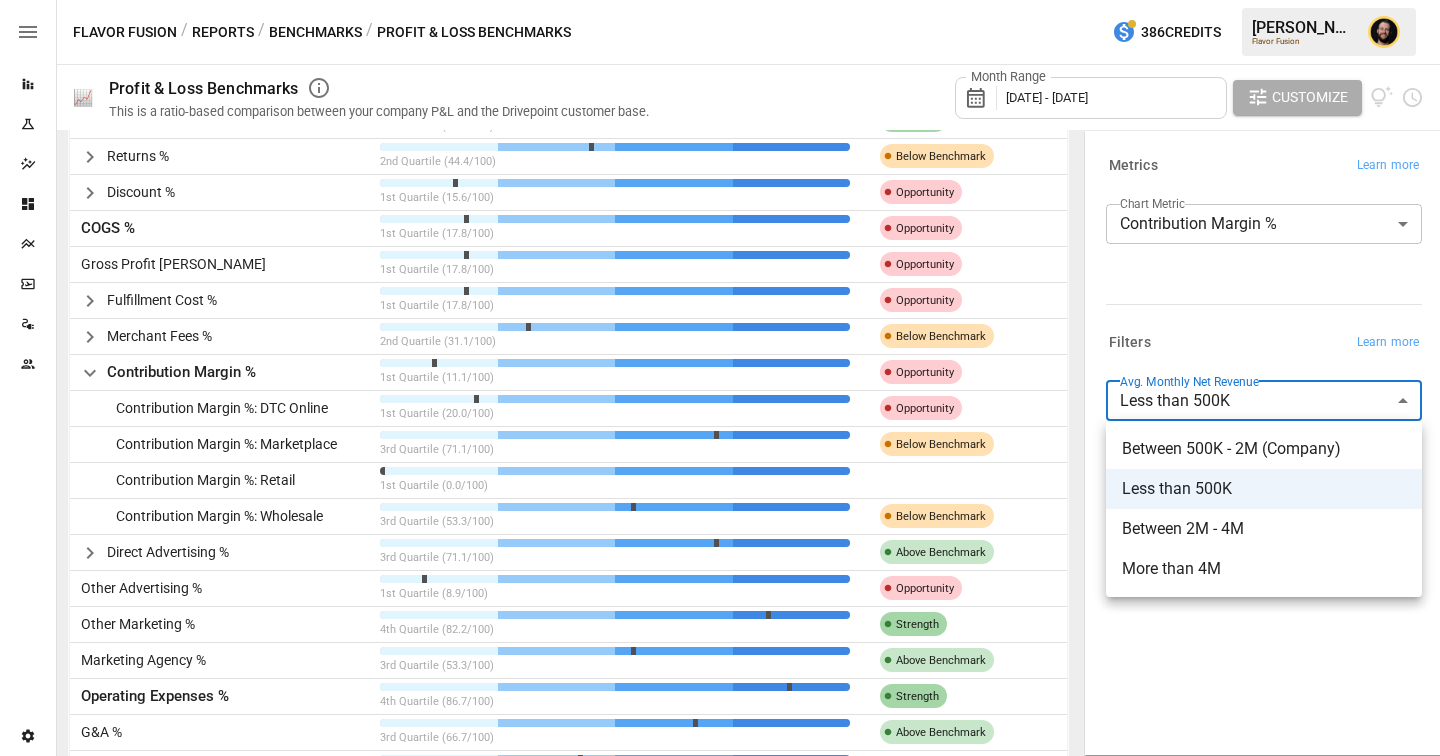 click at bounding box center [720, 378] 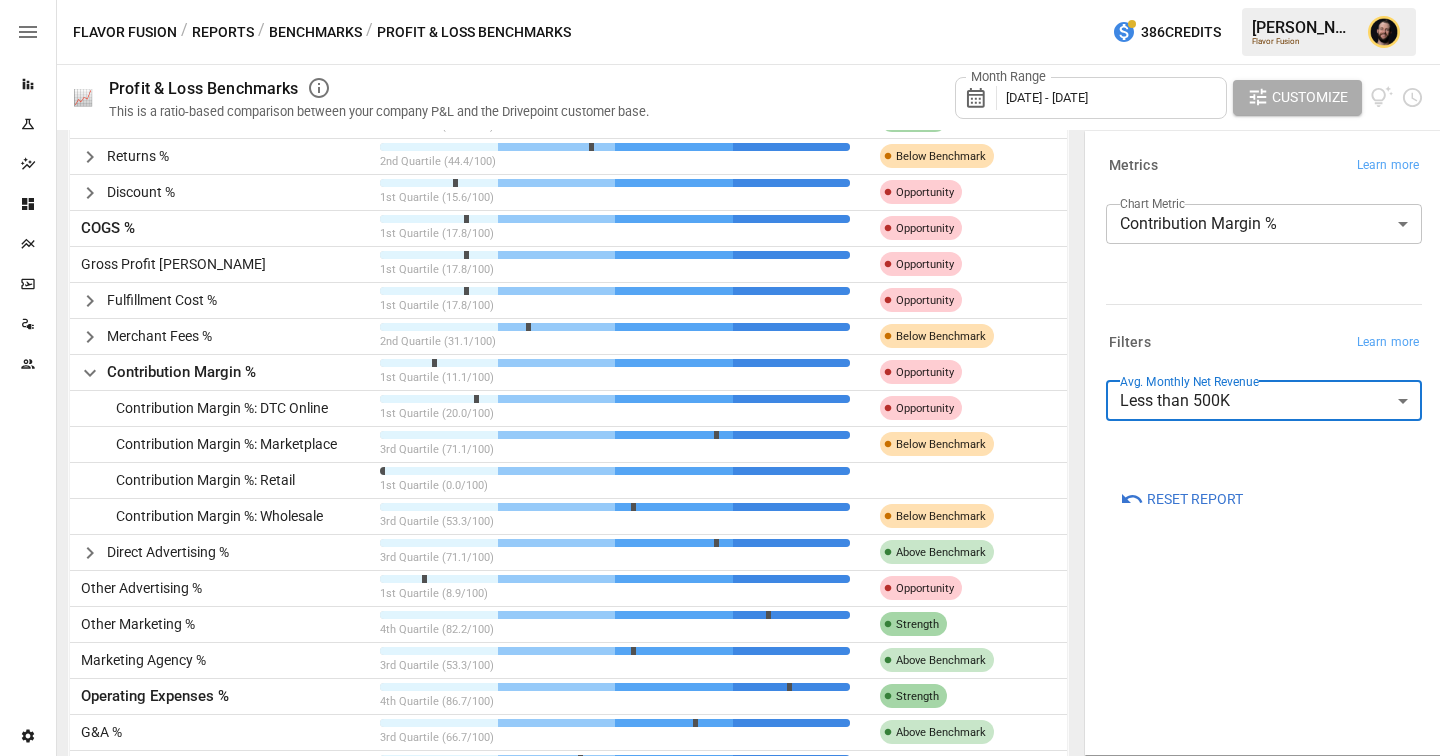 scroll, scrollTop: 27, scrollLeft: 0, axis: vertical 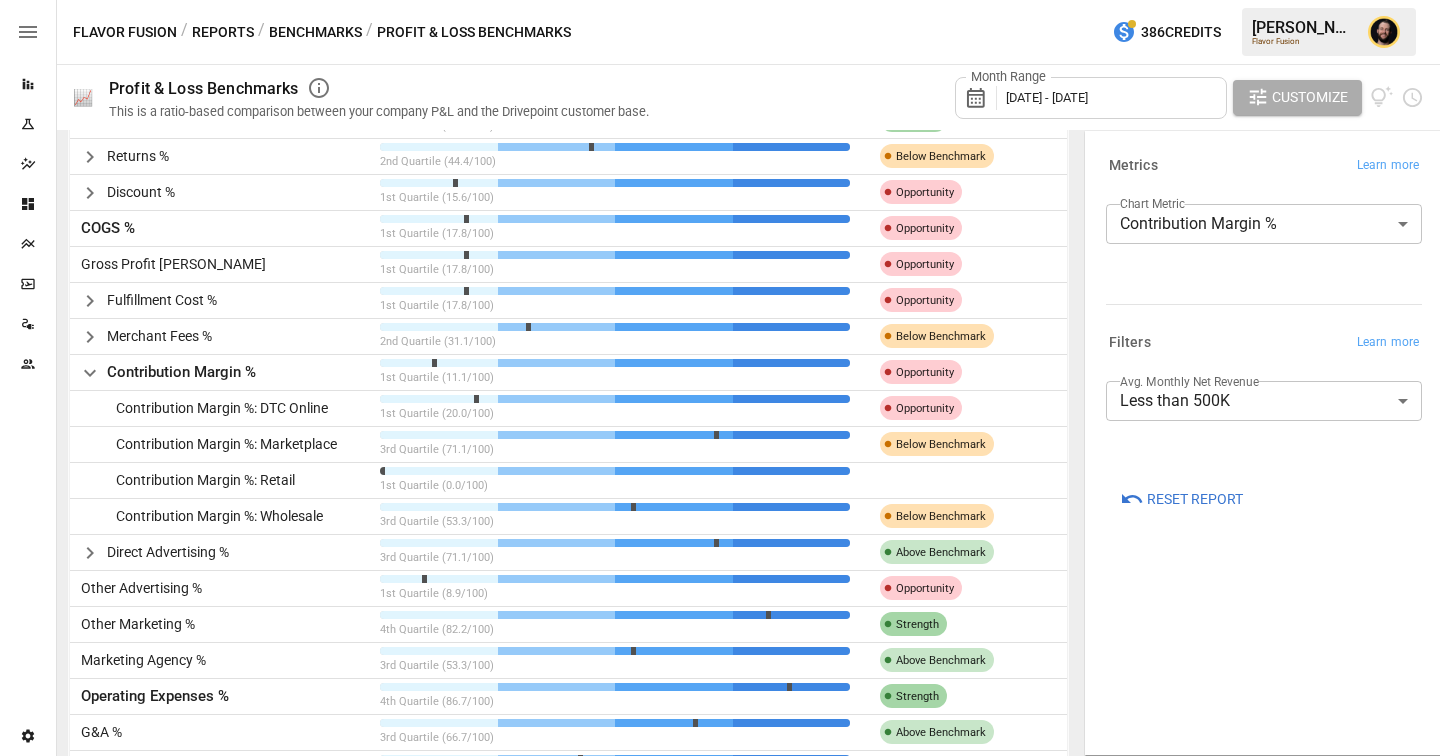 click on "Benchmarks" at bounding box center [315, 32] 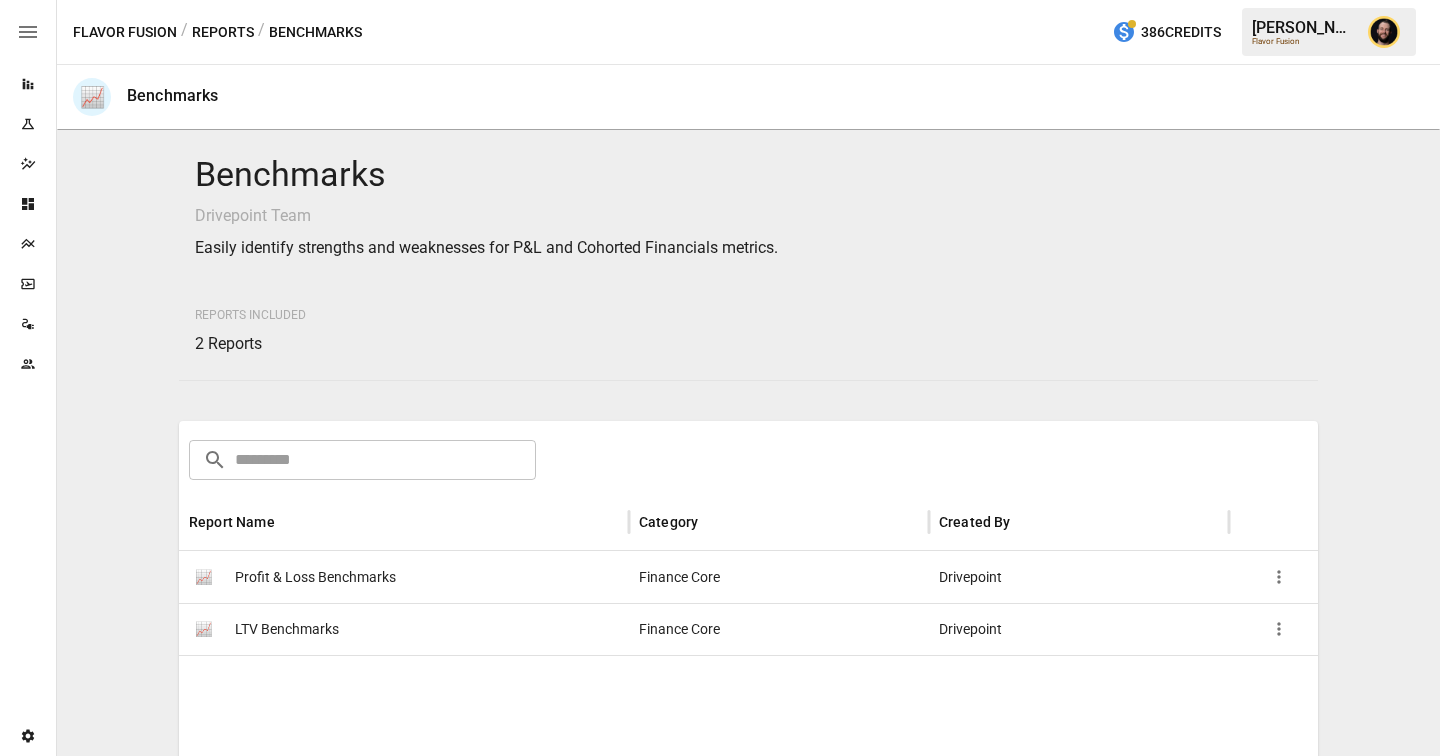 click on "LTV Benchmarks" at bounding box center (287, 629) 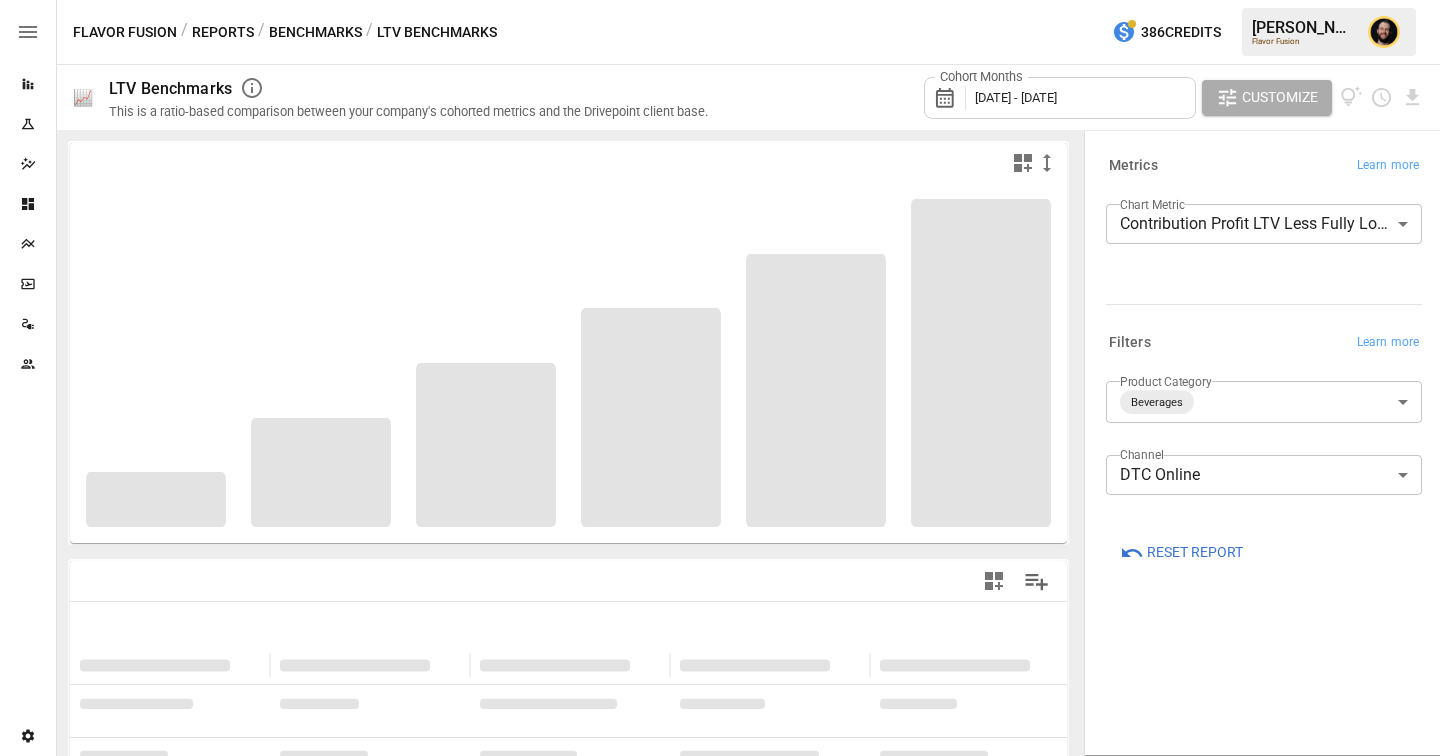 click on "**********" at bounding box center (720, 0) 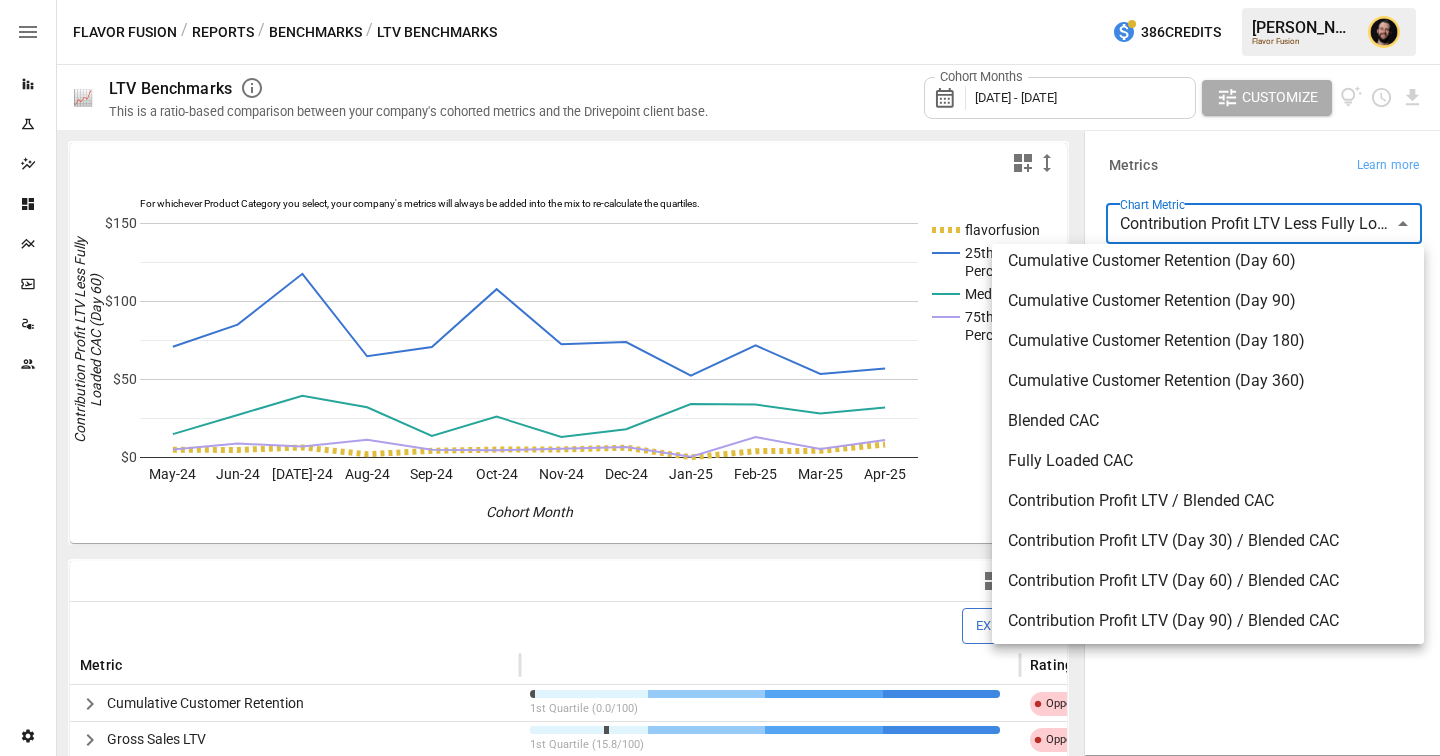 scroll, scrollTop: 1376, scrollLeft: 0, axis: vertical 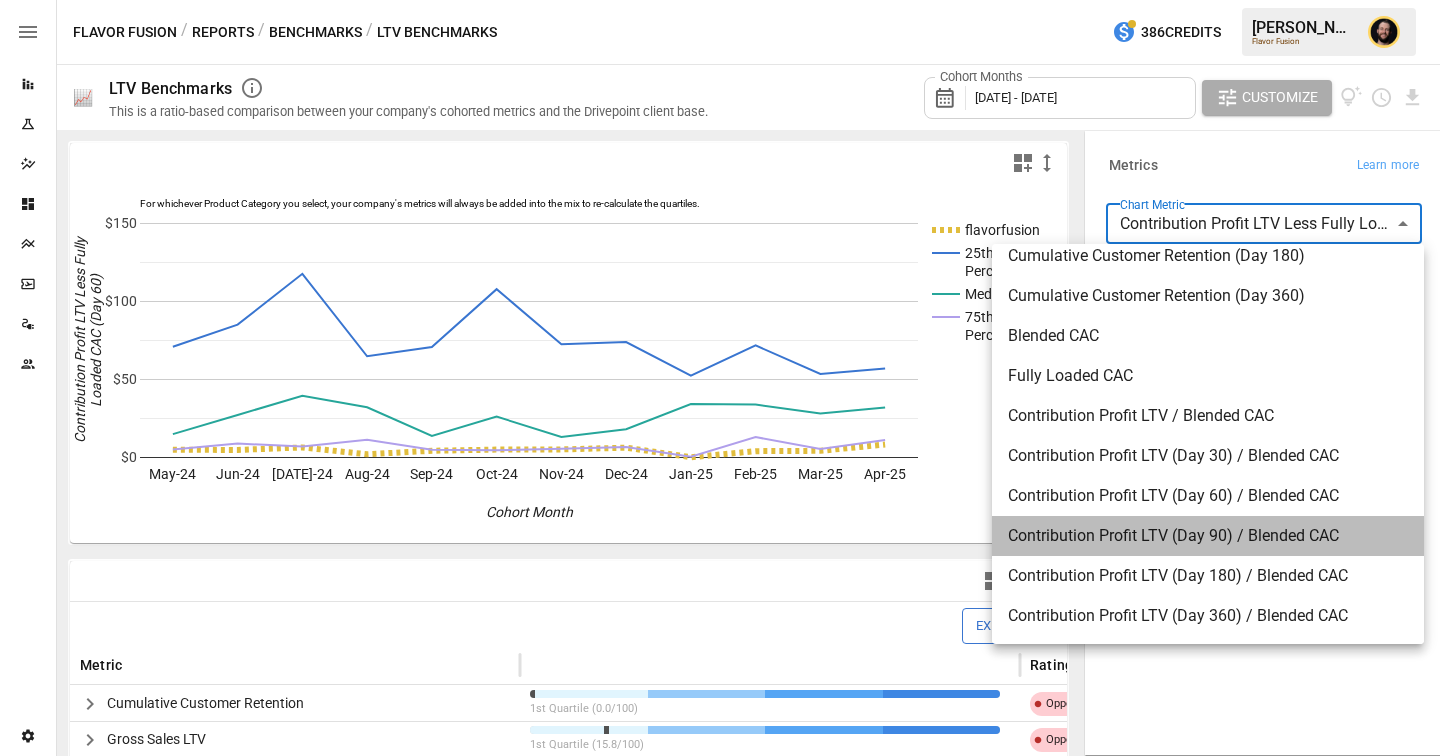 click on "Contribution Profit LTV (Day 90) / Blended CAC" at bounding box center [1208, 536] 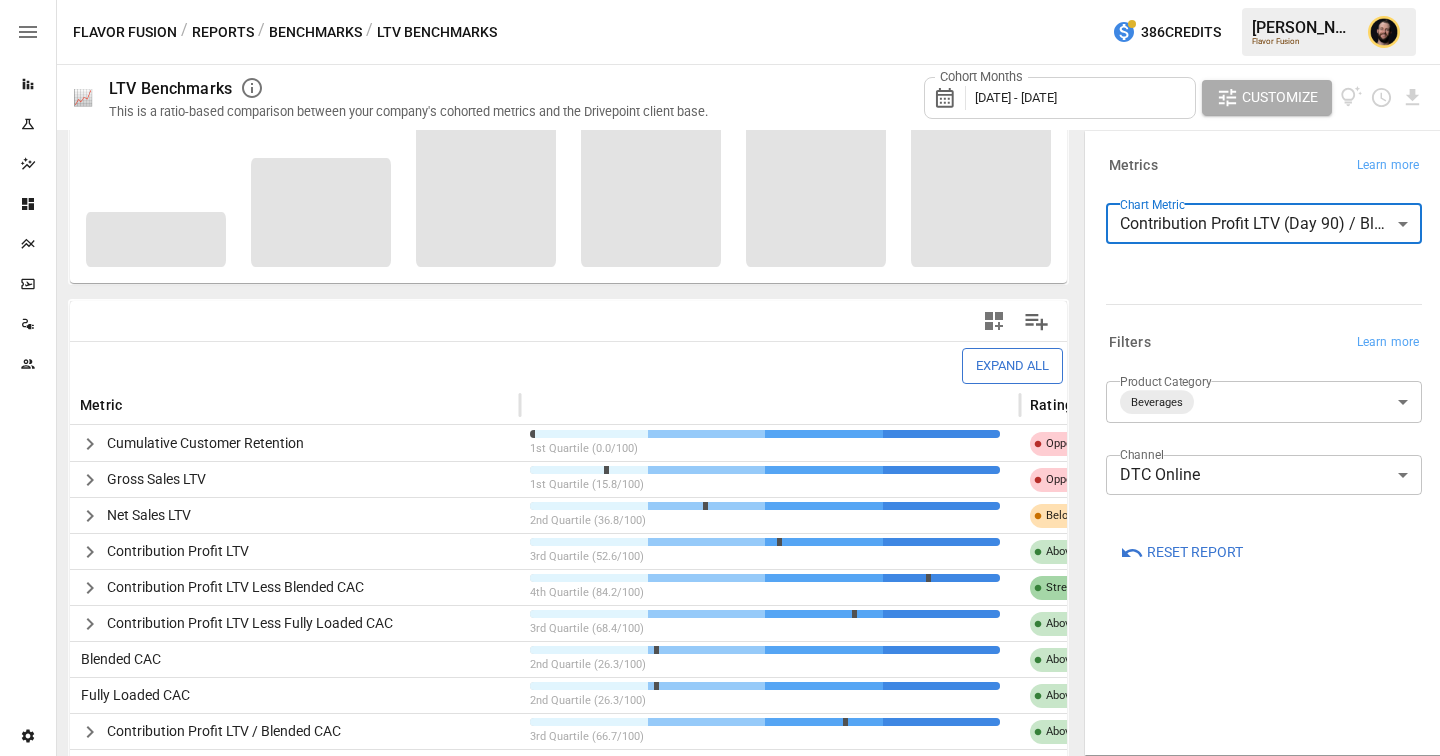 scroll, scrollTop: 266, scrollLeft: 0, axis: vertical 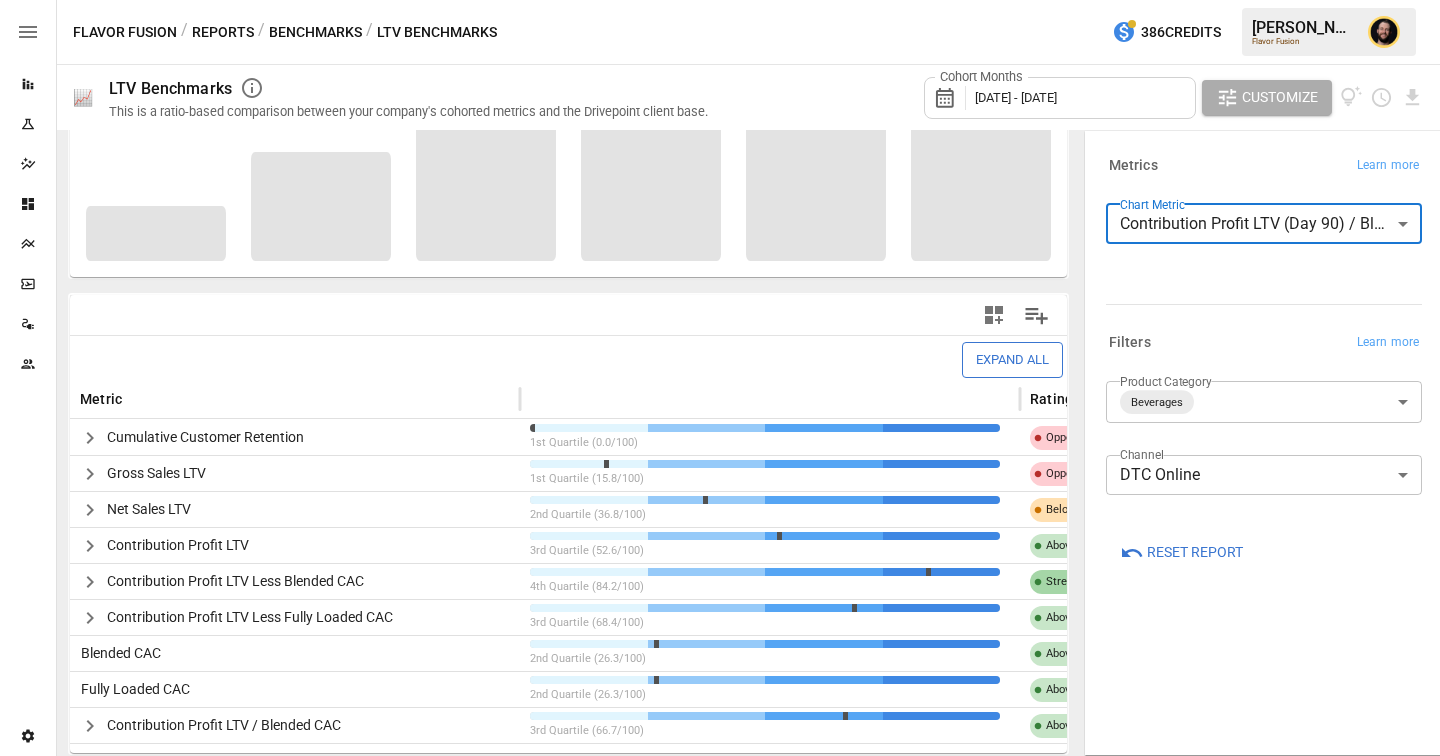 click 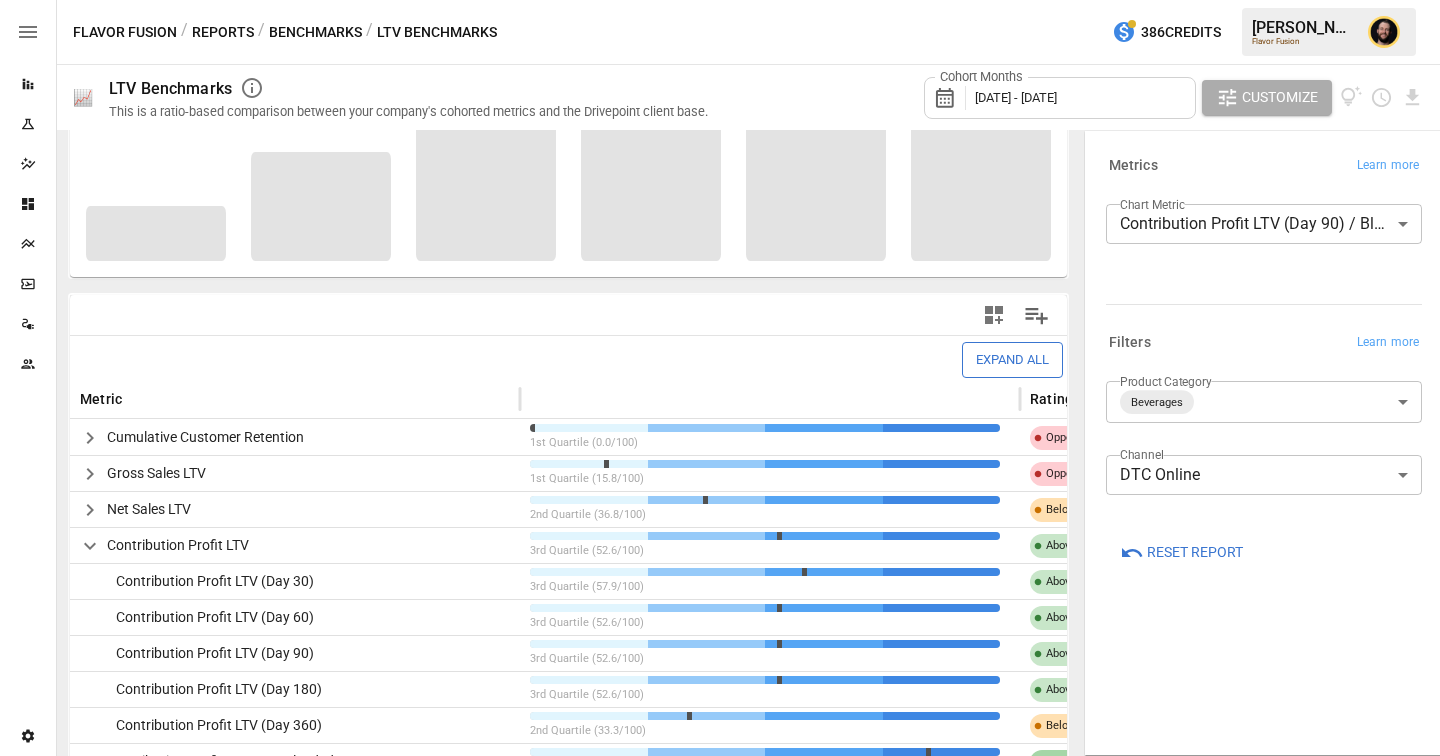 scroll, scrollTop: 446, scrollLeft: 0, axis: vertical 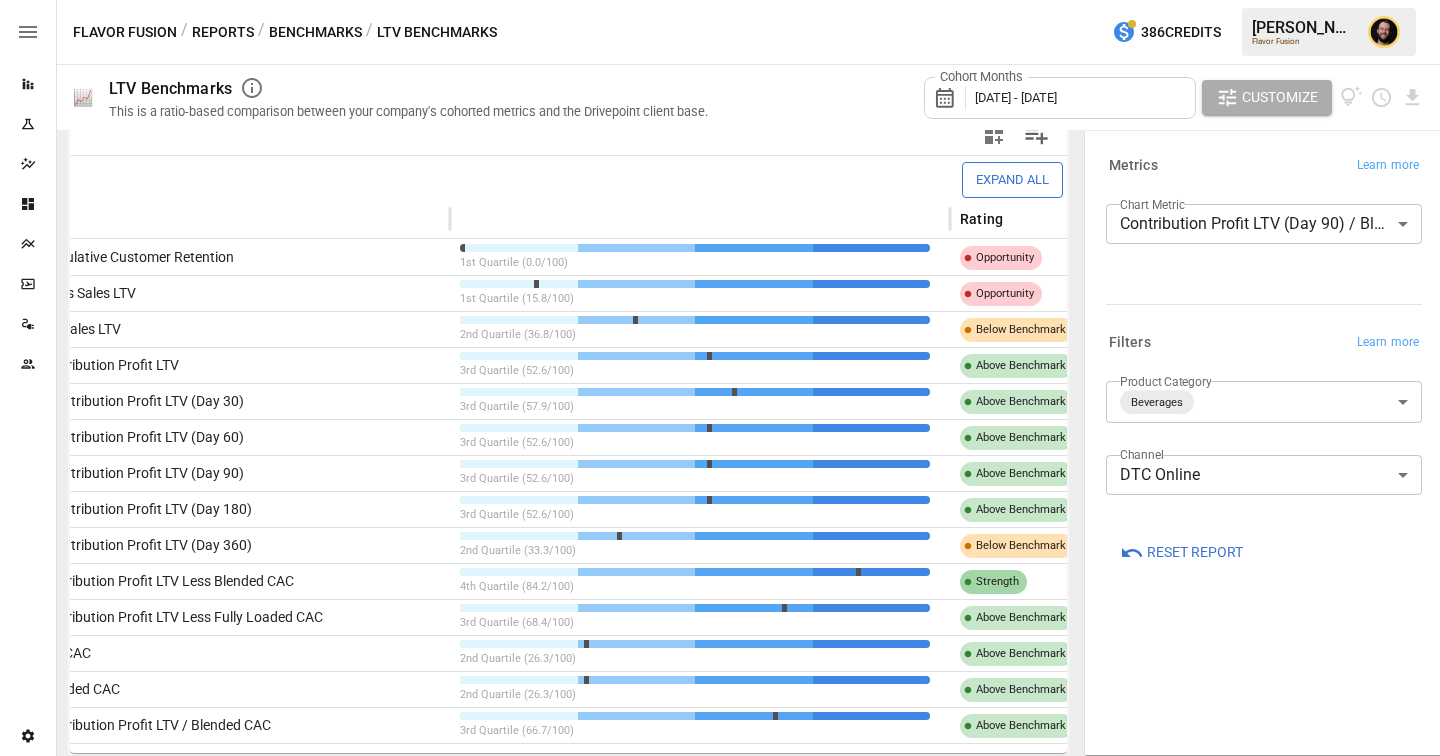 click on "Reports Experiments Dazzler Studio Dashboards Plans SmartModel ™ Data Sources Team Settings Flavor Fusion / Reports / Benchmarks / LTV Benchmarks 386  Credits [PERSON_NAME] Flavor Fusion 📈 LTV Benchmarks This is a ratio-based comparison between your company's cohorted metrics and the Drivepoint client base. Cohort Months [DATE] - [DATE] Customize For whichever Product Category you select, your company's metrics will always be added into the mix to re-calculate the quartiles. May-24 Jun-24 [DATE]-24 Aug-24 Sep-24 Oct-24 Nov-24 Dec-24 Jan-25 Feb-25 Mar-25 Apr-25 $0 $50 $100 $150 Cohort Month Contribution Profit LTV Less Fully Loaded CAC (Day 60) month flavorfusion 25th Percentile Median 75th Percentile May-24 77.90% 0.19% 73.64% 92.02% Jun-24 223.07% 10.80% 54.74% 75.88% [DATE]-24 46.60% 4.22% 48.35% 90.15% Aug-24 132.19% 10.16% 55.88% 90.16% Sep-24 58.15% 7.38% 49.03% 89.26% Oct-24 187.46% 25.09% 66.80% 116.17% Nov-24 140.50% 22.39% 70.84% 94.89% Dec-24 77.78% 19.06% 62.65% 83.92% Jan-25 114.53% 15.63% 43.17%" at bounding box center (720, 0) 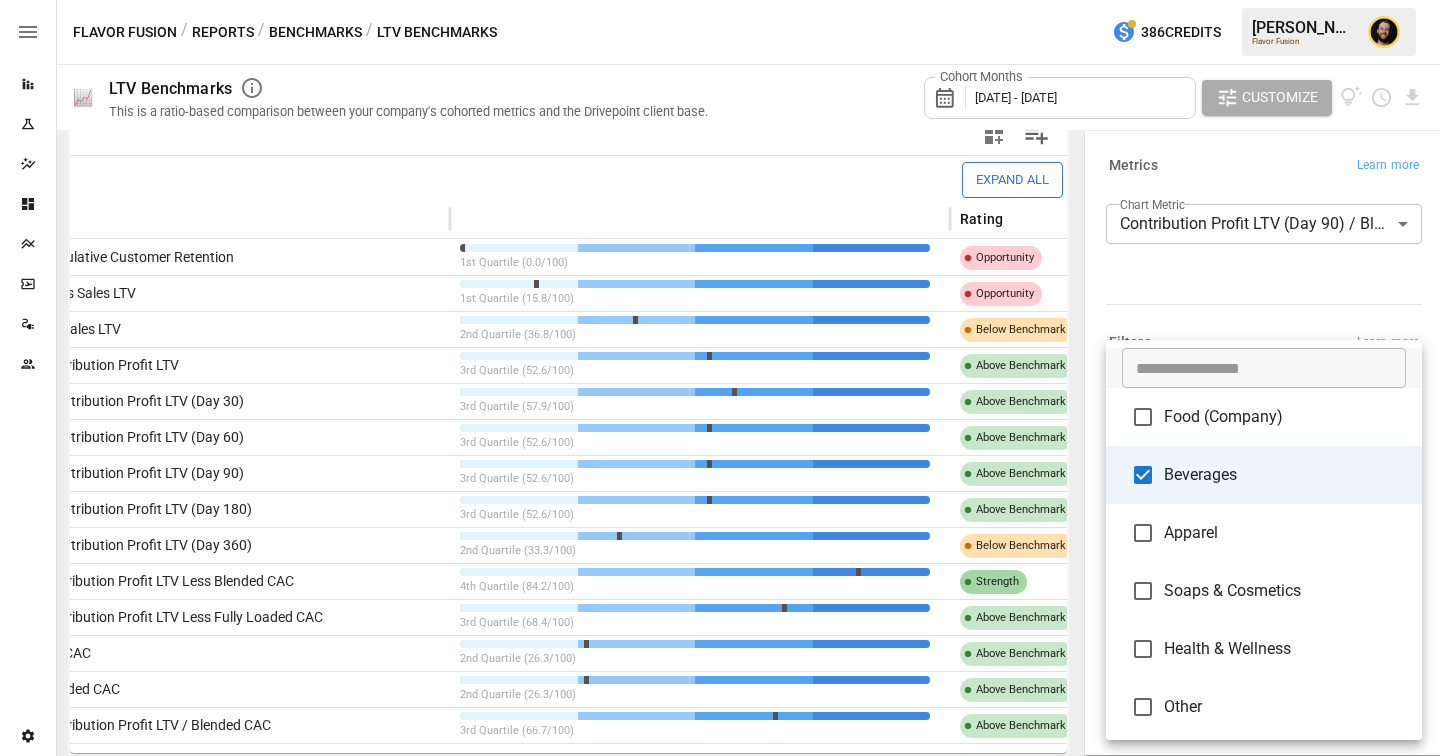 click at bounding box center (720, 378) 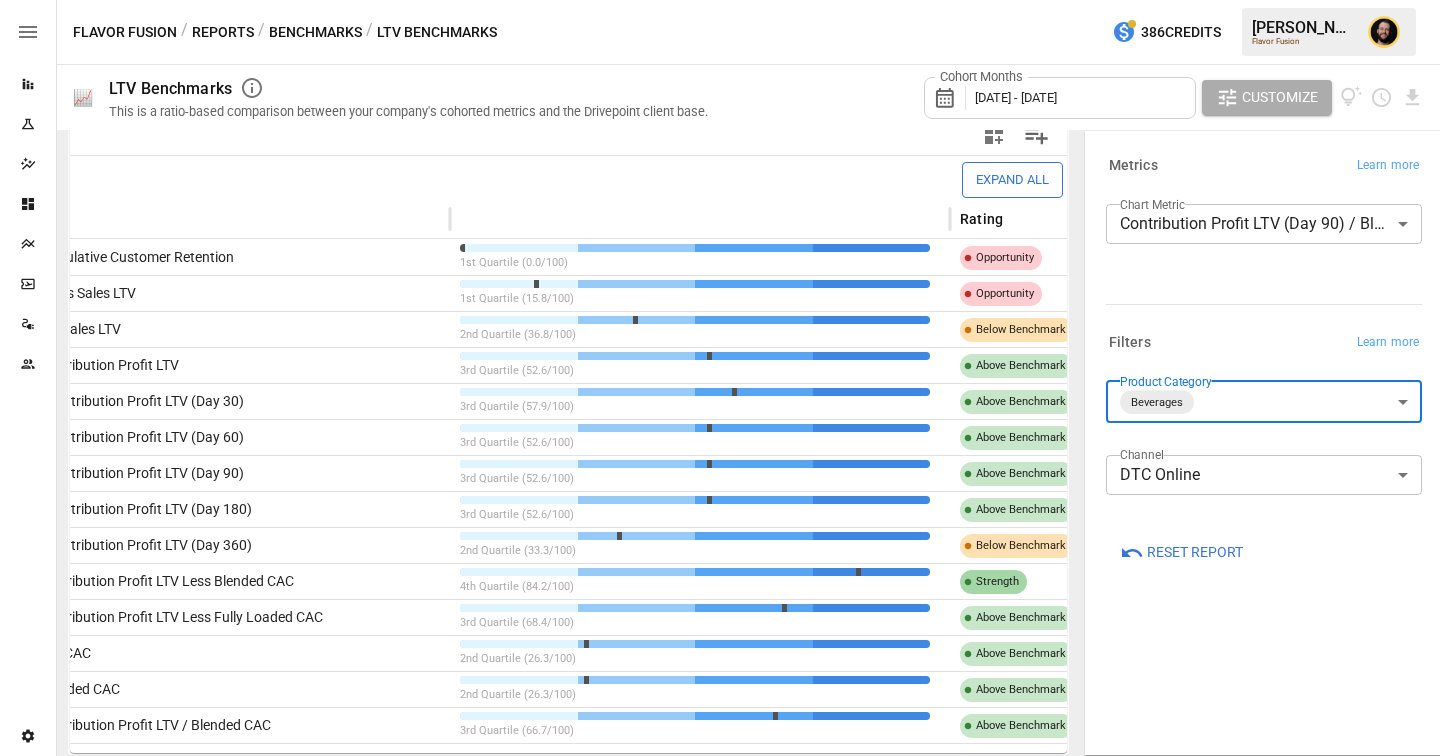 scroll, scrollTop: 0, scrollLeft: 0, axis: both 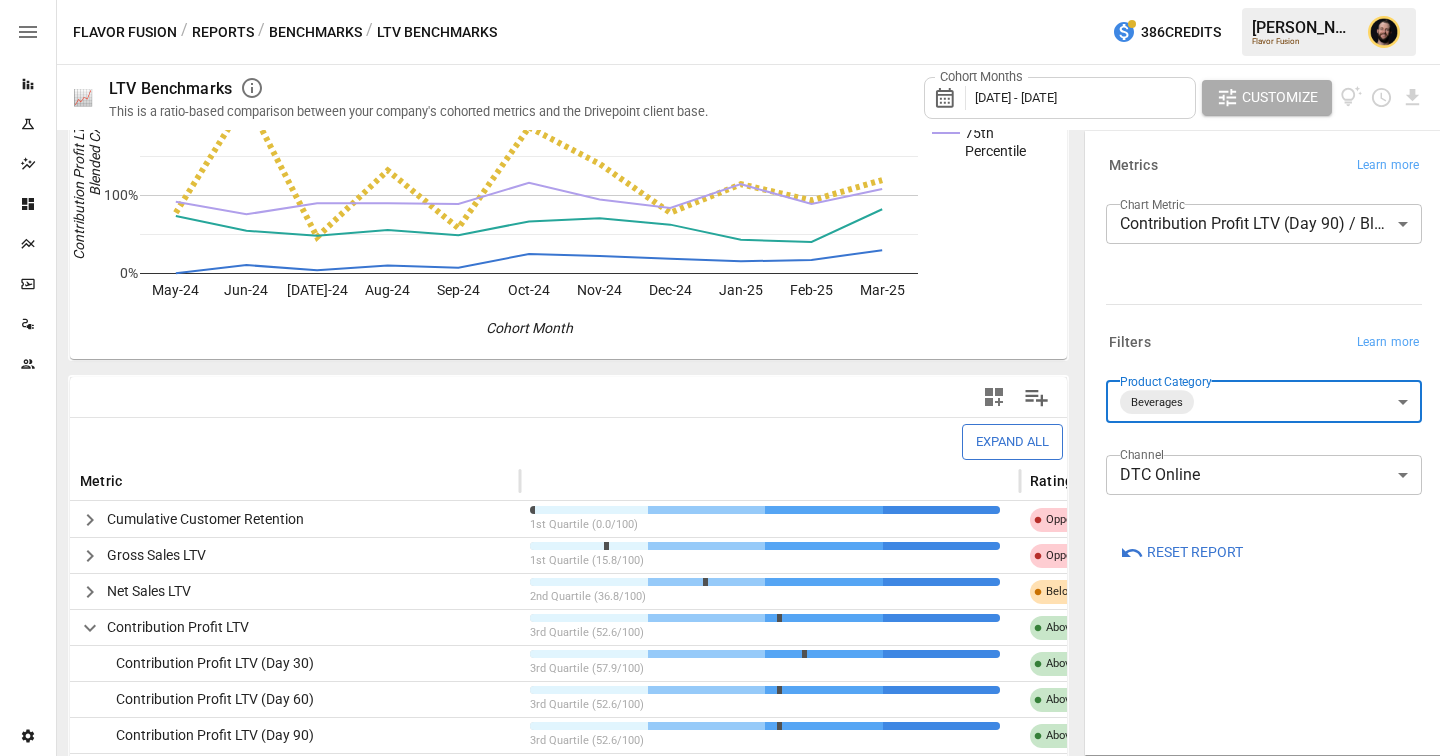 click on "Reports Experiments Dazzler Studio Dashboards Plans SmartModel ™ Data Sources Team Settings Flavor Fusion / Reports / Benchmarks / LTV Benchmarks 386  Credits [PERSON_NAME] Flavor Fusion 📈 LTV Benchmarks This is a ratio-based comparison between your company's cohorted metrics and the Drivepoint client base. Cohort Months [DATE] - [DATE] Customize For whichever Product Category you select, your company's metrics will always be added into the mix to re-calculate the quartiles. flavorfusion 25th Percentile Median 75th Percentile May-24 Jun-24 [DATE]-24 Aug-24 Sep-24 Oct-24 Nov-24 Dec-24 Jan-25 Feb-25 Mar-25 0% 100% 200% 300% Cohort Month Contribution Profit LTV (Day 90) / Blended CAC 300% Expand All Metric   Rating Cumulative Customer Retention 1st Quartile (0.0/100) Opportunity Gross Sales LTV 1st Quartile (15.8/100) Opportunity Net Sales LTV 2nd Quartile (36.8/100) Below Benchmark Contribution Profit LTV 3rd Quartile (52.6/100) Above Benchmark Contribution Profit LTV (Day 30) 3rd Quartile (57.9/100) Strength" at bounding box center [720, 0] 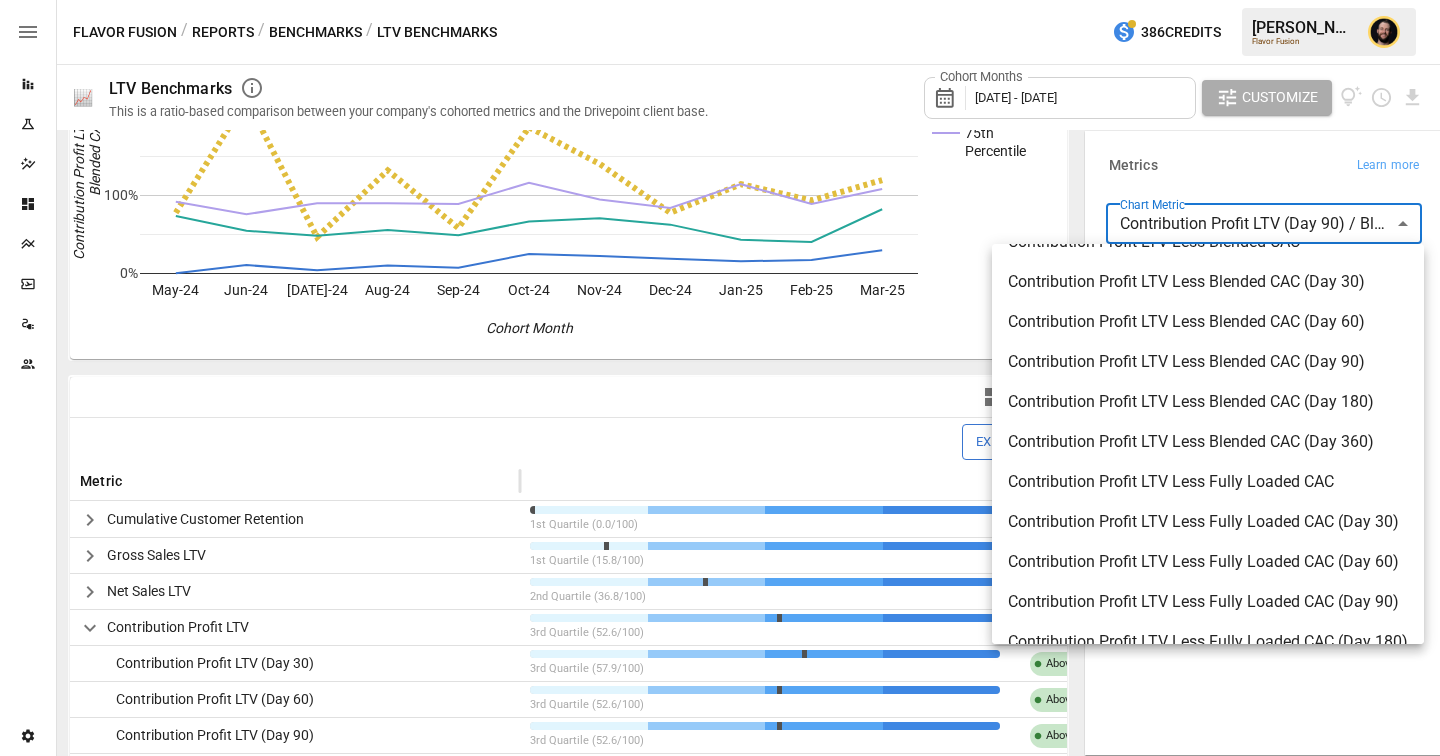 scroll, scrollTop: 751, scrollLeft: 0, axis: vertical 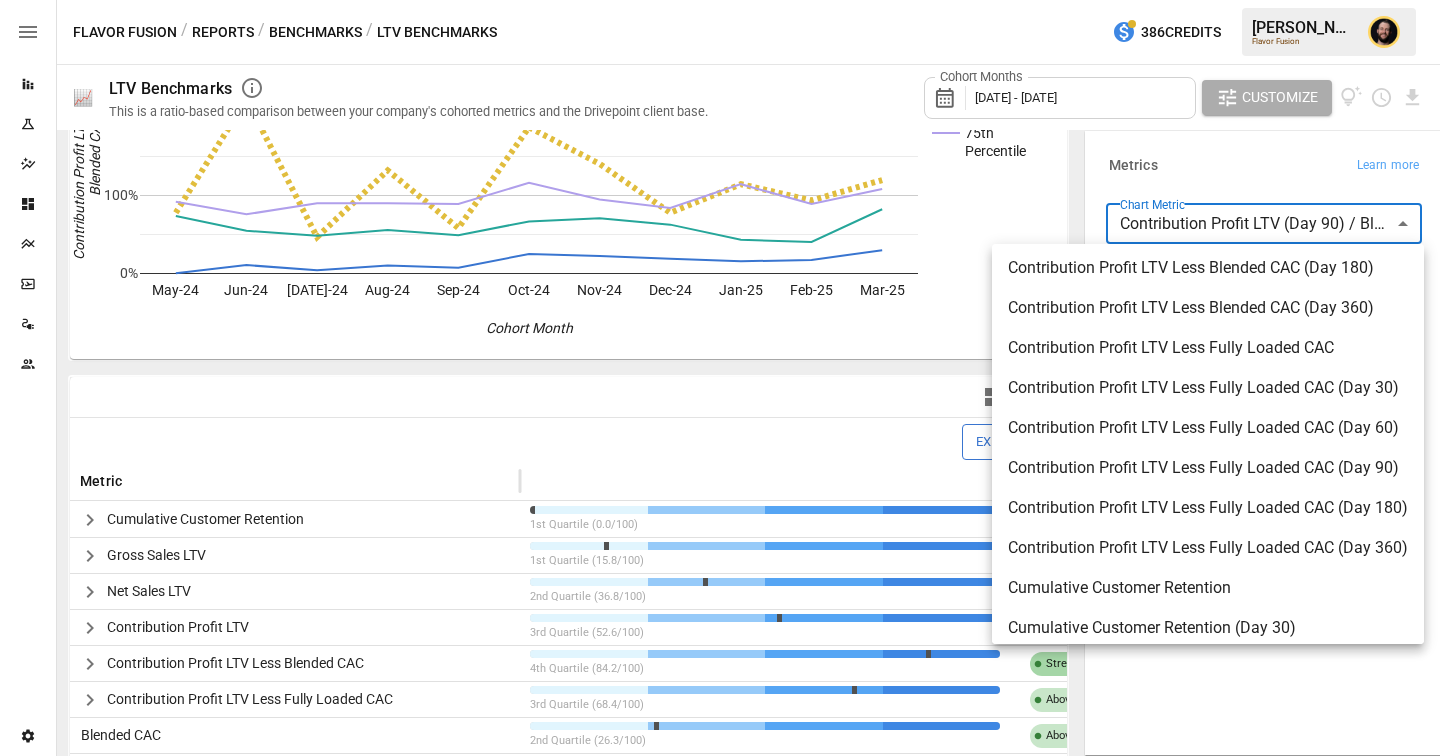 click at bounding box center [720, 378] 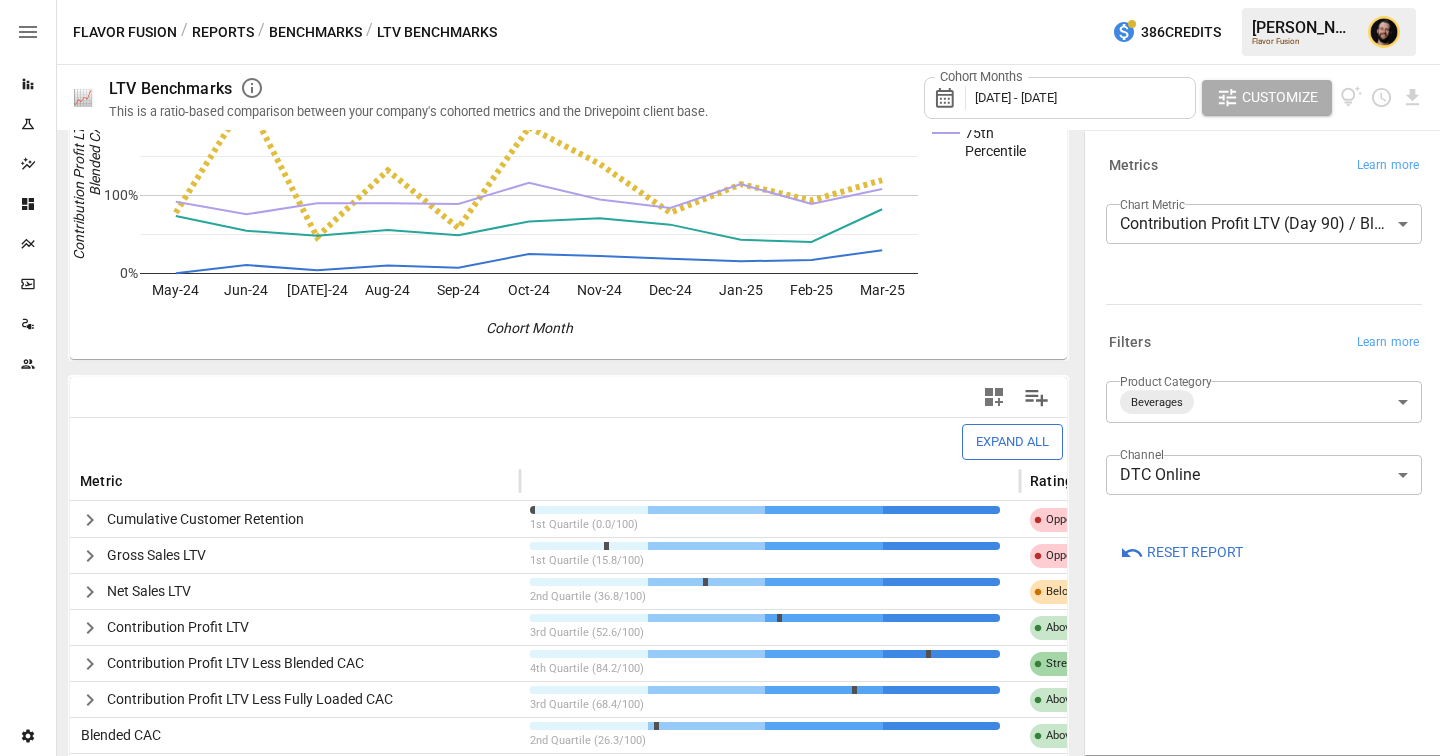 click on "Metrics Learn more" at bounding box center [1264, 166] 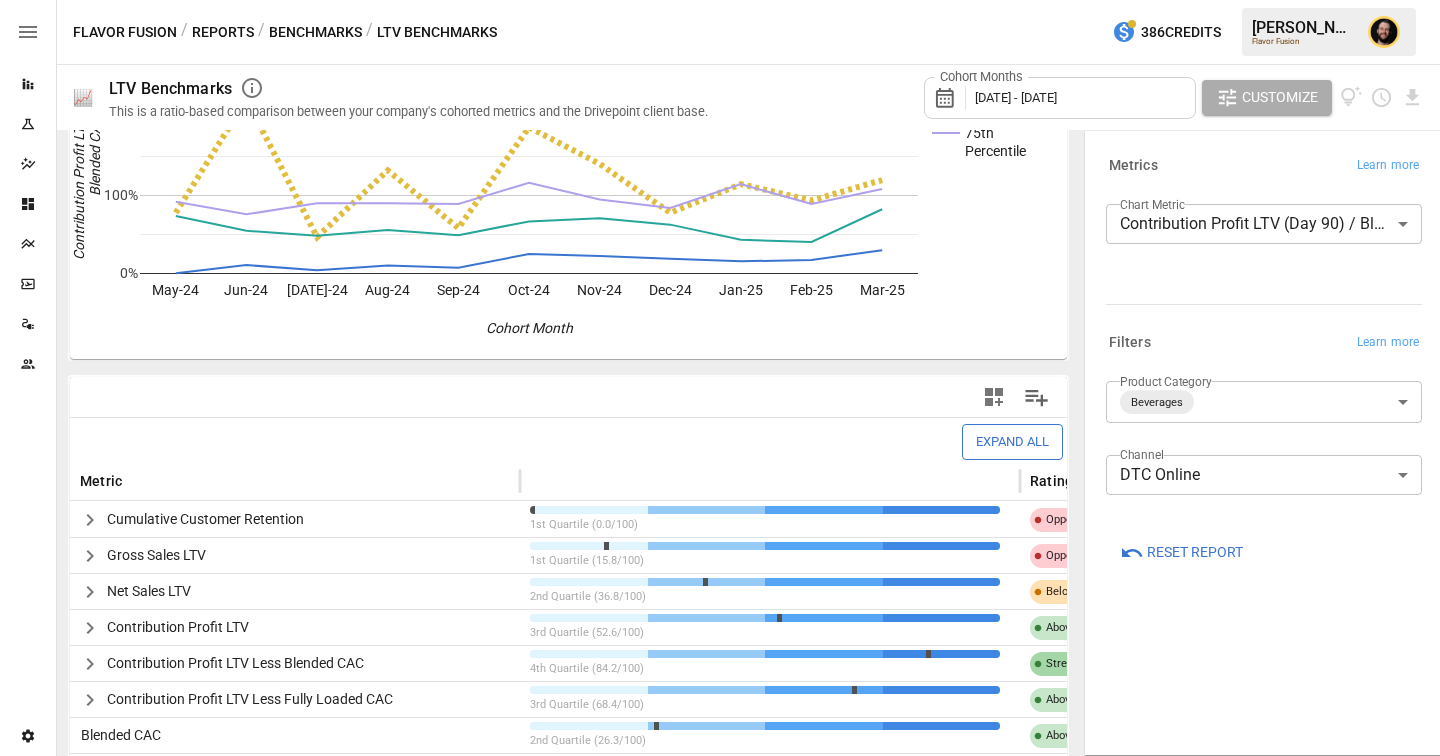 click on "Reports Experiments Dazzler Studio Dashboards Plans SmartModel ™ Data Sources Team Settings Flavor Fusion / Reports / Benchmarks / LTV Benchmarks 386  Credits [PERSON_NAME] Flavor Fusion 📈 LTV Benchmarks This is a ratio-based comparison between your company's cohorted metrics and the Drivepoint client base. Cohort Months [DATE] - [DATE] Customize For whichever Product Category you select, your company's metrics will always be added into the mix to re-calculate the quartiles. flavorfusion 25th Percentile Median 75th Percentile May-24 Jun-24 [DATE]-24 Aug-24 Sep-24 Oct-24 Nov-24 Dec-24 Jan-25 Feb-25 Mar-25 0% 100% 200% 300% Cohort Month Contribution Profit LTV (Day 90) / Blended CAC 300% Expand All Metric   Rating Cumulative Customer Retention 1st Quartile (0.0/100) Opportunity Gross Sales LTV 1st Quartile (15.8/100) Opportunity Net Sales LTV 2nd Quartile (36.8/100) Below Benchmark Contribution Profit LTV 3rd Quartile (52.6/100) Above Benchmark Contribution Profit LTV Less Blended CAC 4th Quartile (84.2/100)" at bounding box center (720, 0) 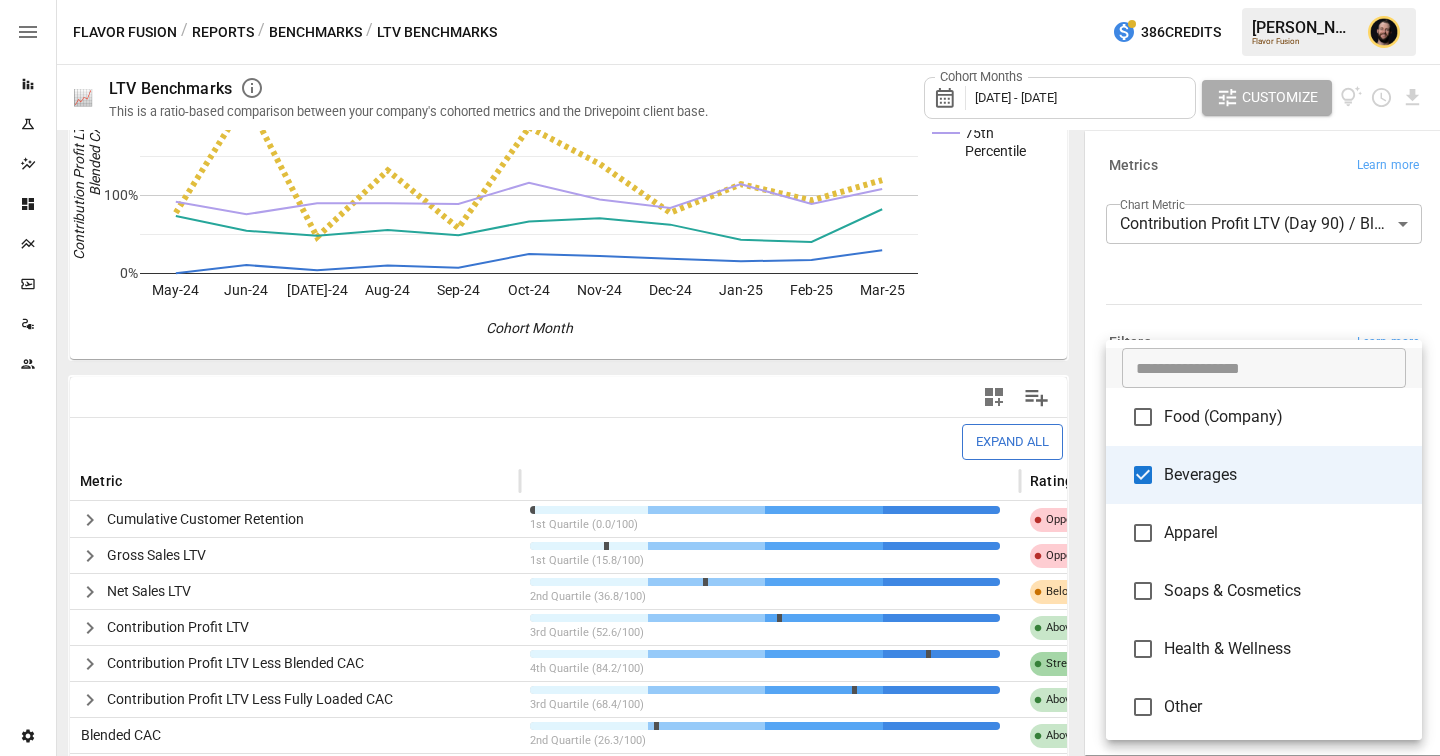 scroll, scrollTop: 4, scrollLeft: 0, axis: vertical 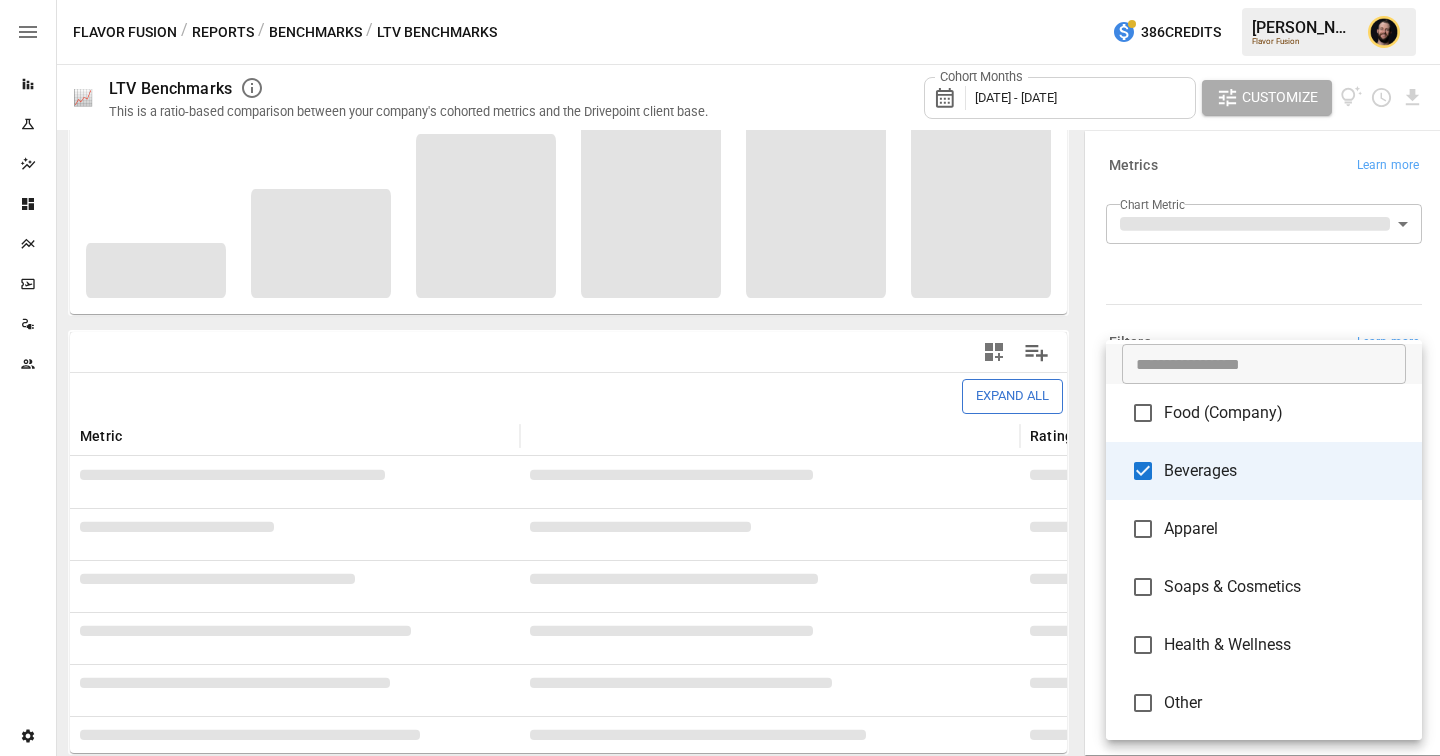 type on "*********" 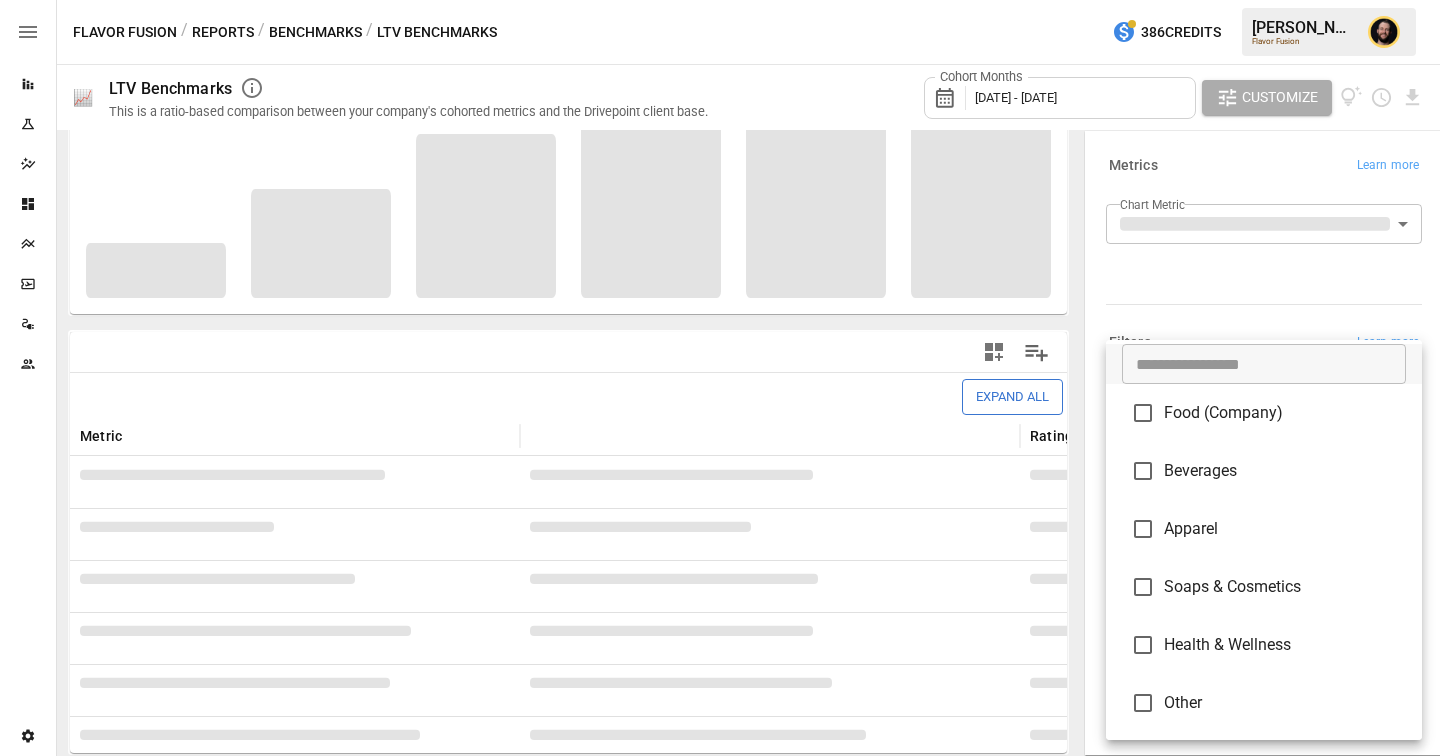 scroll, scrollTop: 184, scrollLeft: 0, axis: vertical 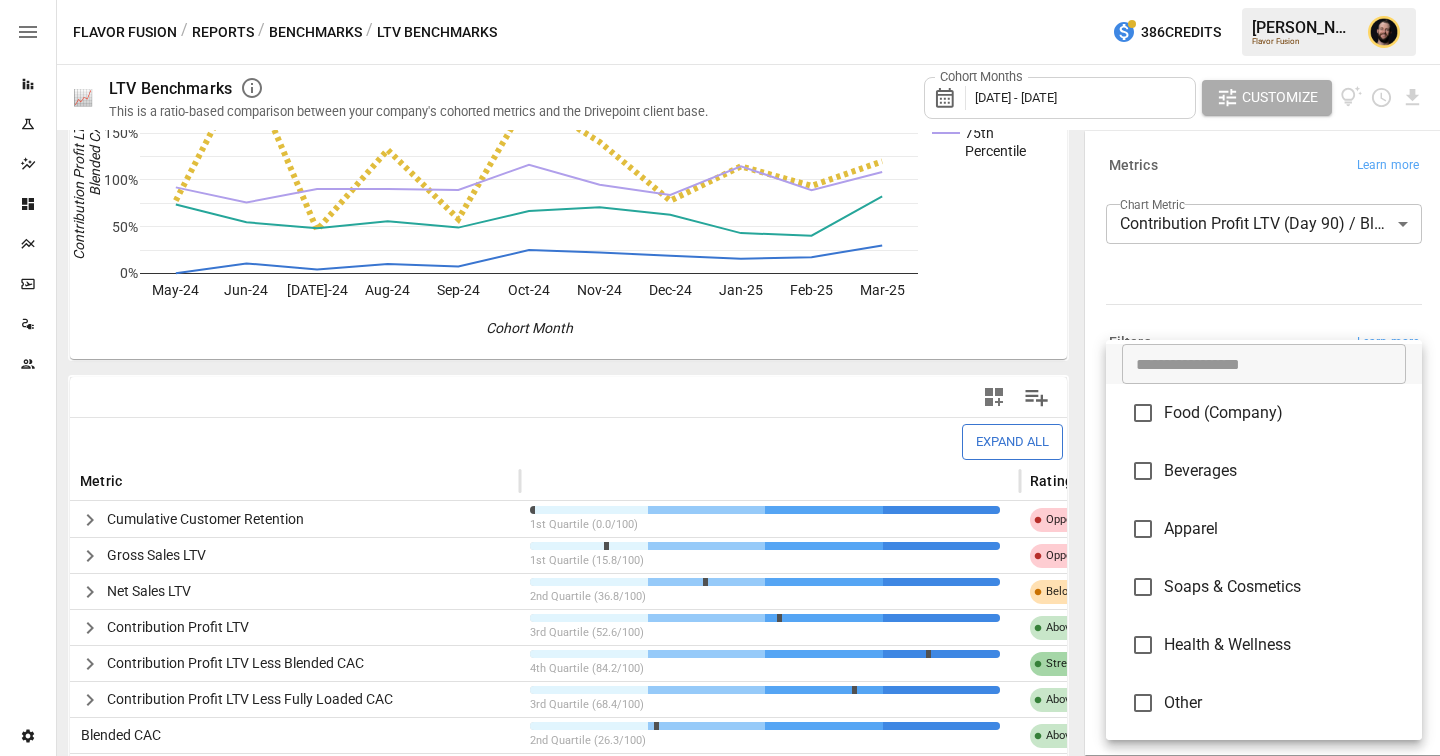 click at bounding box center (720, 378) 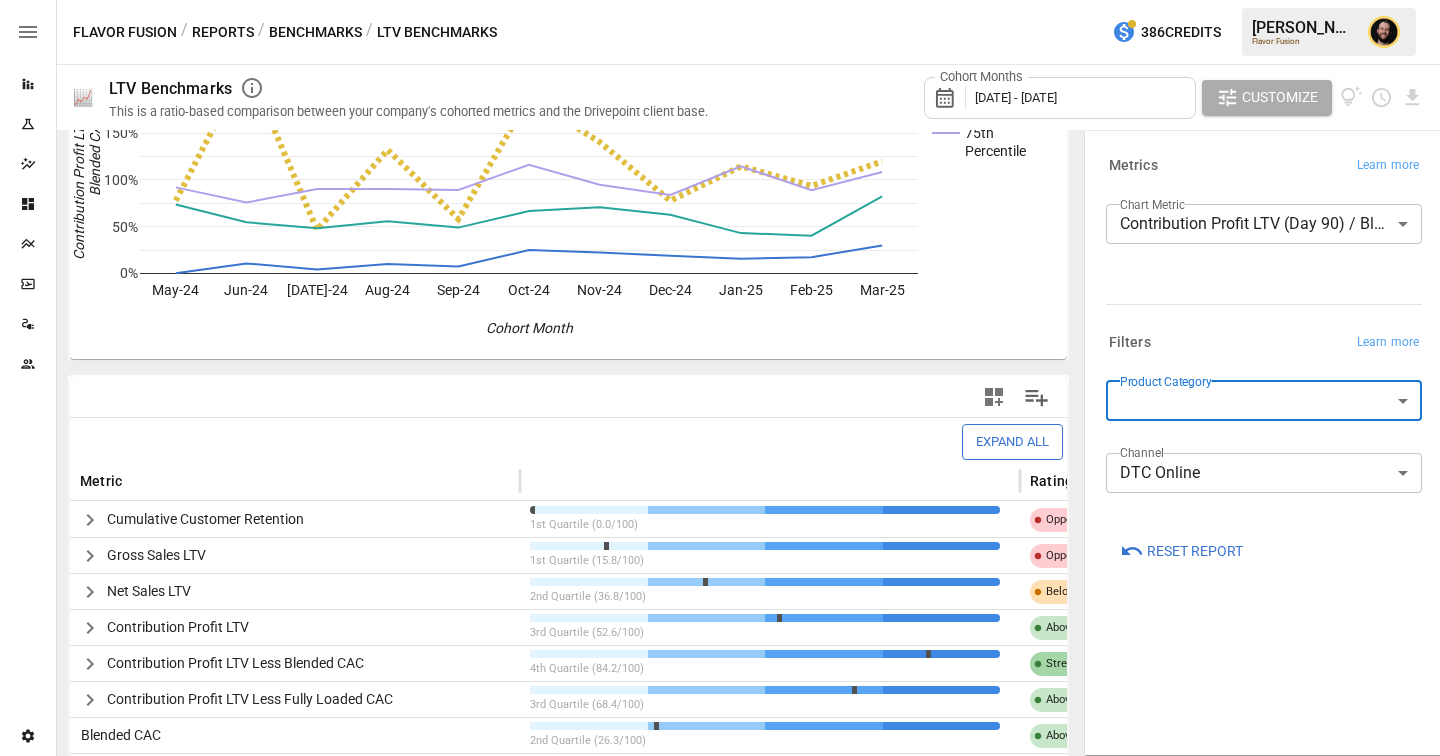 scroll, scrollTop: 0, scrollLeft: 0, axis: both 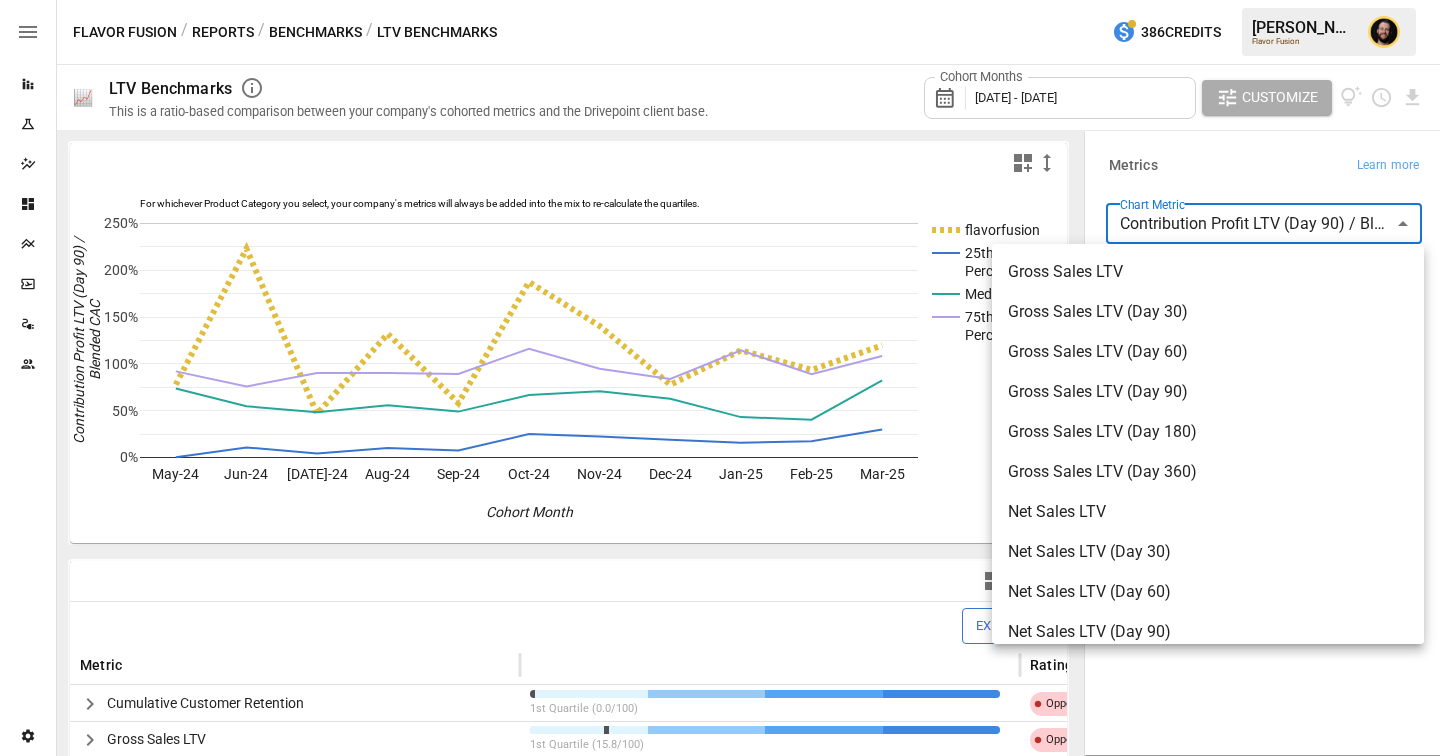 click on "Reports Experiments Dazzler Studio Dashboards Plans SmartModel ™ Data Sources Team Settings Flavor Fusion / Reports / Benchmarks / LTV Benchmarks 386  Credits [PERSON_NAME] Flavor Fusion 📈 LTV Benchmarks This is a ratio-based comparison between your company's cohorted metrics and the Drivepoint client base. Cohort Months [DATE] - [DATE] Customize For whichever Product Category you select, your company's metrics will always be added into the mix to re-calculate the quartiles. flavorfusion 25th Percentile Median 75th Percentile May-24 Jun-24 [DATE]-24 Aug-24 Sep-24 Oct-24 Nov-24 Dec-24 Jan-25 Feb-25 Mar-25 0% 50% 100% 150% 200% 250% Cohort Month Contribution Profit LTV (Day 90) / Blended CAC 250% Expand All Metric   Rating Cumulative Customer Retention 1st Quartile (0.0/100) Opportunity Gross Sales LTV 1st Quartile (15.8/100) Opportunity Net Sales LTV 2nd Quartile (36.8/100) Below Benchmark Contribution Profit LTV 3rd Quartile (52.6/100) Above Benchmark Contribution Profit LTV Less Blended CAC Strength ​" at bounding box center [720, 0] 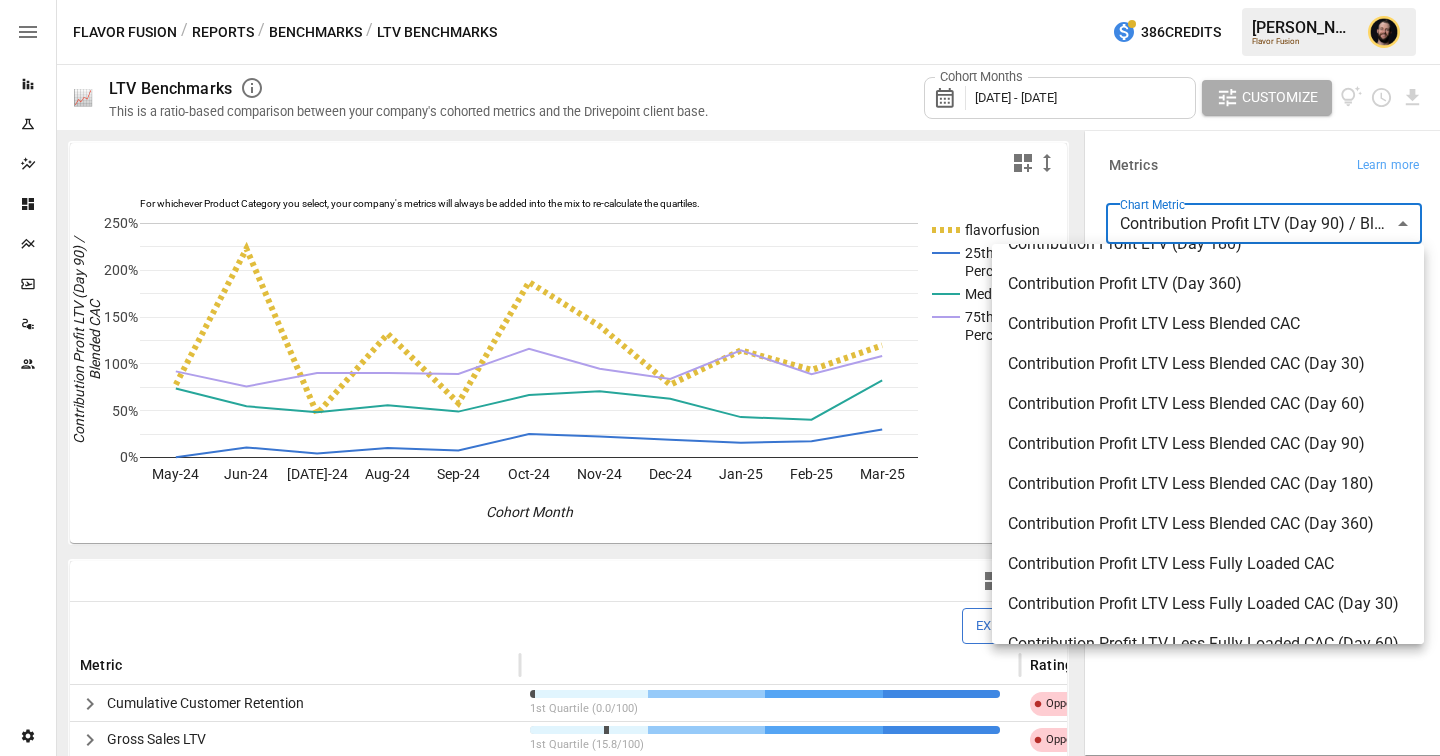 scroll, scrollTop: 664, scrollLeft: 0, axis: vertical 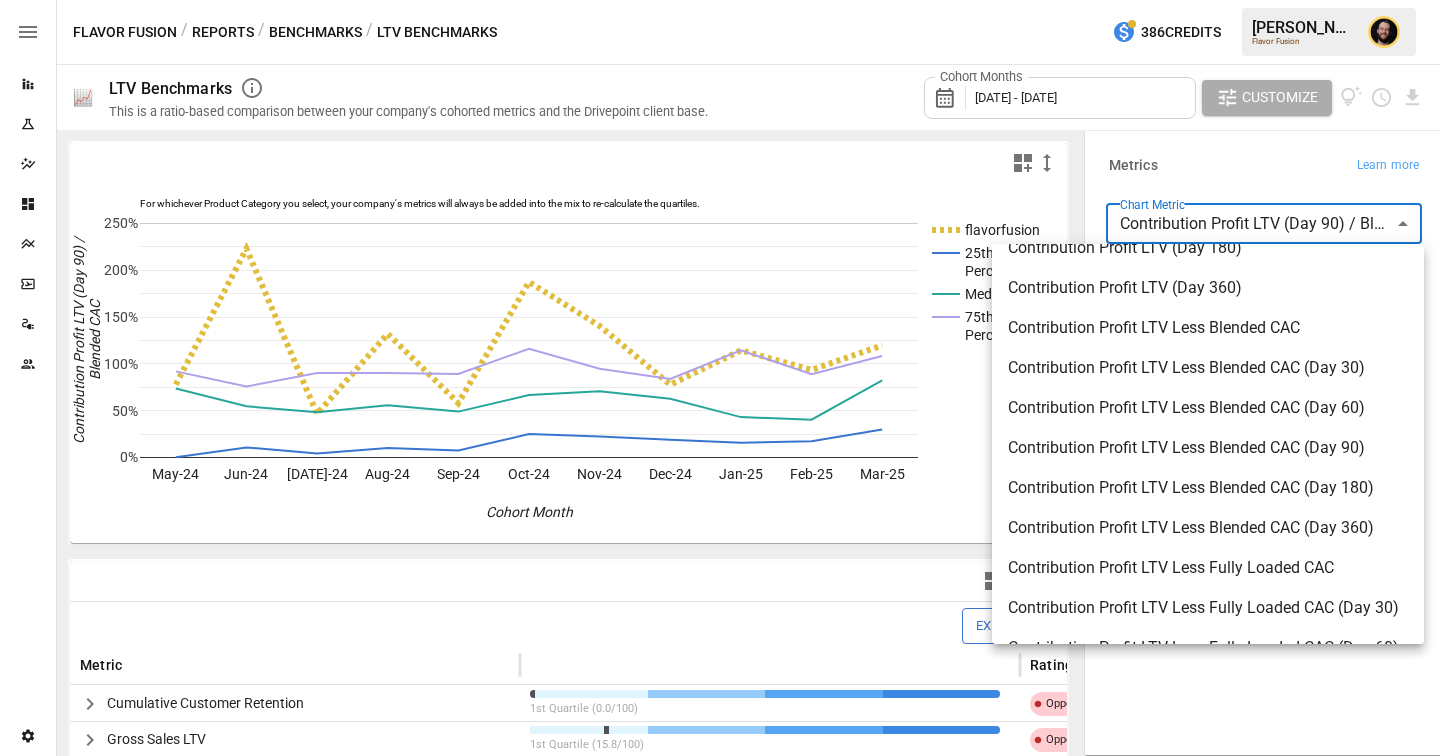click at bounding box center [720, 378] 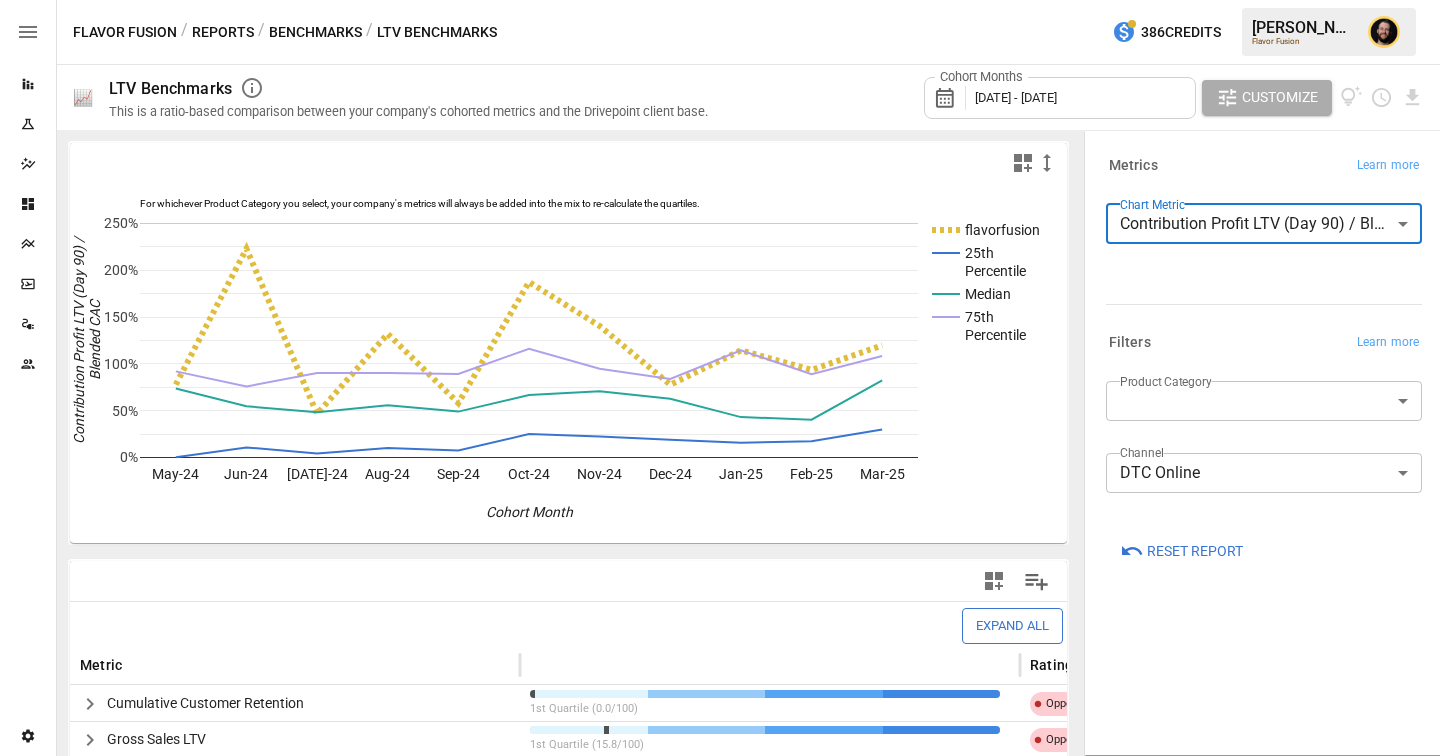 click on "Reports Experiments Dazzler Studio Dashboards Plans SmartModel ™ Data Sources Team Settings Flavor Fusion / Reports / Benchmarks / LTV Benchmarks 386  Credits [PERSON_NAME] Flavor Fusion 📈 LTV Benchmarks This is a ratio-based comparison between your company's cohorted metrics and the Drivepoint client base. Cohort Months [DATE] - [DATE] Customize For whichever Product Category you select, your company's metrics will always be added into the mix to re-calculate the quartiles. flavorfusion 25th Percentile Median 75th Percentile May-24 Jun-24 [DATE]-24 Aug-24 Sep-24 Oct-24 Nov-24 Dec-24 Jan-25 Feb-25 Mar-25 0% 50% 100% 150% 200% 250% Cohort Month Contribution Profit LTV (Day 90) / Blended CAC 250% Expand All Metric   Rating Cumulative Customer Retention 1st Quartile (0.0/100) Opportunity Gross Sales LTV 1st Quartile (15.8/100) Opportunity Net Sales LTV 2nd Quartile (36.8/100) Below Benchmark Contribution Profit LTV 3rd Quartile (52.6/100) Above Benchmark Contribution Profit LTV Less Blended CAC Strength ​" at bounding box center [720, 0] 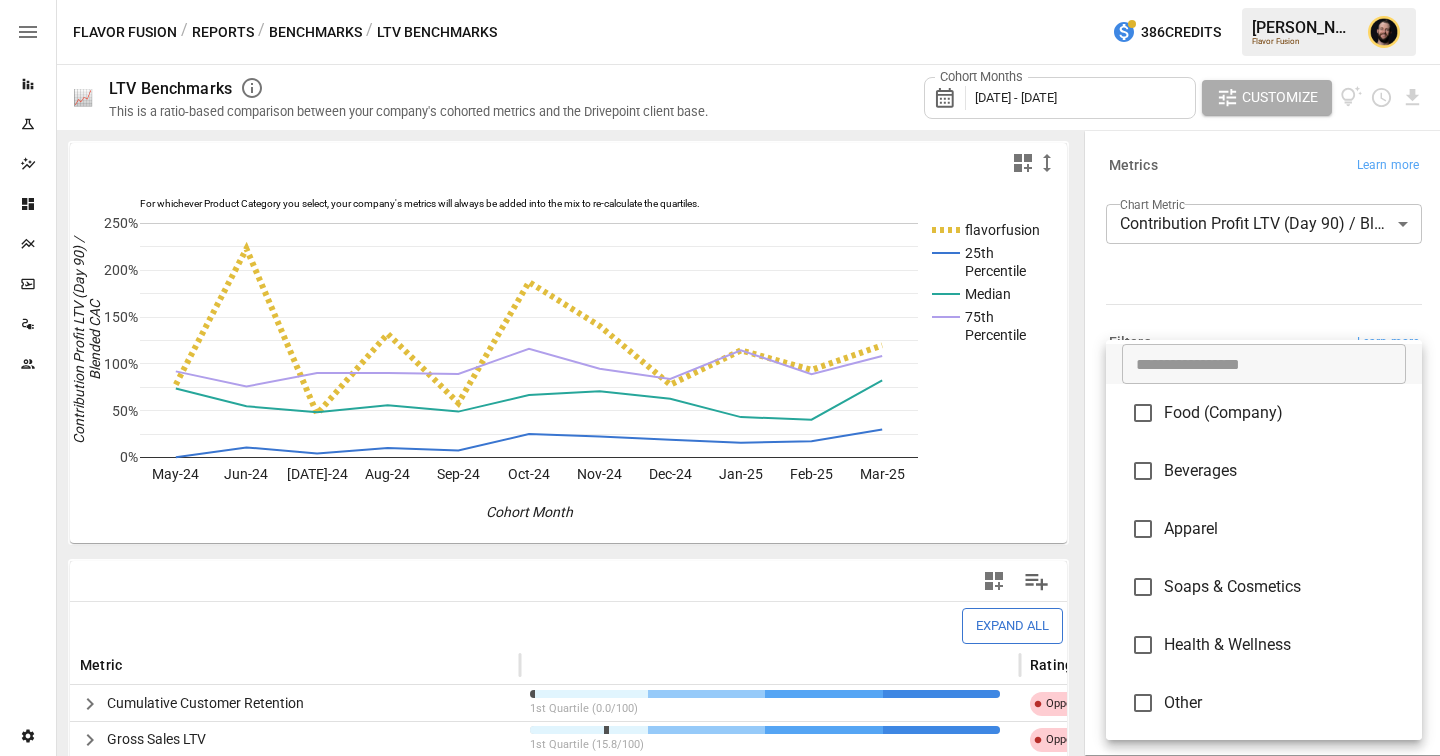 scroll, scrollTop: 0, scrollLeft: 0, axis: both 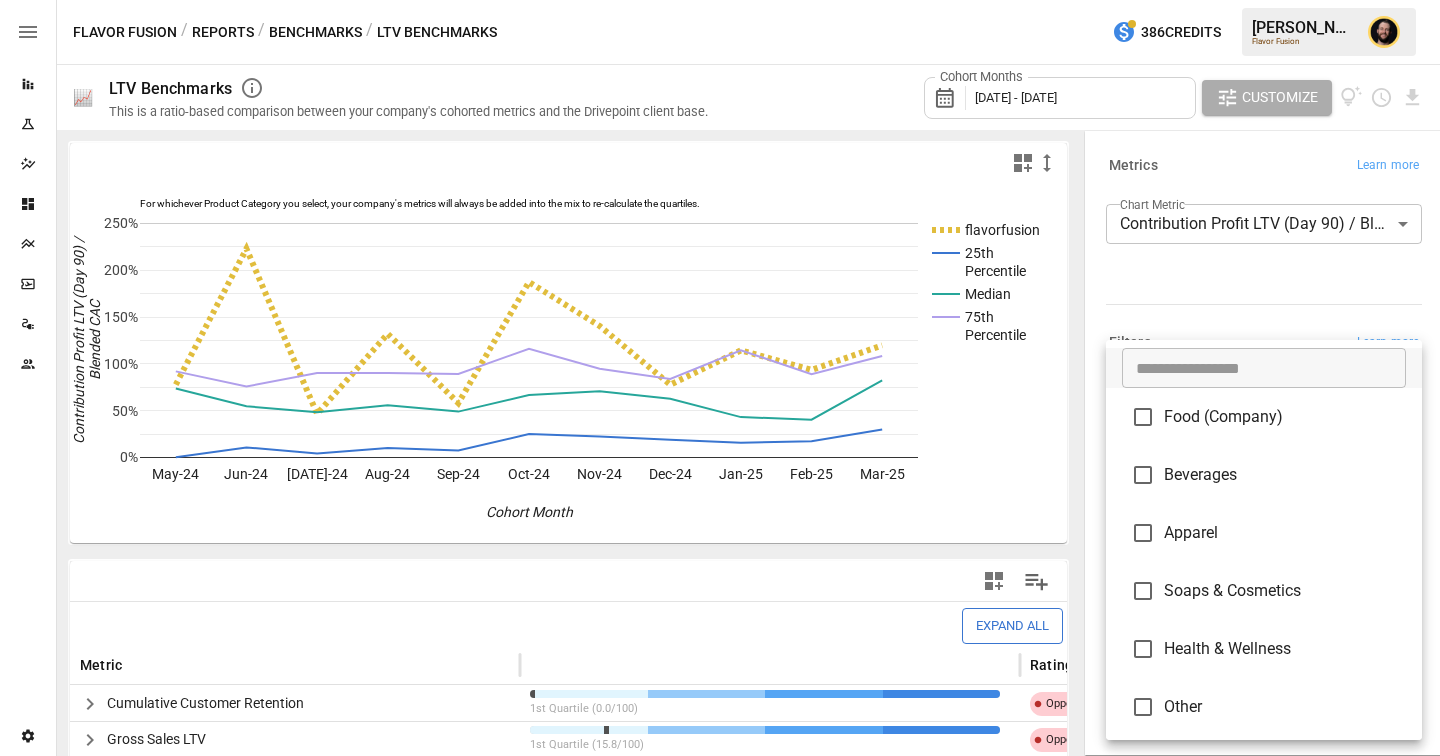 type on "**********" 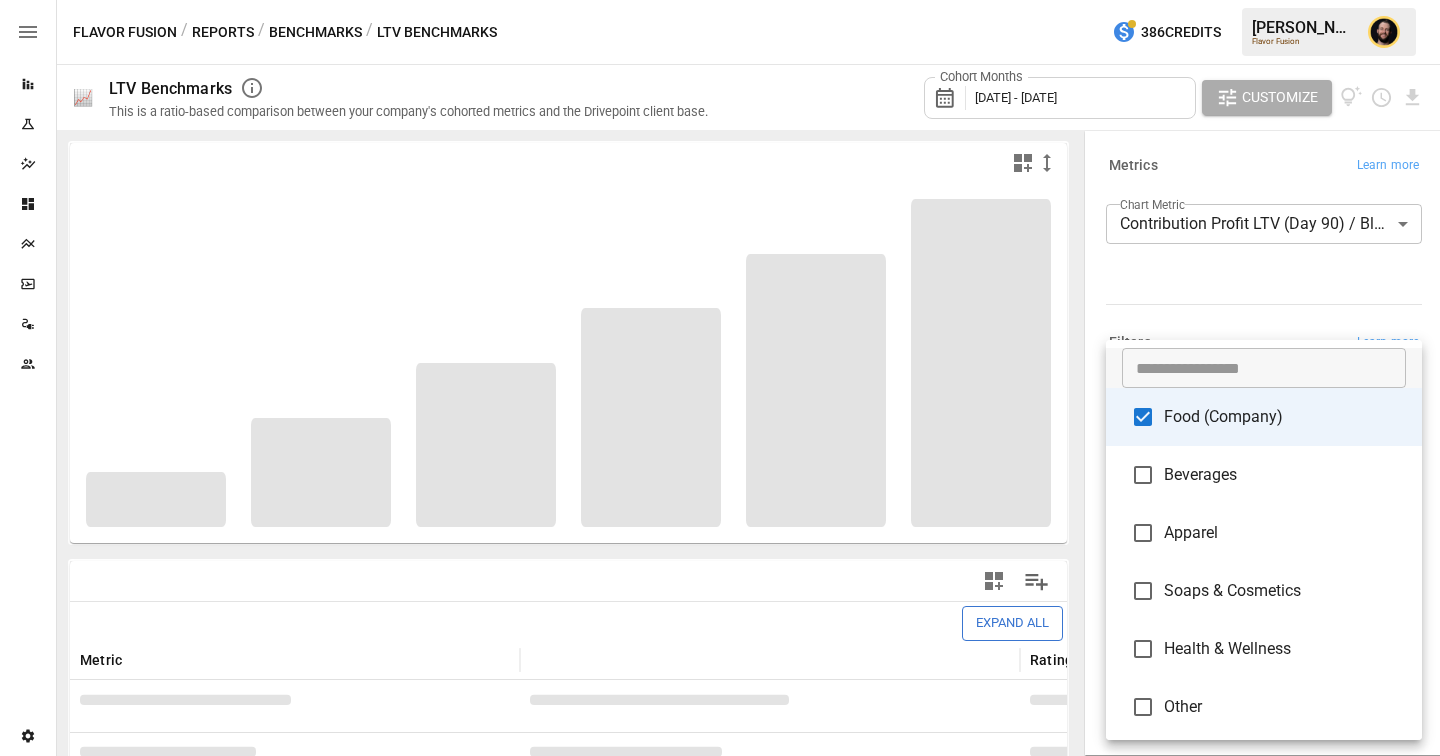 click at bounding box center (720, 378) 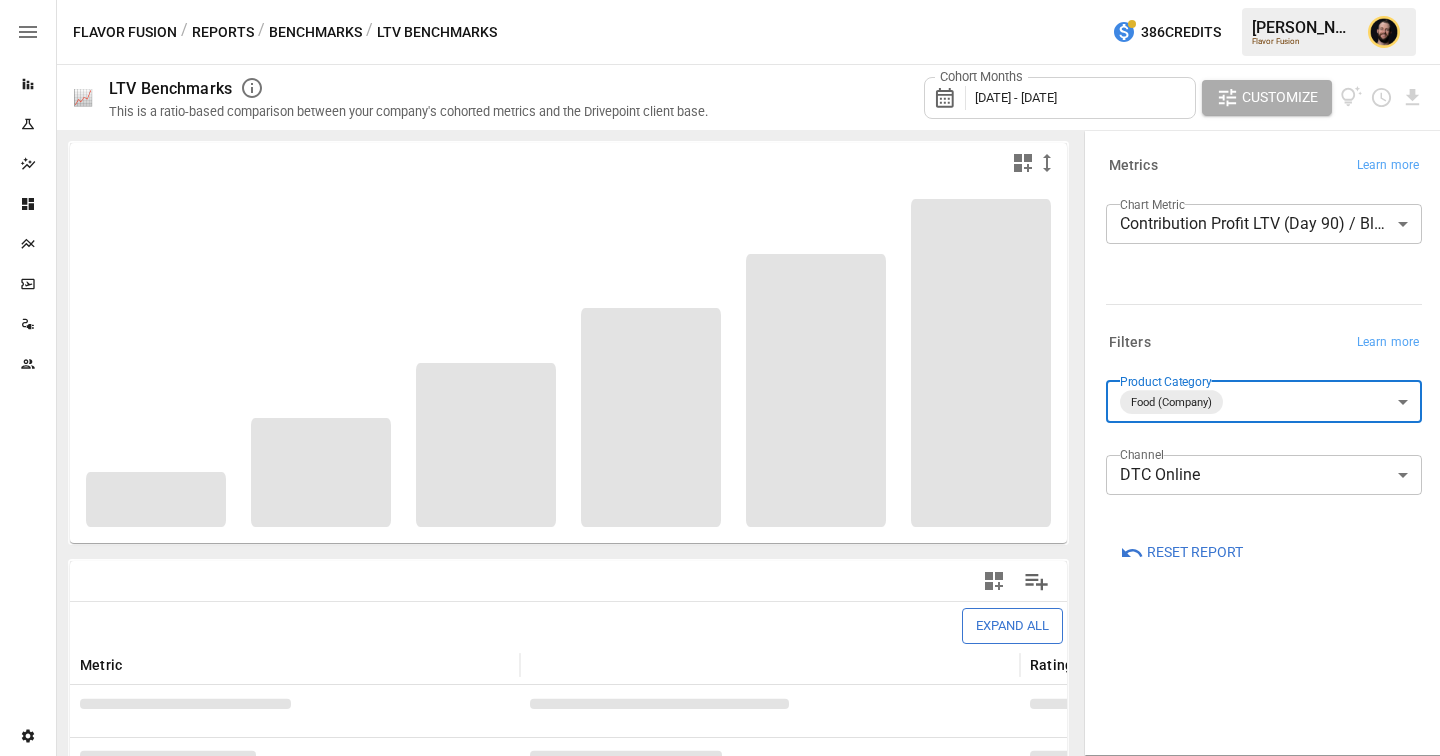 click on "Reports Experiments Dazzler Studio Dashboards Plans SmartModel ™ Data Sources Team Settings Flavor Fusion / Reports / Benchmarks / LTV Benchmarks 386  Credits [PERSON_NAME] Flavor Fusion 📈 LTV Benchmarks This is a ratio-based comparison between your company's cohorted metrics and the Drivepoint client base. Cohort Months [DATE] - [DATE] Customize For whichever Product Category you select, your company's metrics will always be added into the mix to re-calculate the quartiles. flavorfusion 25th Percentile Median 75th Percentile May-24 Jun-24 [DATE]-24 Aug-24 Sep-24 Oct-24 Nov-24 Dec-24 Jan-25 Feb-25 Mar-25 0% 50% 100% 150% 200% 250% Cohort Month Contribution Profit LTV (Day 90) / Blended CAC 250% Expand All Metric   Rating Cumulative Customer Retention 1st Quartile (0.0/100) Opportunity Gross Sales LTV 1st Quartile (15.8/100) Opportunity Net Sales LTV 2nd Quartile (36.8/100) Below Benchmark Contribution Profit LTV 3rd Quartile (52.6/100) Above Benchmark Contribution Profit LTV Less Blended CAC Strength ​" at bounding box center [720, 0] 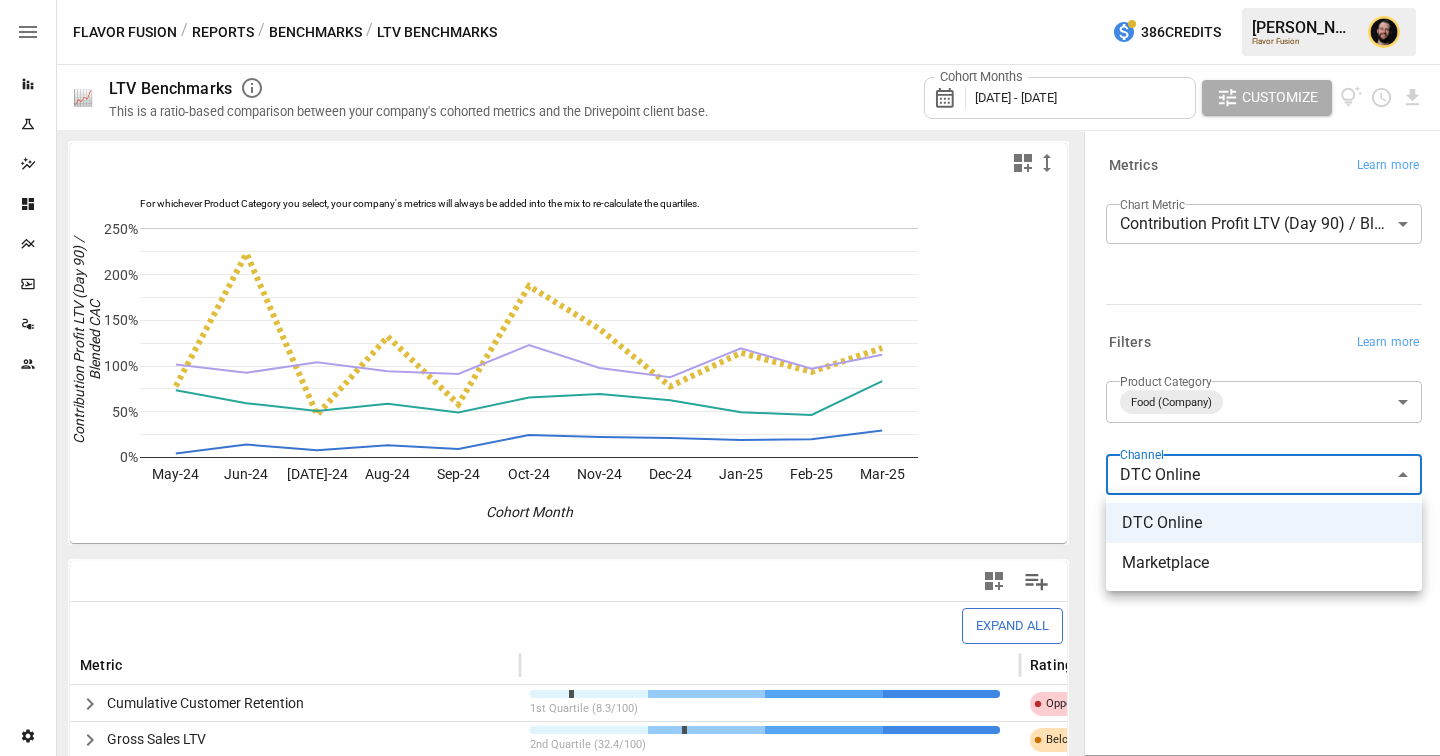 click at bounding box center [720, 378] 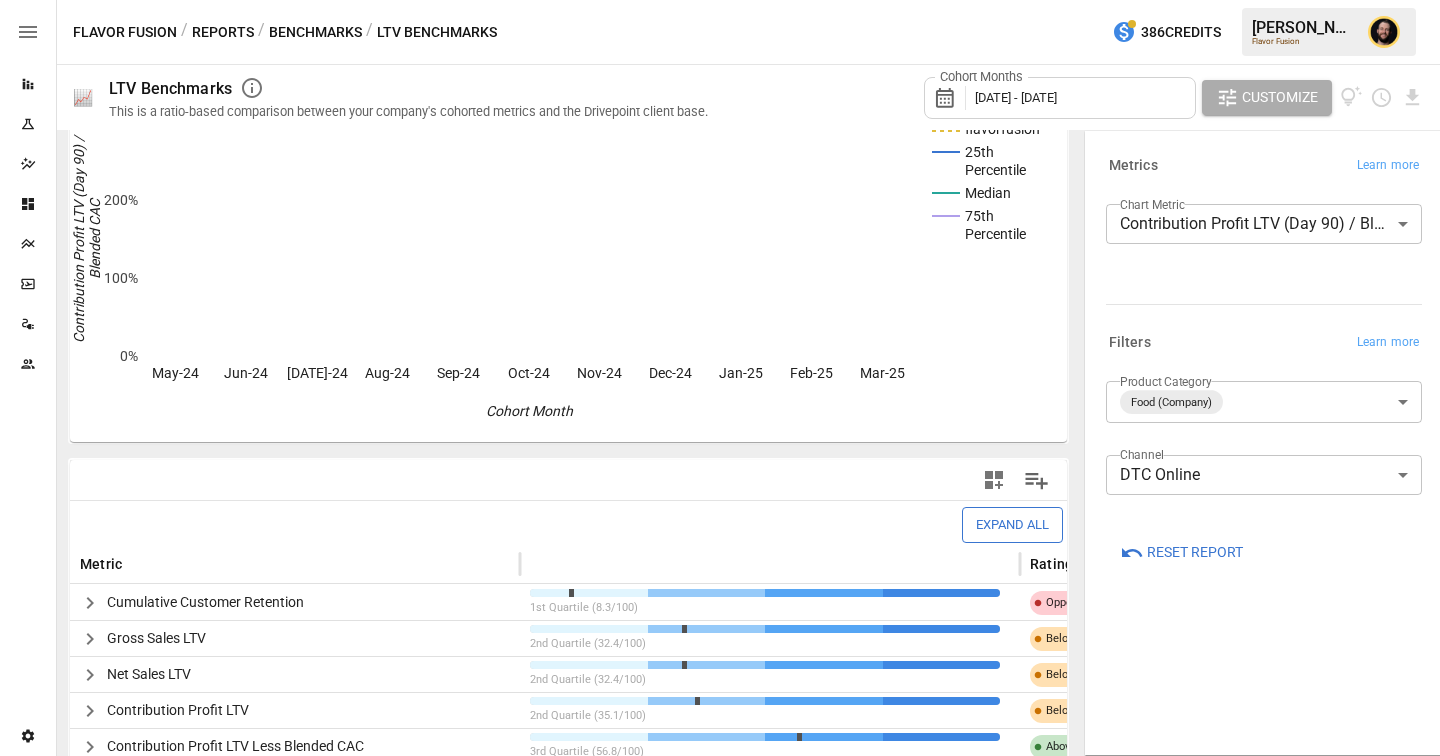 scroll, scrollTop: 266, scrollLeft: 0, axis: vertical 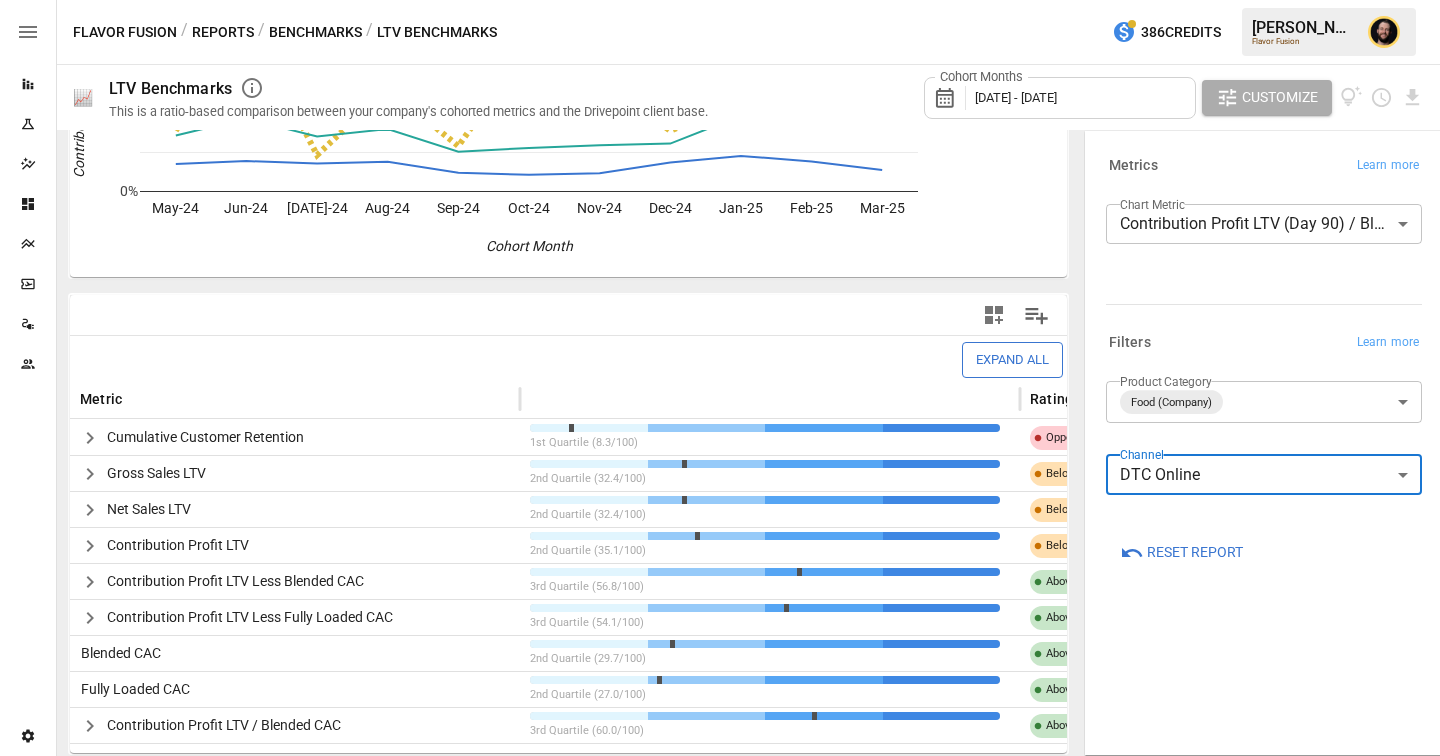 click on "Reports Experiments Dazzler Studio Dashboards Plans SmartModel ™ Data Sources Team Settings Flavor Fusion / Reports / Benchmarks / LTV Benchmarks 386  Credits [PERSON_NAME] Flavor Fusion 📈 LTV Benchmarks This is a ratio-based comparison between your company's cohorted metrics and the Drivepoint client base. Cohort Months [DATE] - [DATE] Customize For whichever Product Category you select, your company's metrics will always be added into the mix to re-calculate the quartiles. flavorfusion 25th Percentile Median 75th Percentile May-24 Jun-24 [DATE]-24 Aug-24 Sep-24 Oct-24 Nov-24 Dec-24 Jan-25 Feb-25 Mar-25 0% 100% 200% 300% Cohort Month Contribution Profit LTV (Day 90) / Blended CAC 250% Expand All Metric   Rating Cumulative Customer Retention 1st Quartile (8.3/100) Opportunity Gross Sales LTV 2nd Quartile (32.4/100) Below Benchmark Net Sales LTV 2nd Quartile (32.4/100) Below Benchmark Contribution Profit LTV 2nd Quartile (35.1/100) Below Benchmark Contribution Profit LTV Less Blended CAC Above Benchmark ​" at bounding box center [720, 0] 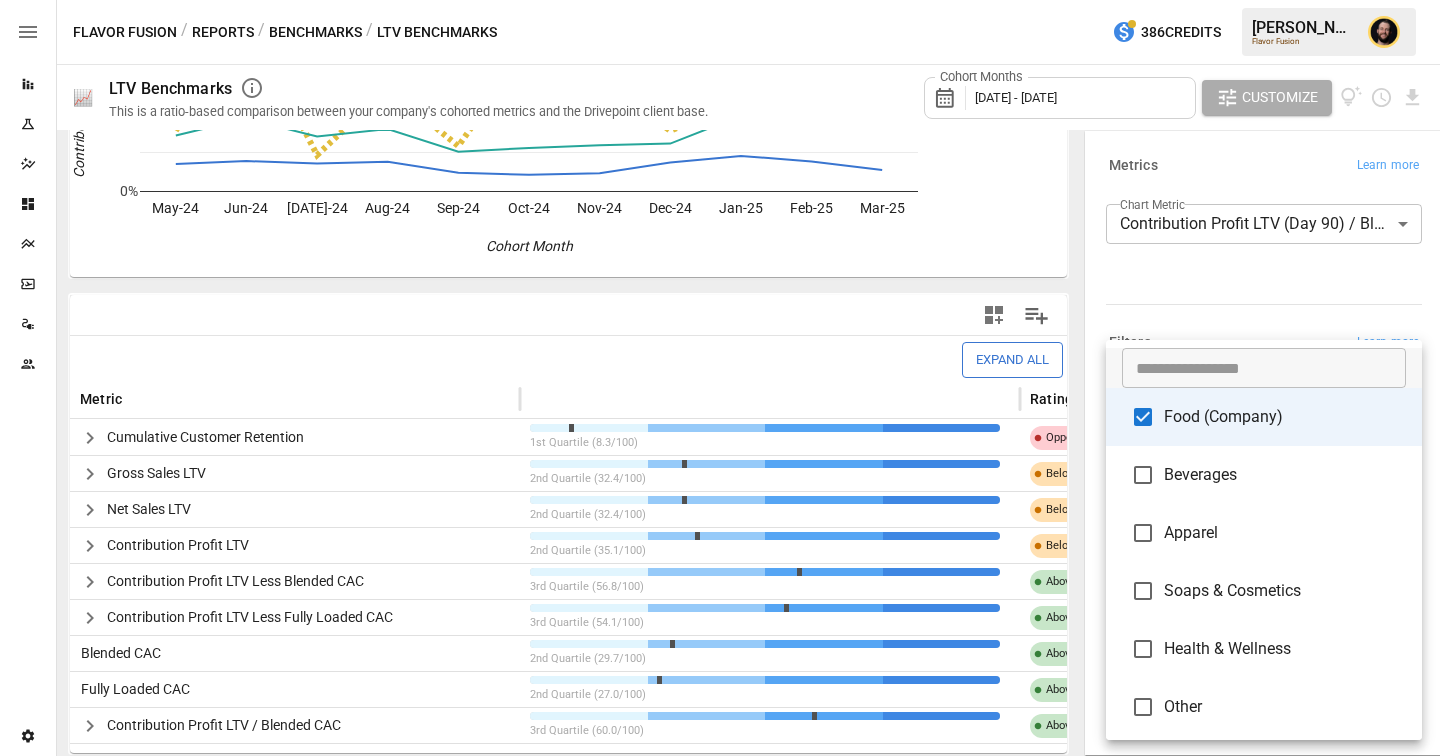 click at bounding box center [720, 378] 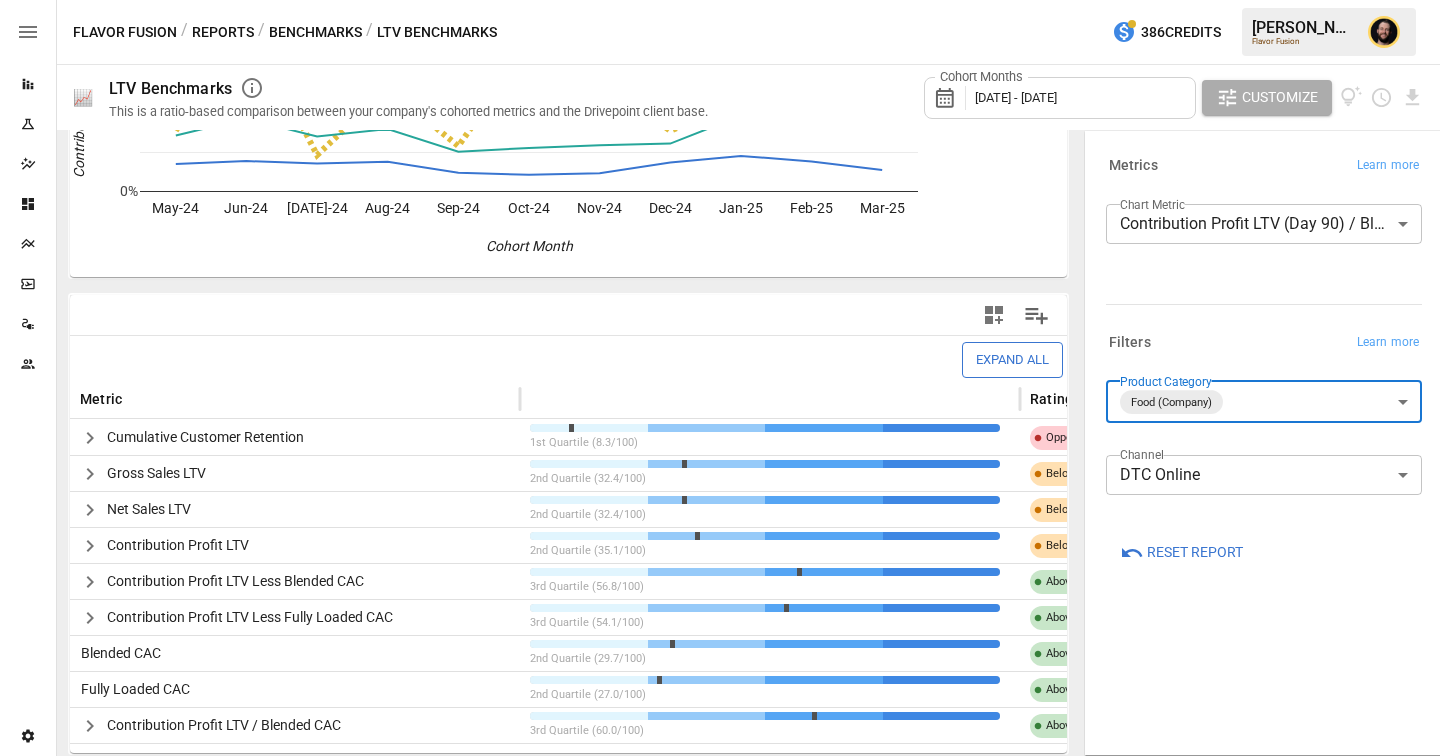 scroll, scrollTop: 0, scrollLeft: 0, axis: both 